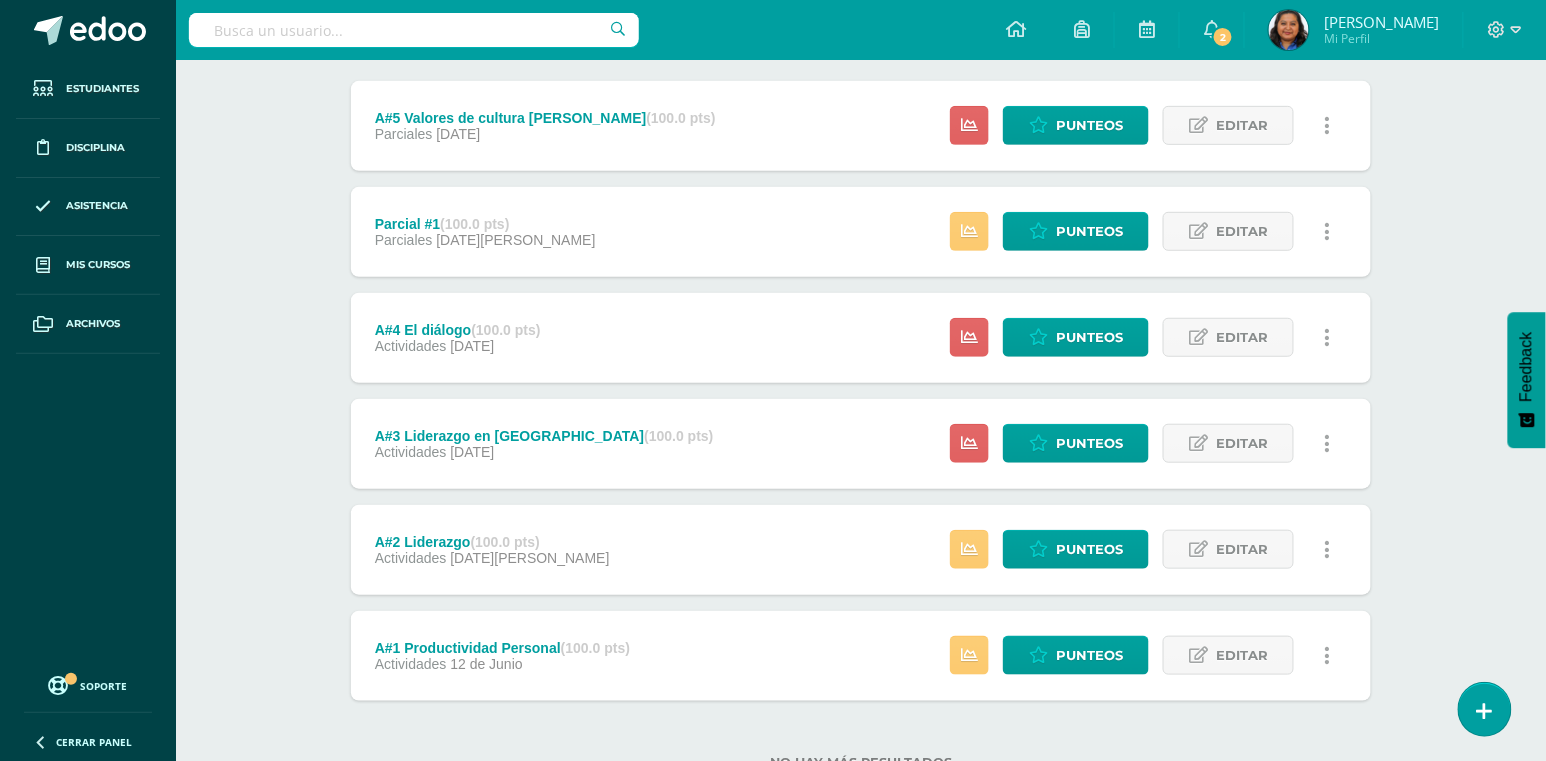 scroll, scrollTop: 266, scrollLeft: 0, axis: vertical 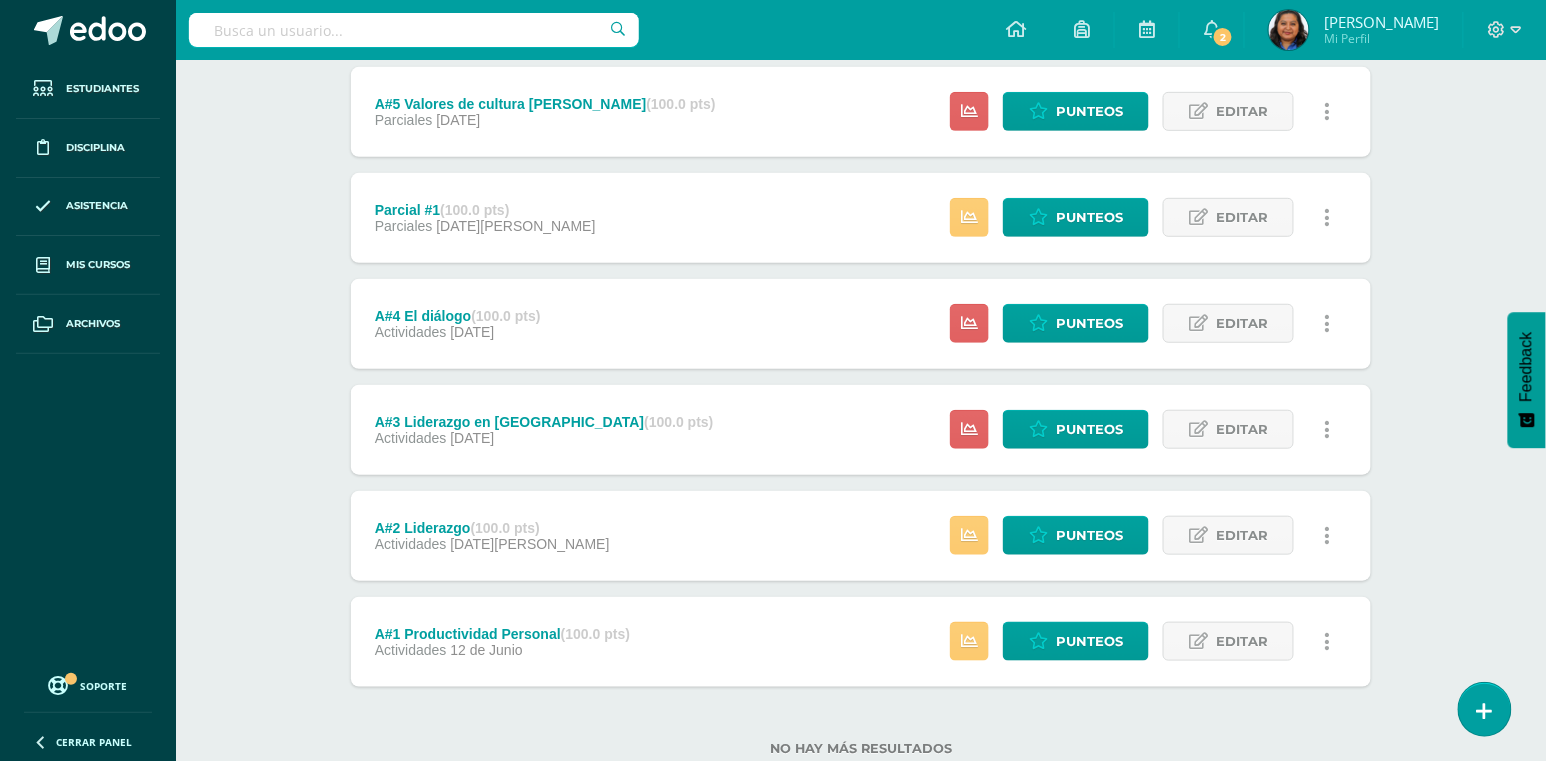 click on "A#5 Valores de cultura de paz  (100.0 pts)
Parciales
18 de Julio
Estatus de Actividad:
29
Estudiantes sin calificar
0
Estudiantes con cero
Media
--
Max
0
Min
0
Punteos
Editar" at bounding box center (861, 112) 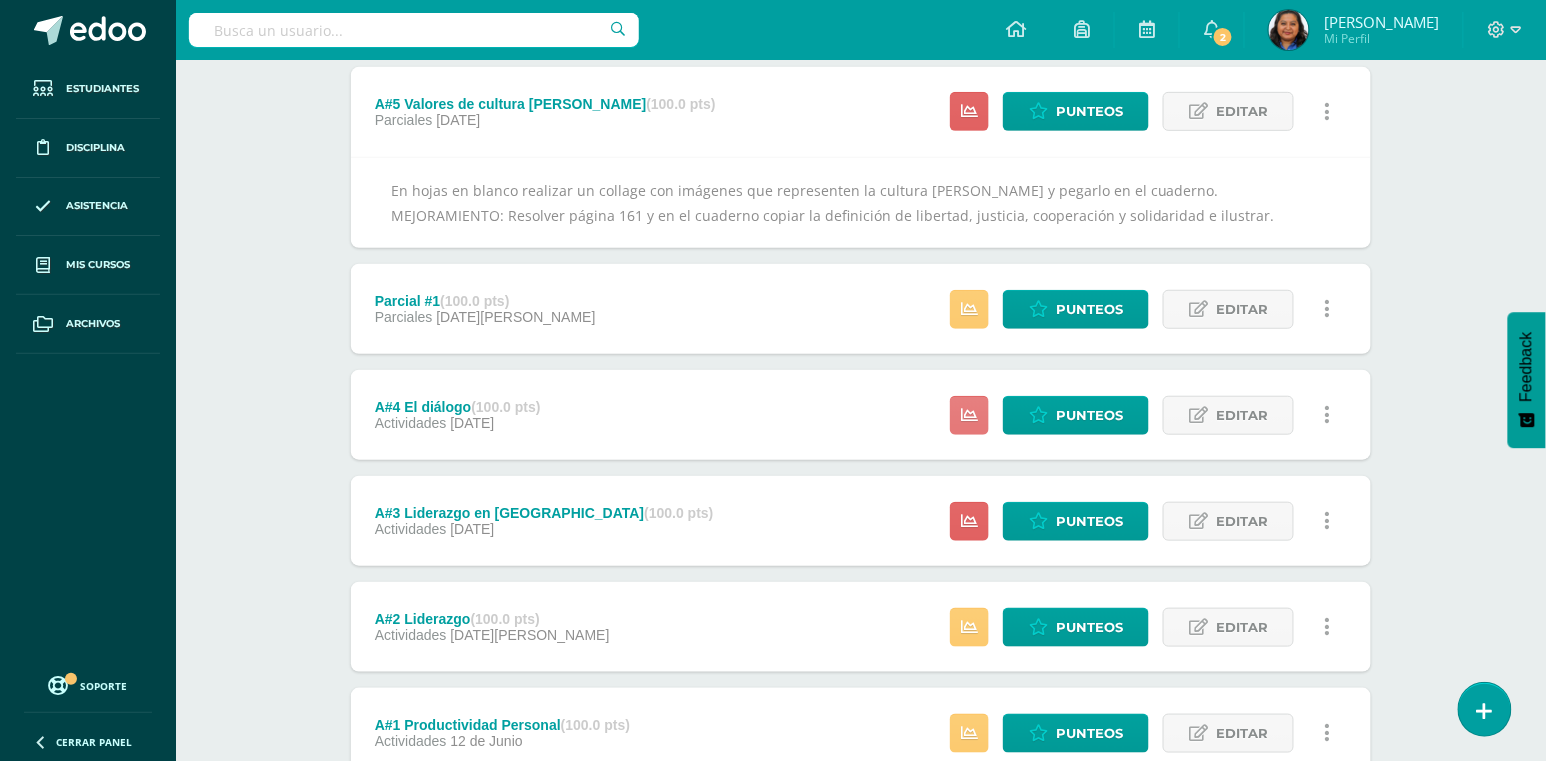 click at bounding box center (969, 415) 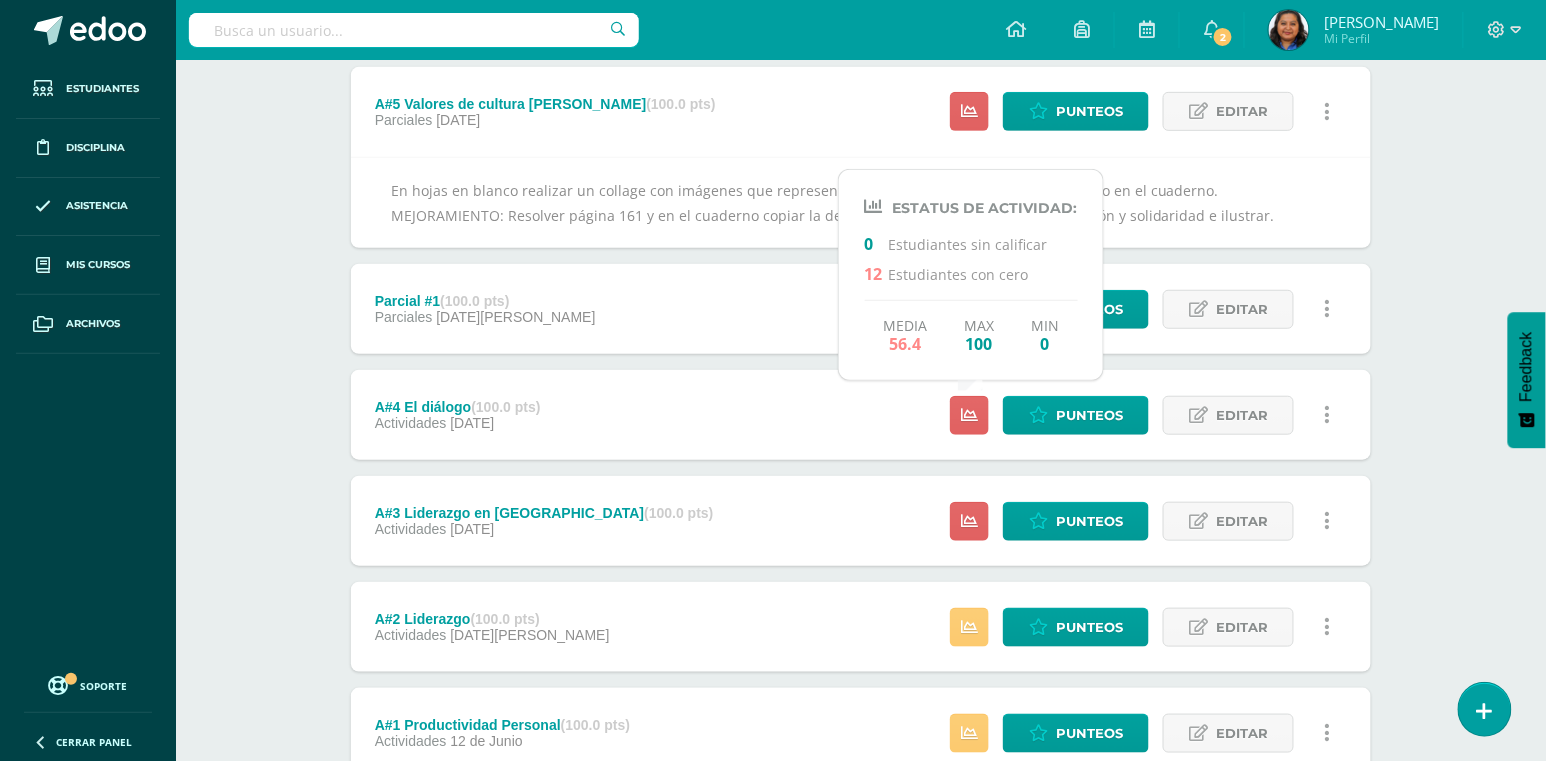 click on "Formación Ciudadana
Quinto Primaria "A"
Herramientas
Detalle de asistencias
Actividad
Anuncios
Actividades
Estudiantes
Planificación
Dosificación
Conferencias     Unidad 3                             Unidad 1 Unidad 2 Unidad 3 Unidad 4 Resumen de unidad
Descargar como HTML
Descargar como PDF
Descargar como XLS
Subir actividades en masa
Enviar punteos a revision
Historial de actividad
¿Estás seguro que deseas  Enviar a revisión  las notas de este curso?
Cancelar Creación  y" at bounding box center [861, 352] 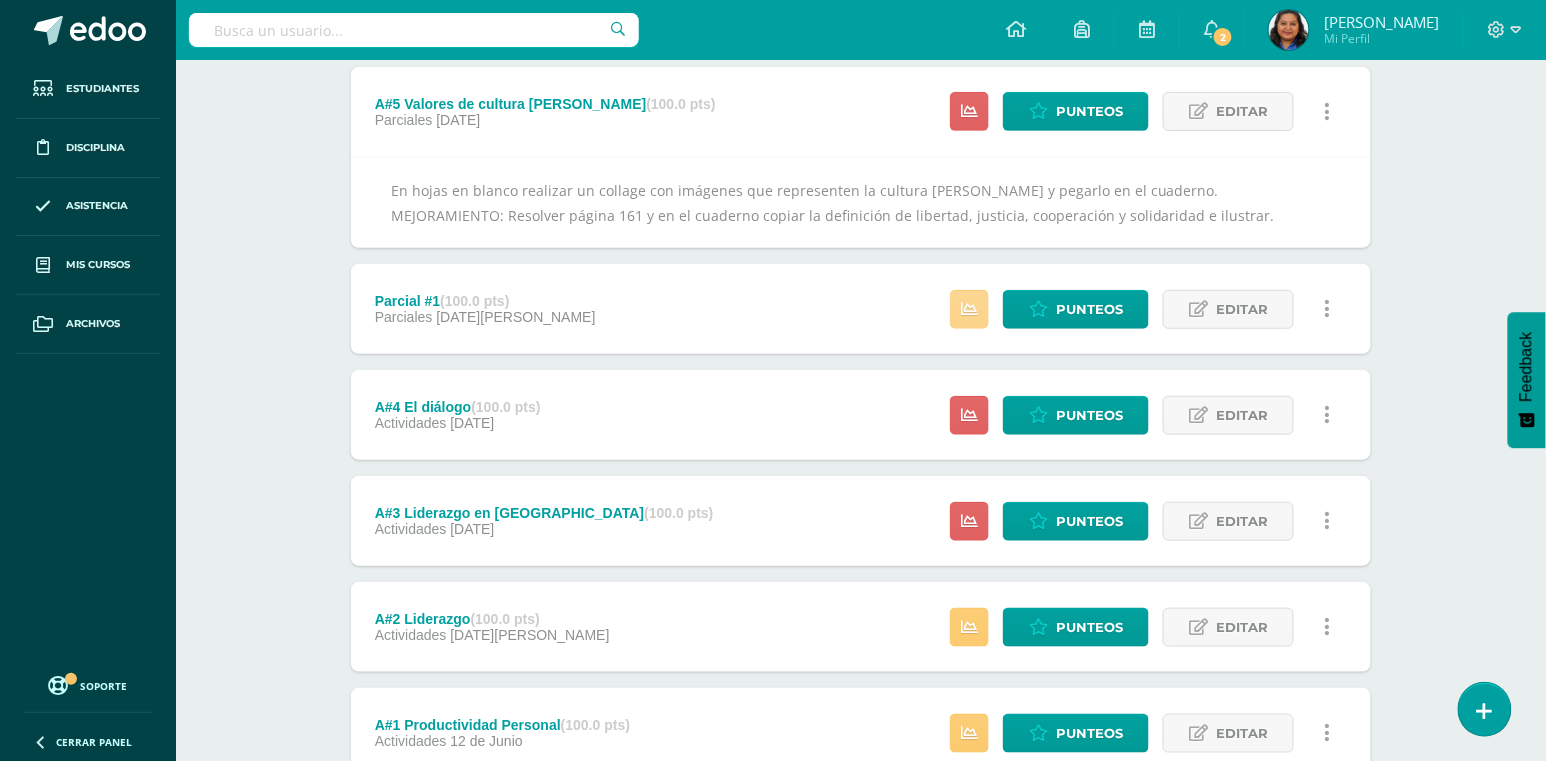 click at bounding box center (969, 309) 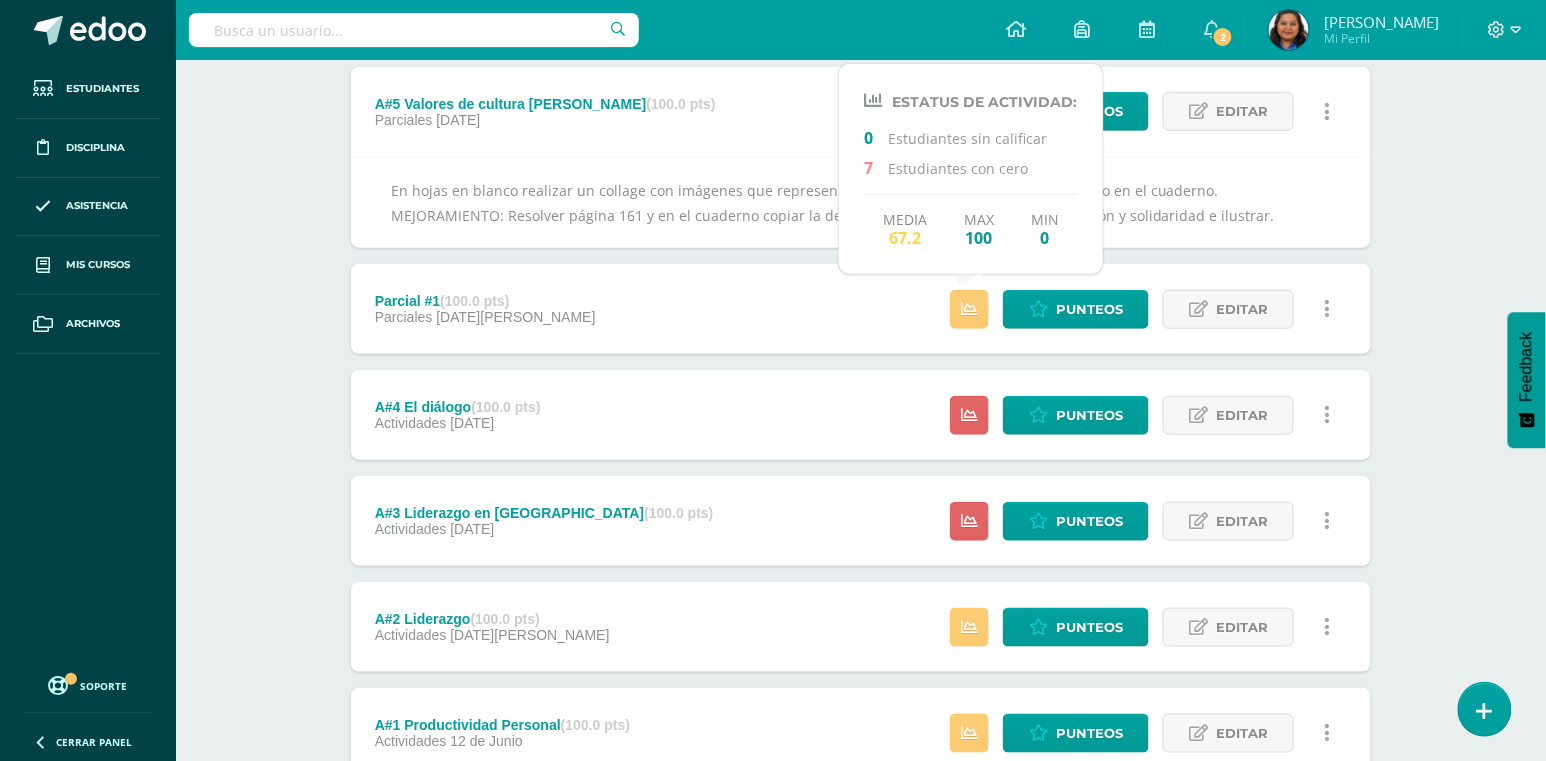 click on "Formación Ciudadana
Quinto Primaria "A"
Herramientas
Detalle de asistencias
Actividad
Anuncios
Actividades
Estudiantes
Planificación
Dosificación
Conferencias     Unidad 3                             Unidad 1 Unidad 2 Unidad 3 Unidad 4 Resumen de unidad
Descargar como HTML
Descargar como PDF
Descargar como XLS
Subir actividades en masa
Enviar punteos a revision
Historial de actividad
¿Estás seguro que deseas  Enviar a revisión  las notas de este curso?
Cancelar Creación  y" at bounding box center [861, 352] 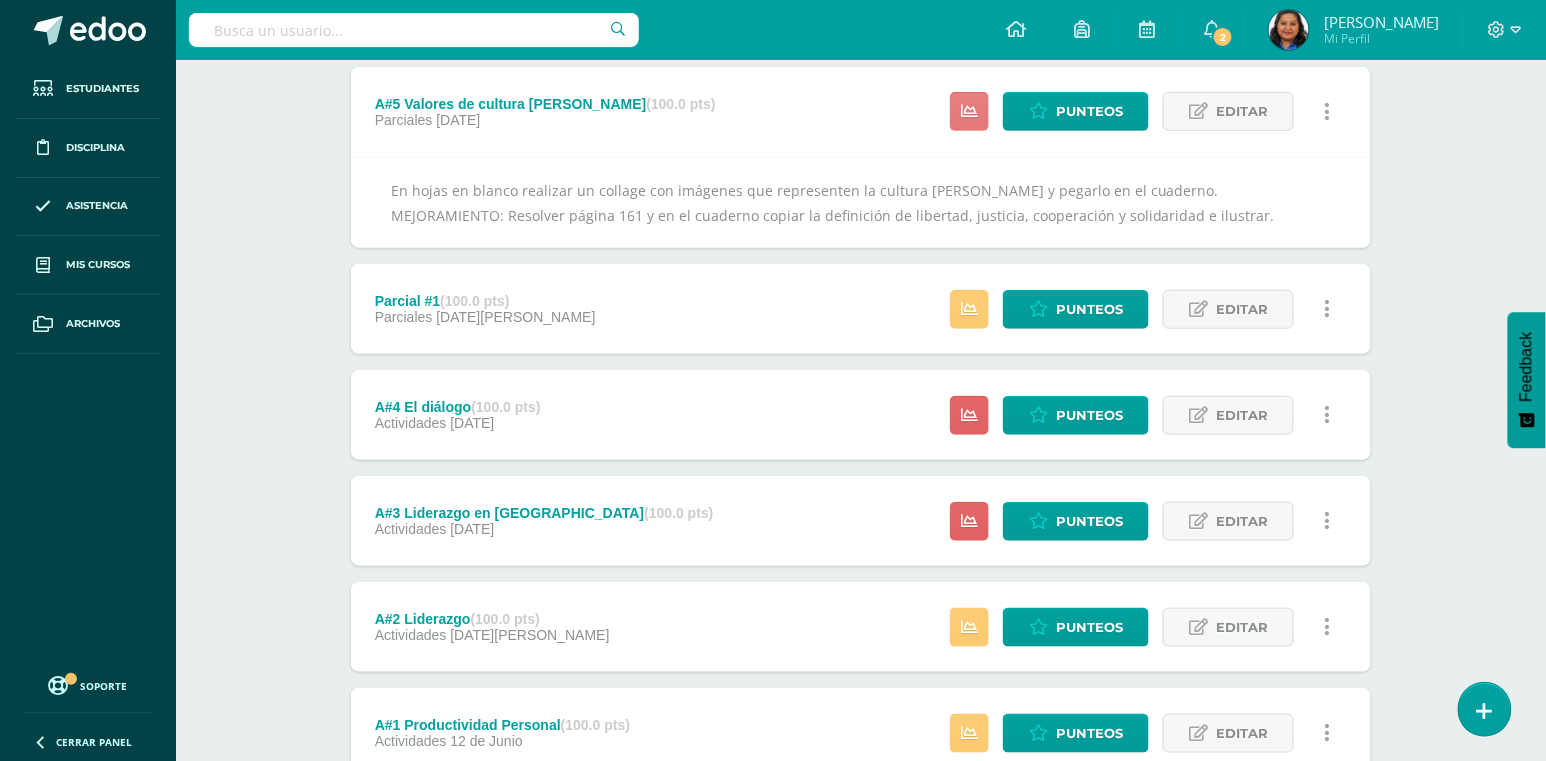 click at bounding box center [969, 111] 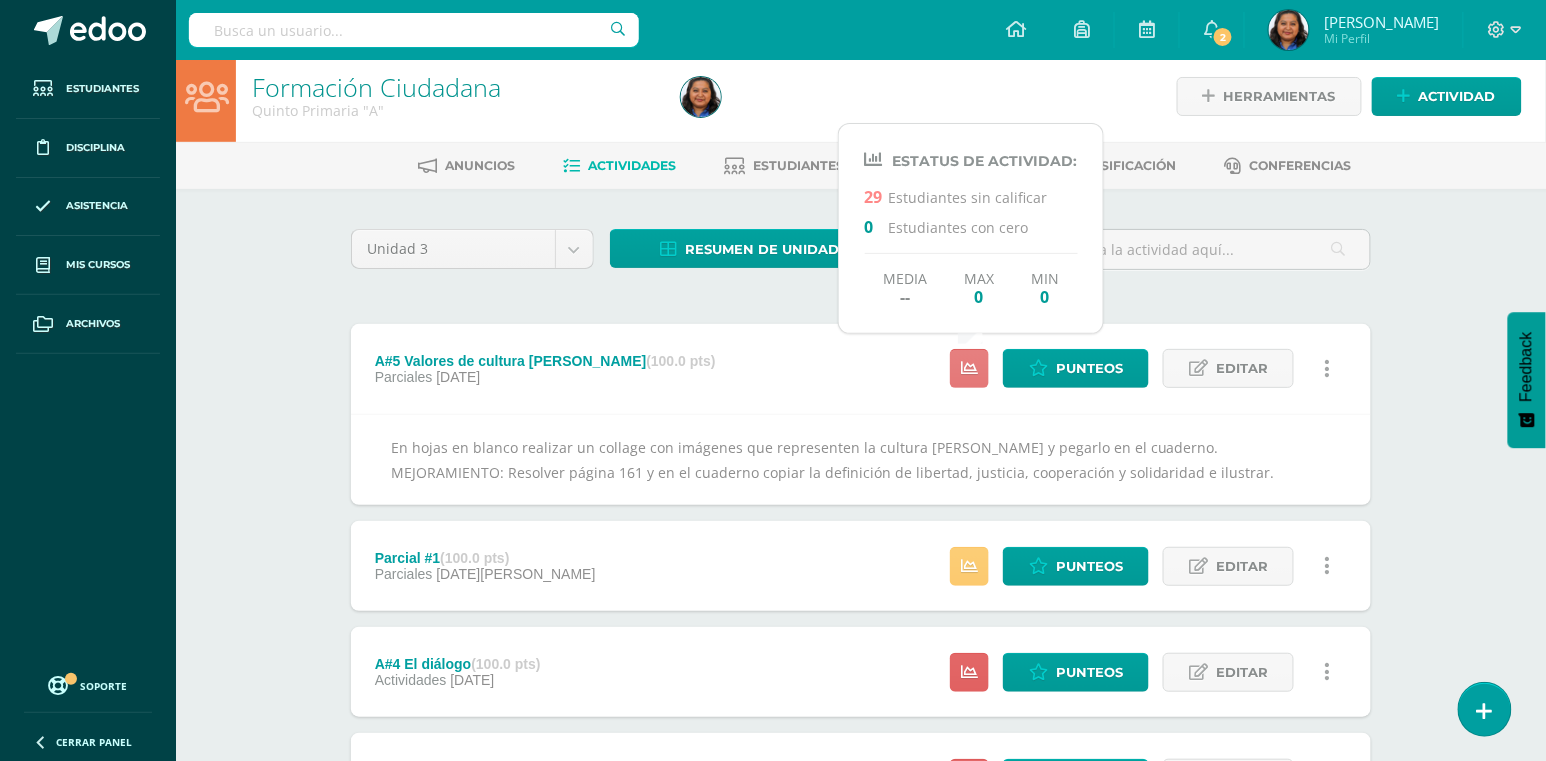 scroll, scrollTop: 0, scrollLeft: 0, axis: both 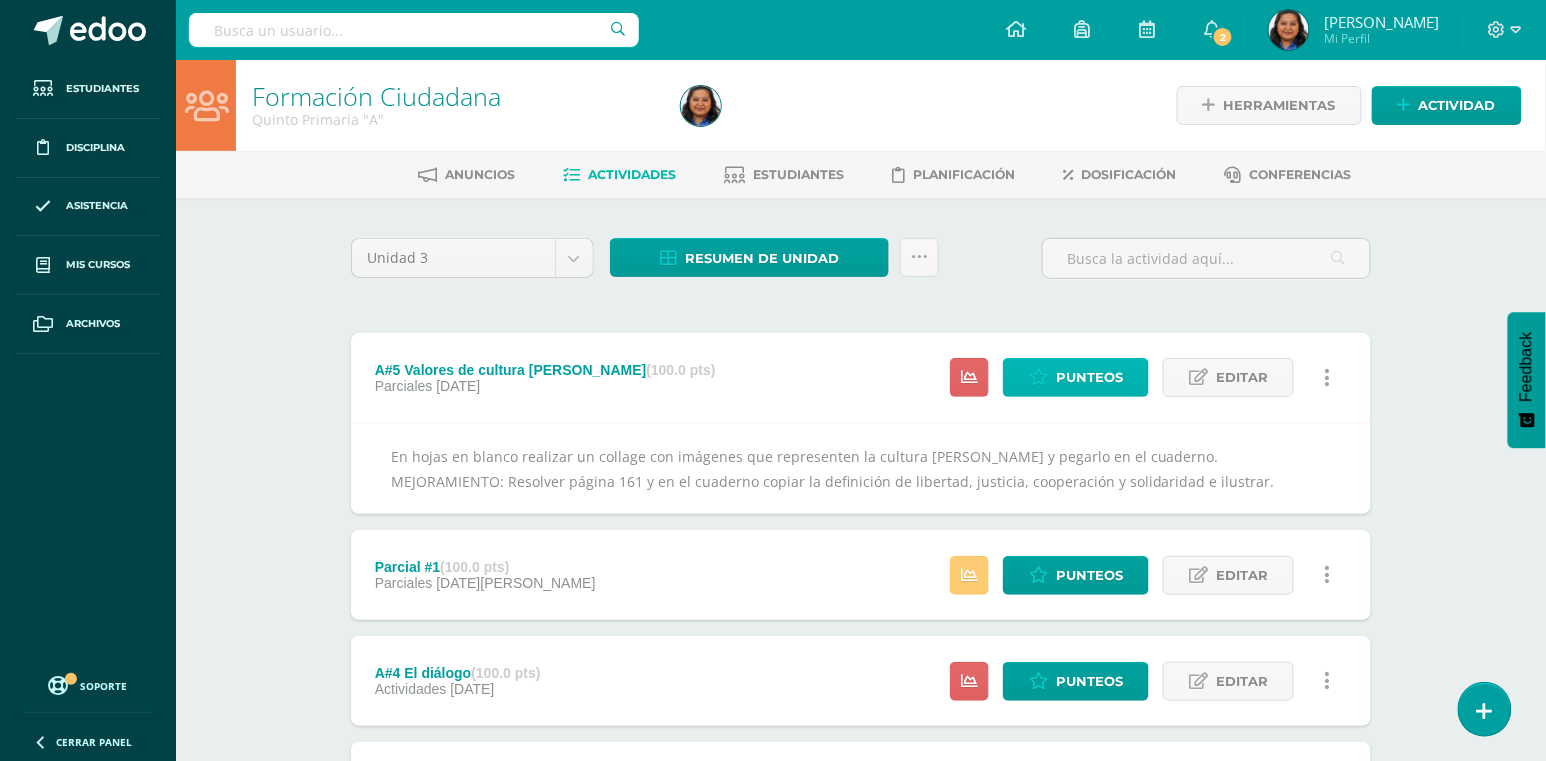 click on "Punteos" at bounding box center [1089, 377] 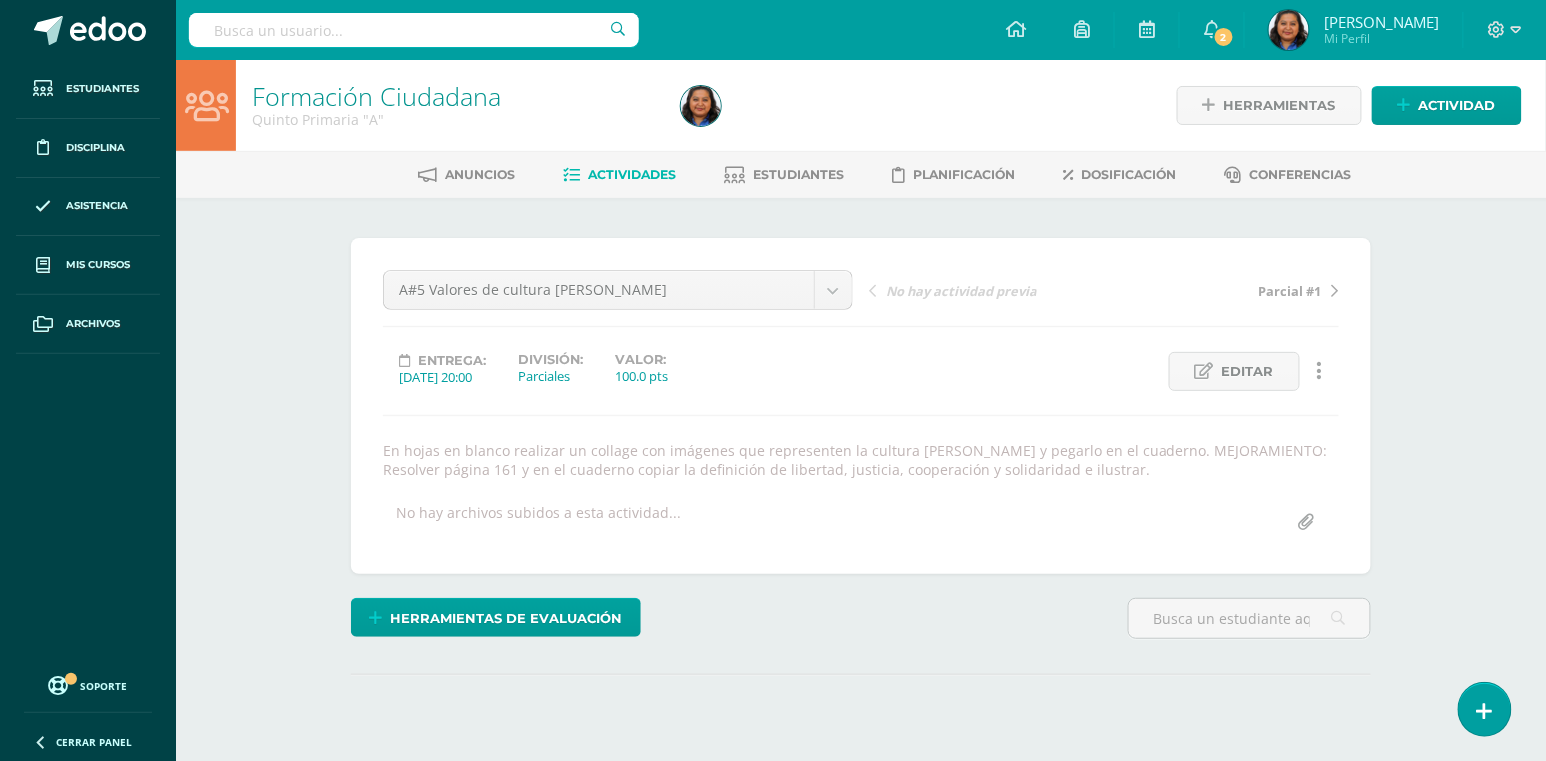 scroll, scrollTop: 0, scrollLeft: 0, axis: both 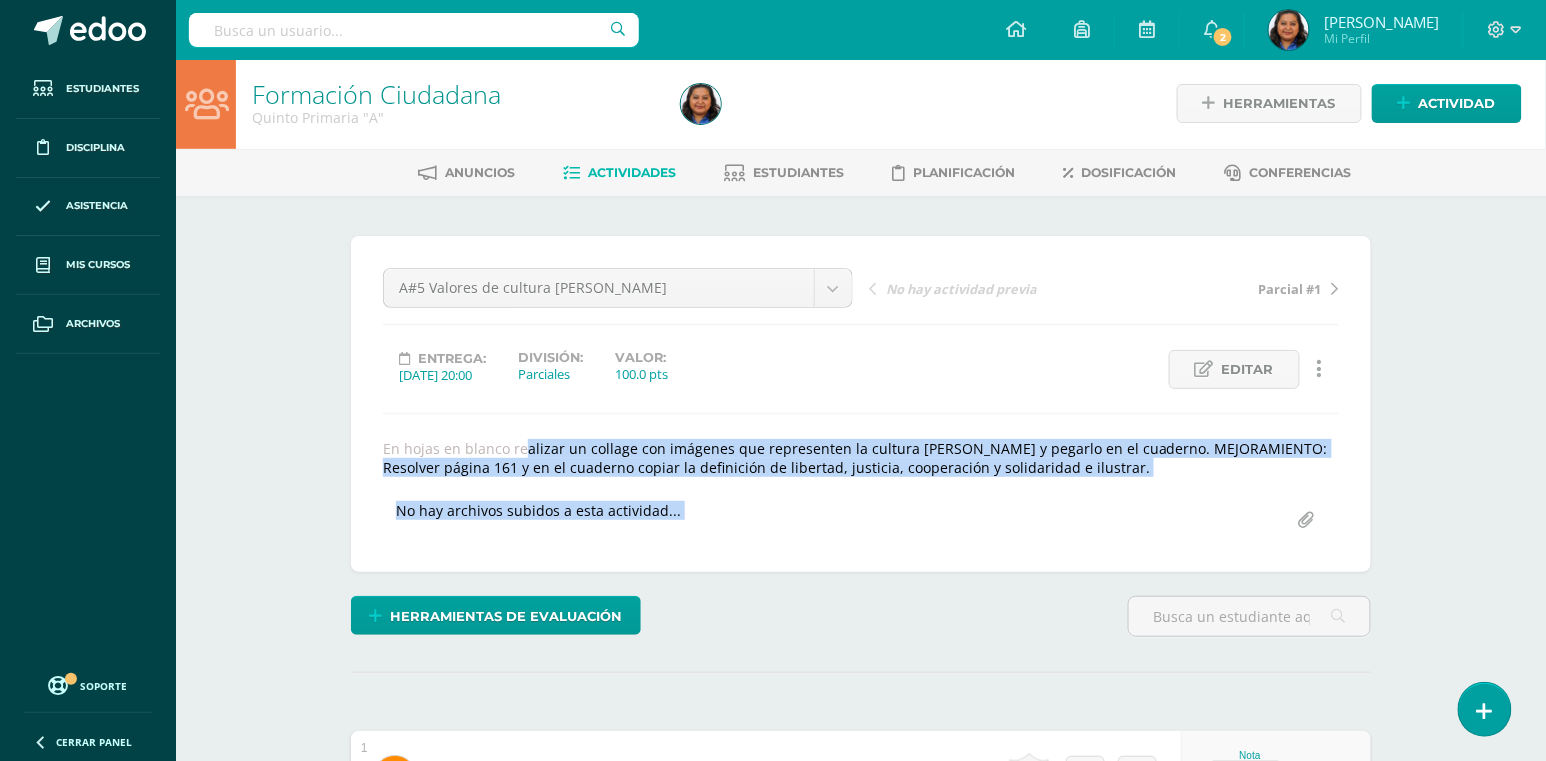 drag, startPoint x: 385, startPoint y: 448, endPoint x: 1028, endPoint y: 473, distance: 643.48584 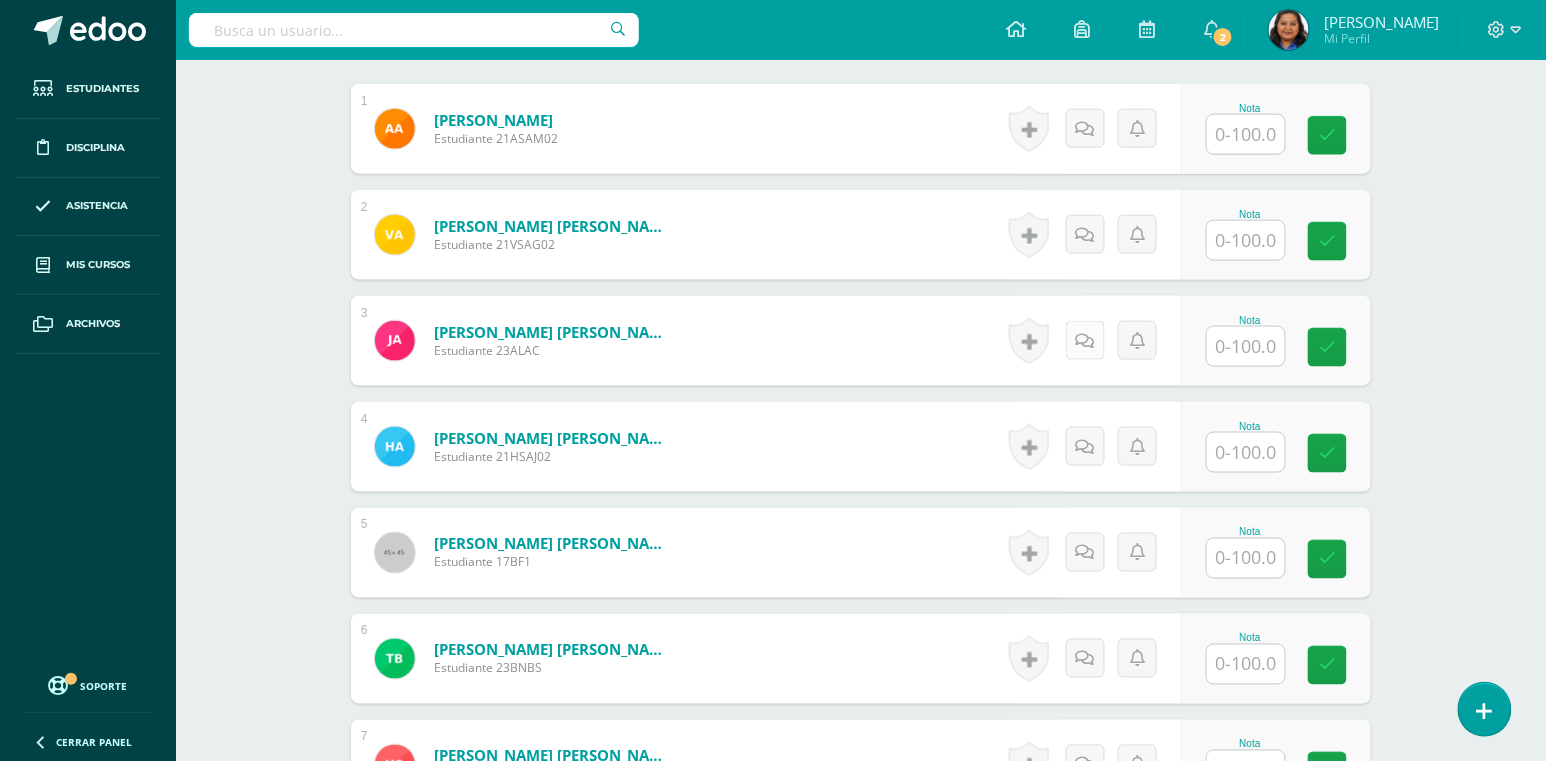scroll, scrollTop: 536, scrollLeft: 0, axis: vertical 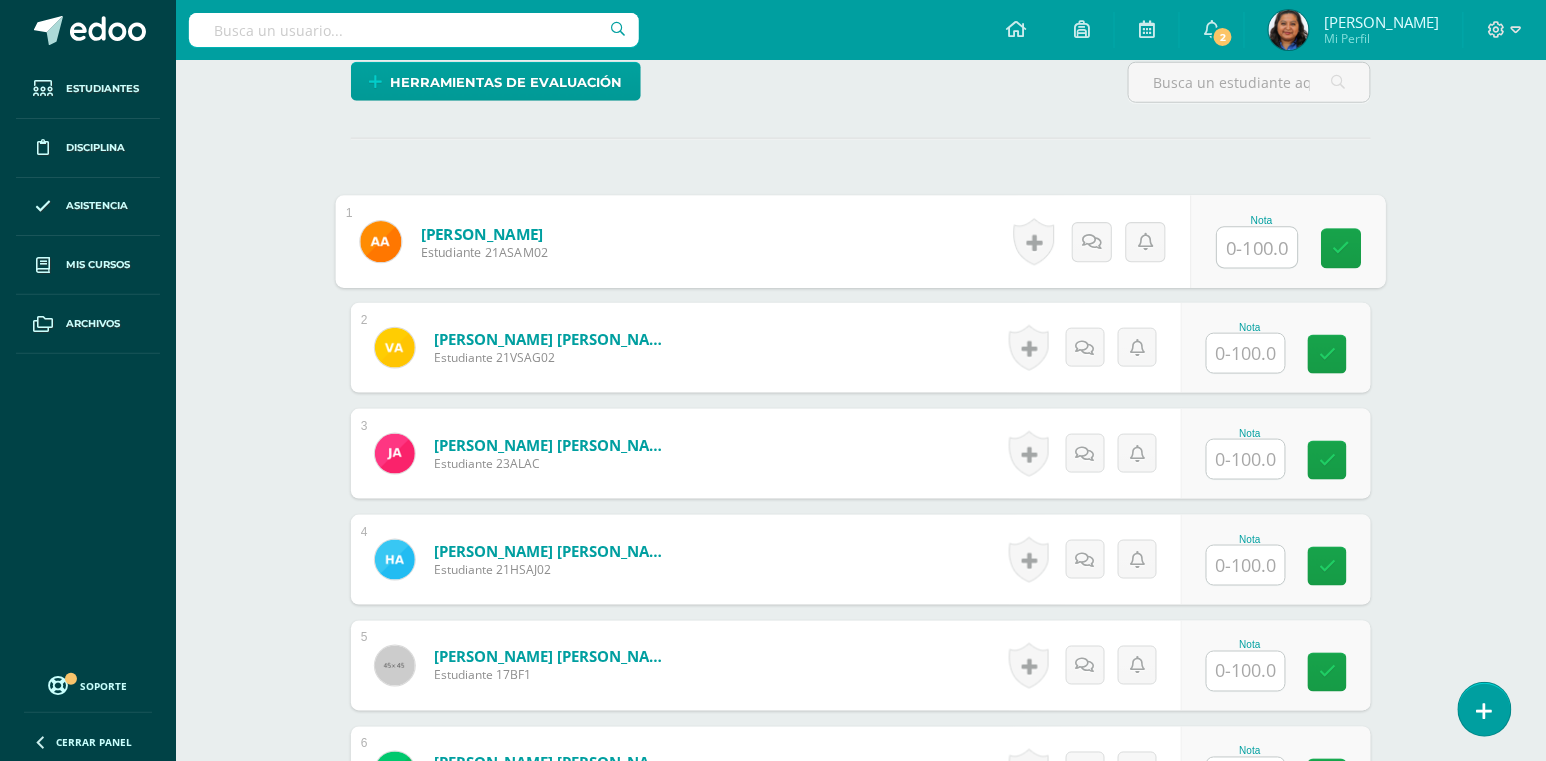 click at bounding box center (1258, 248) 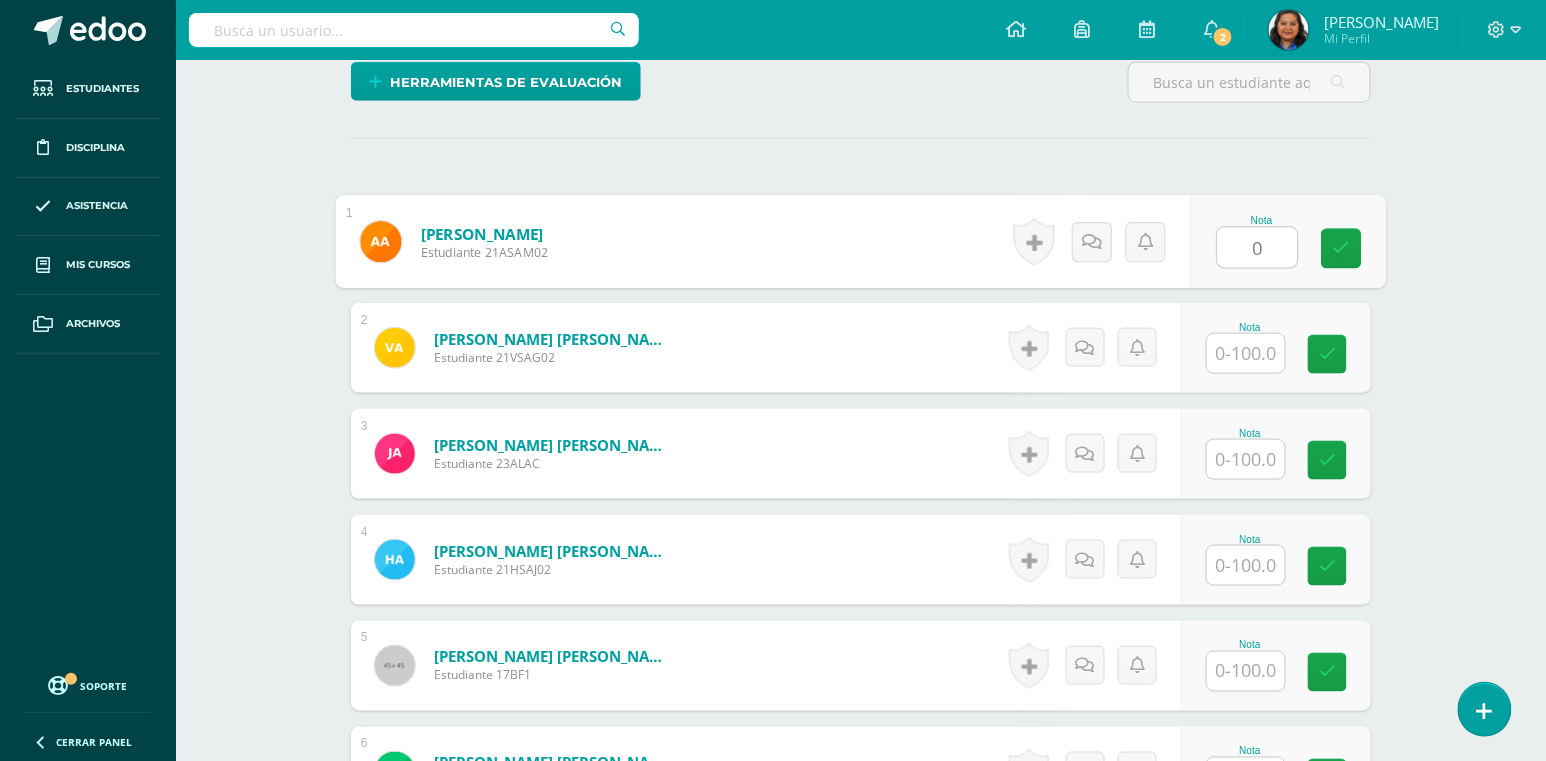 type on "0" 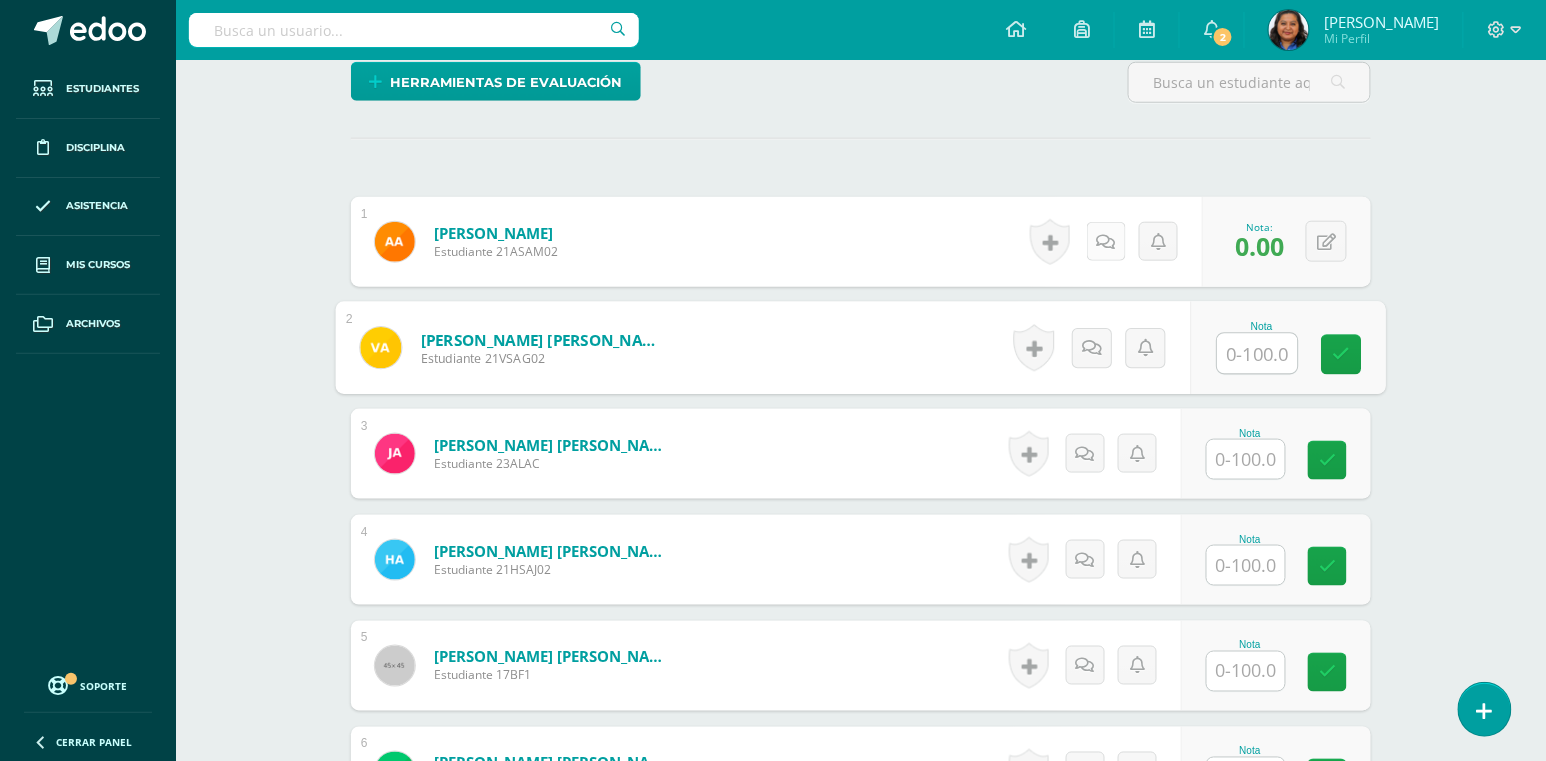 click at bounding box center (1106, 242) 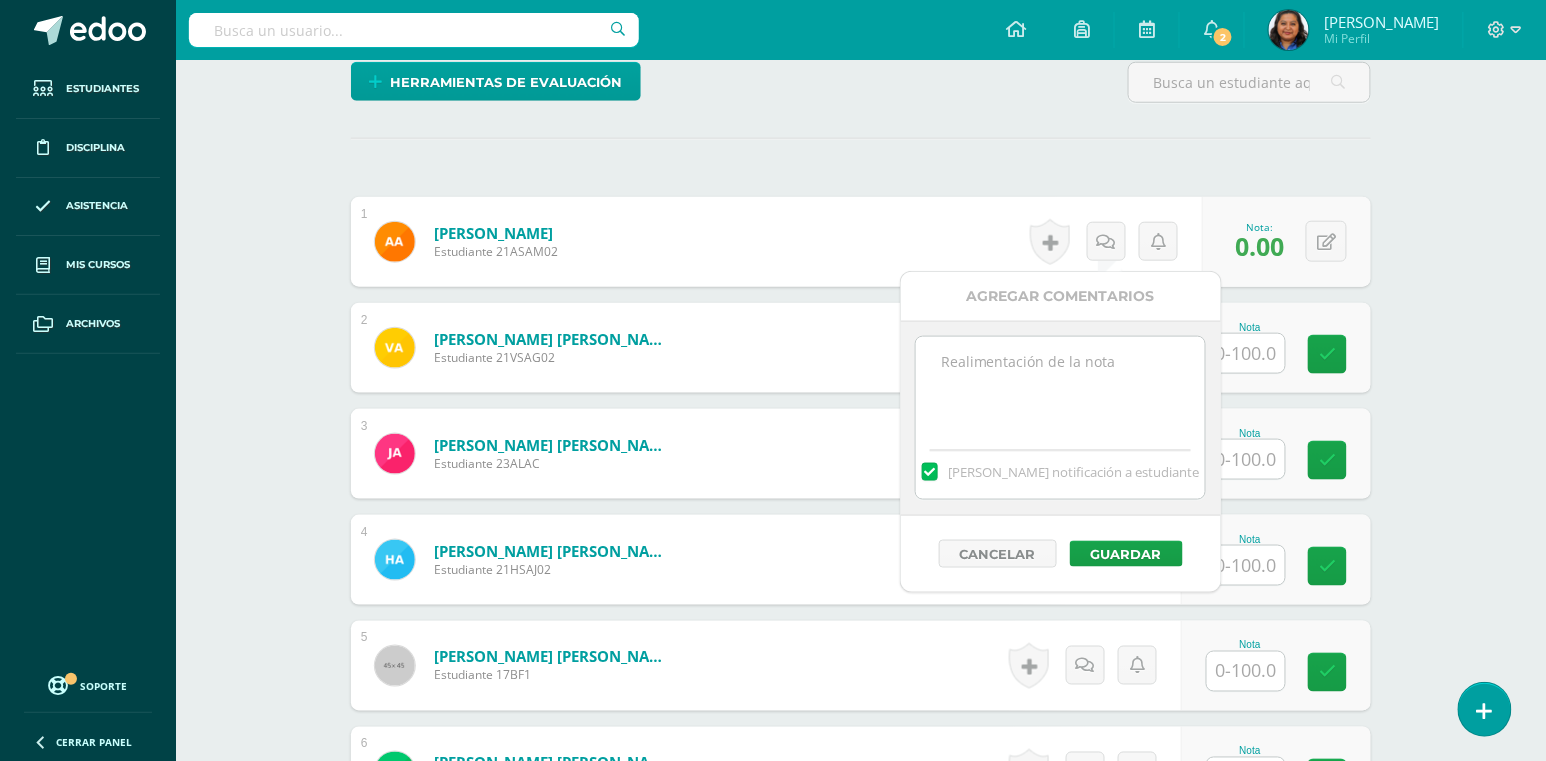 click at bounding box center [1060, 387] 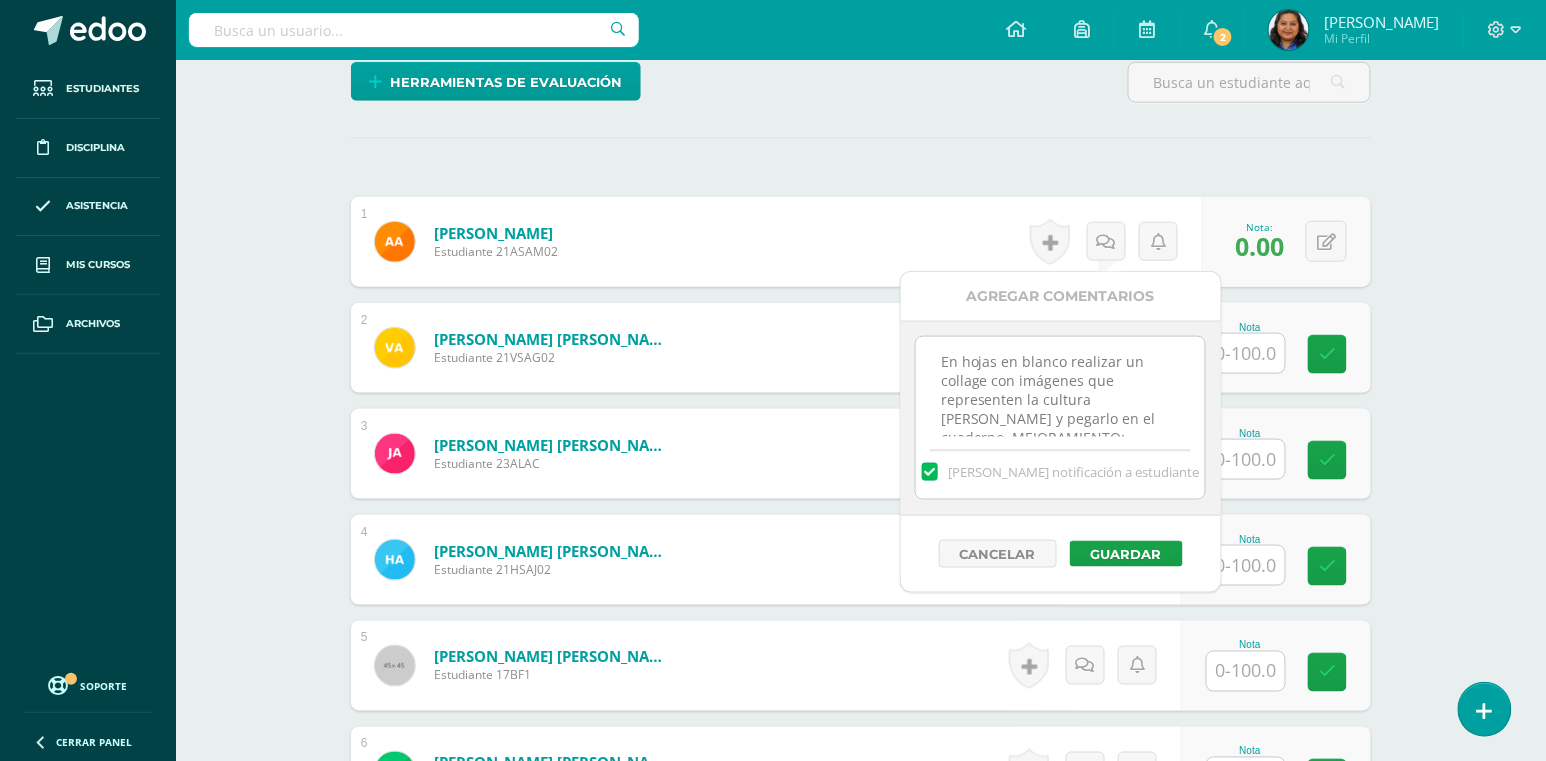 scroll, scrollTop: 82, scrollLeft: 0, axis: vertical 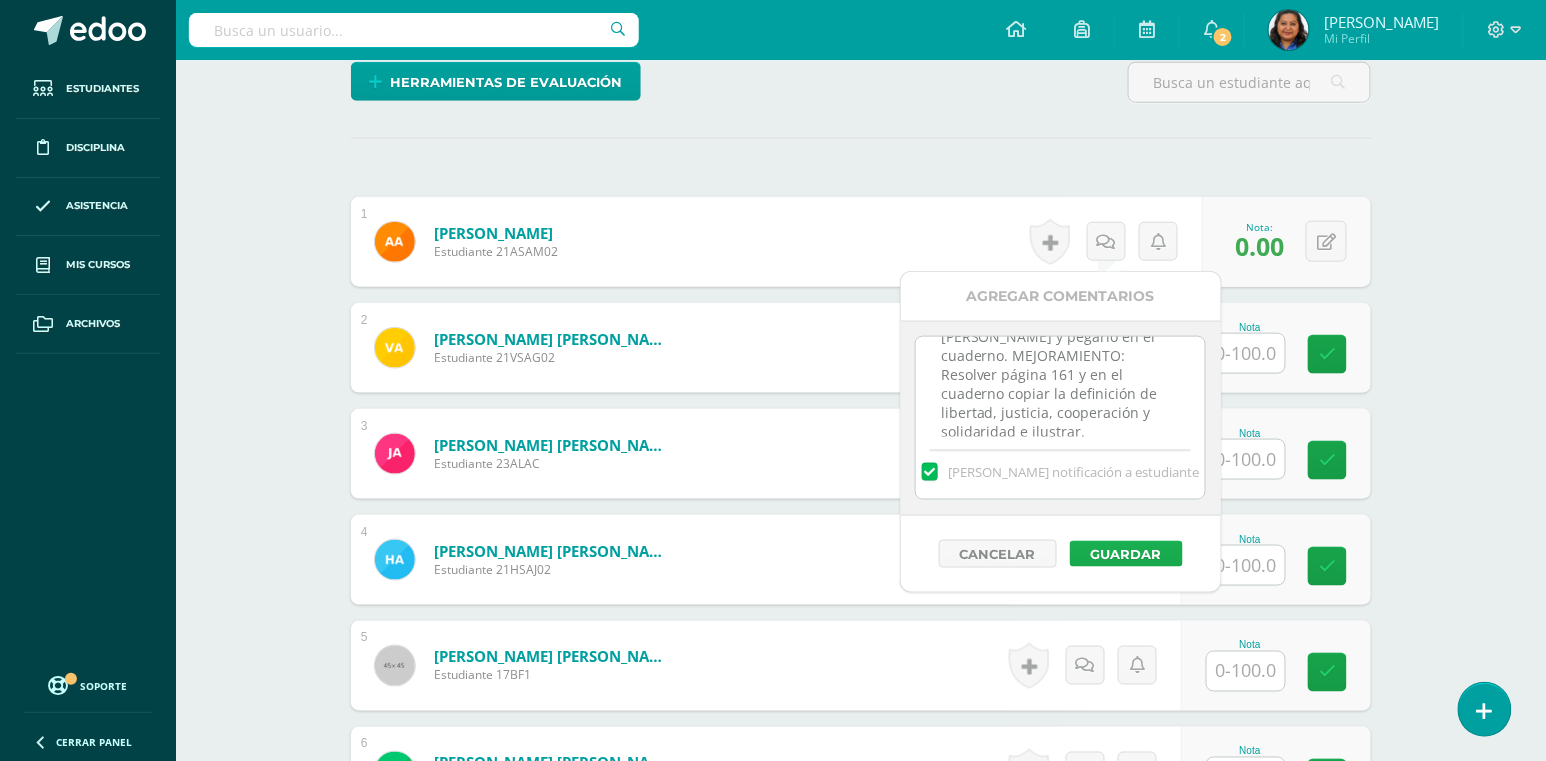 type on "En hojas en blanco realizar un collage con imágenes que representen la cultura [PERSON_NAME] y pegarlo en el cuaderno. MEJORAMIENTO: Resolver página 161 y en el cuaderno copiar la definición de libertad, justicia, cooperación y solidaridad e ilustrar." 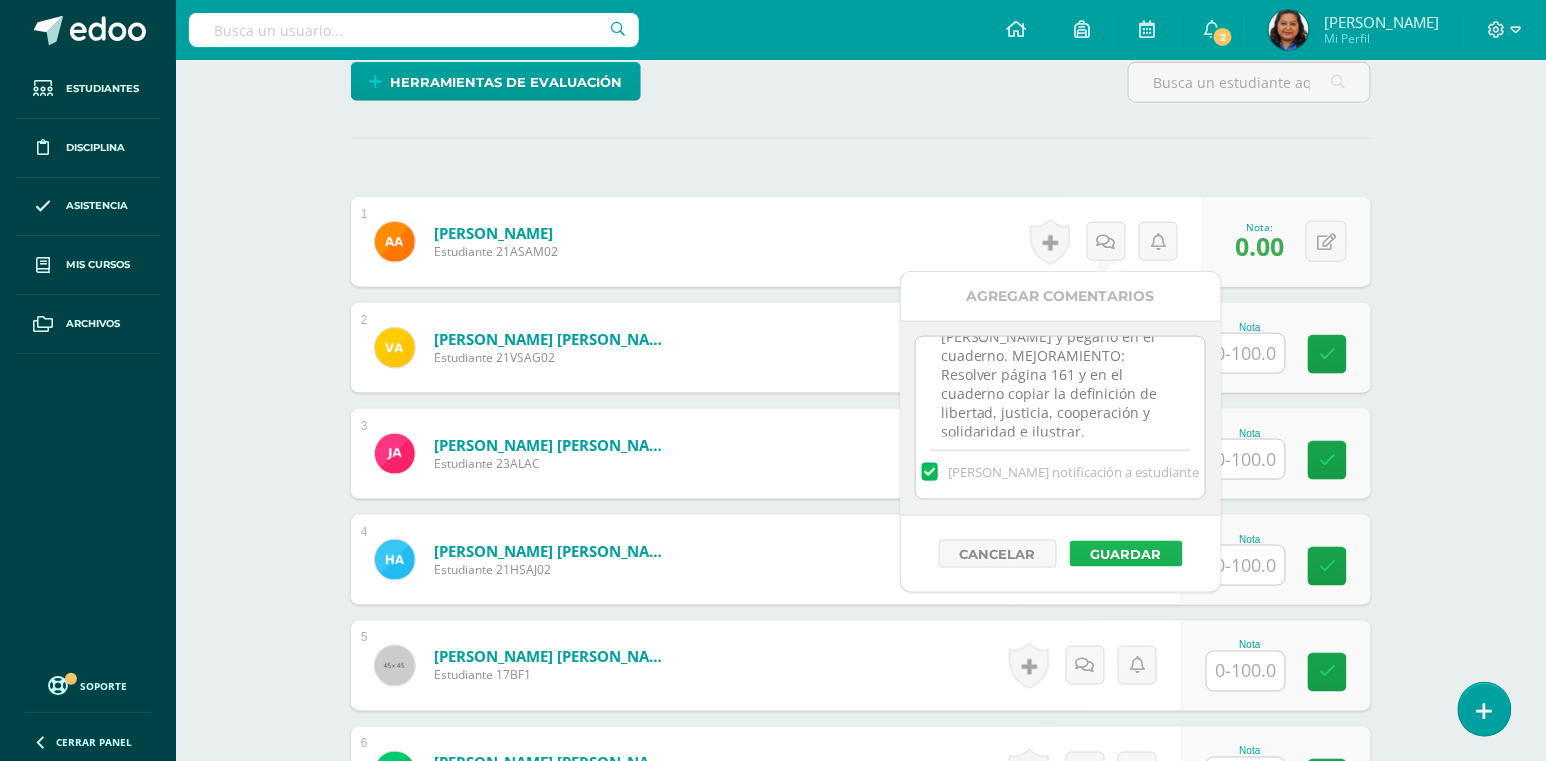 click on "Guardar" at bounding box center (1126, 554) 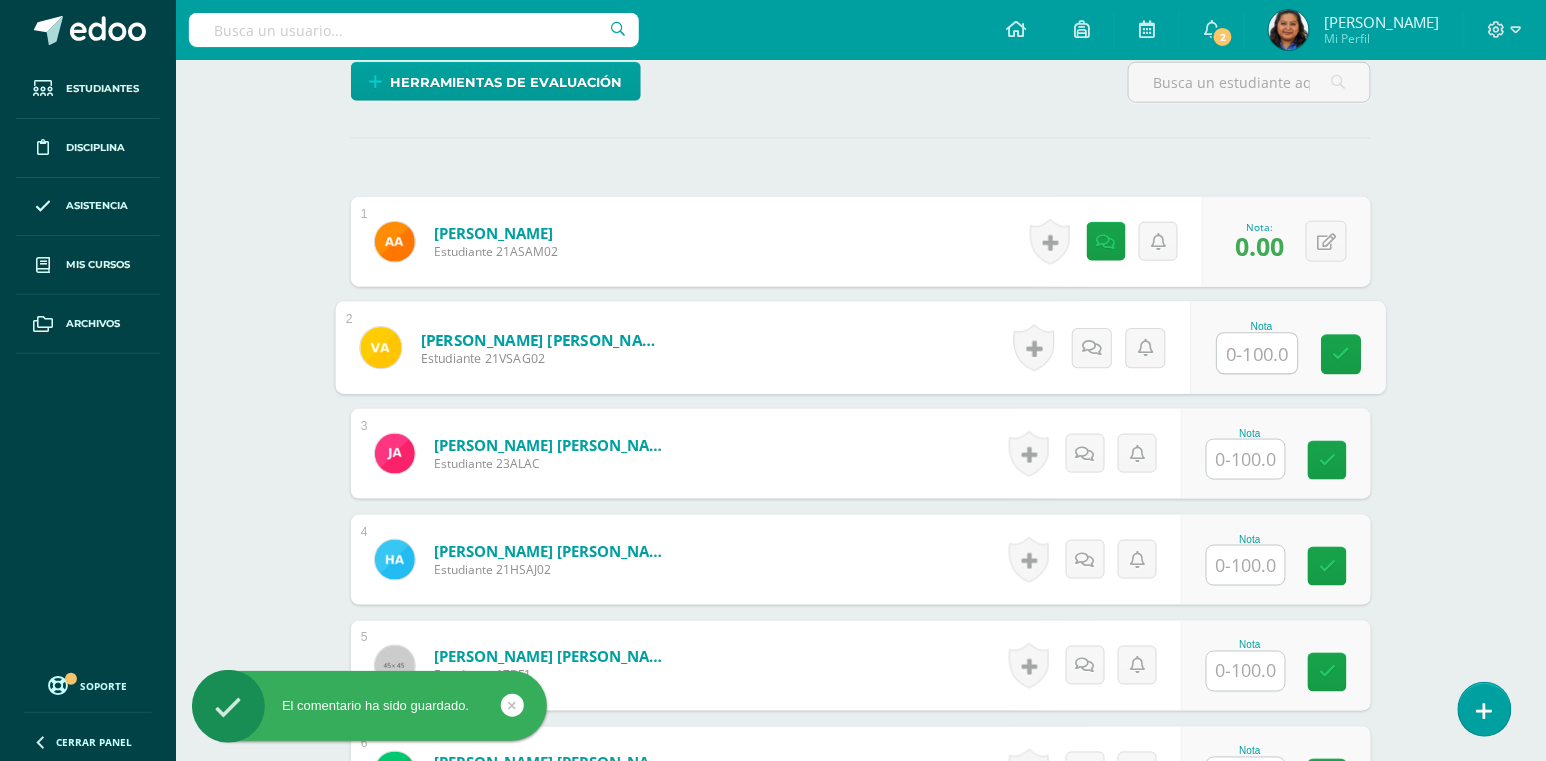 click at bounding box center (1258, 354) 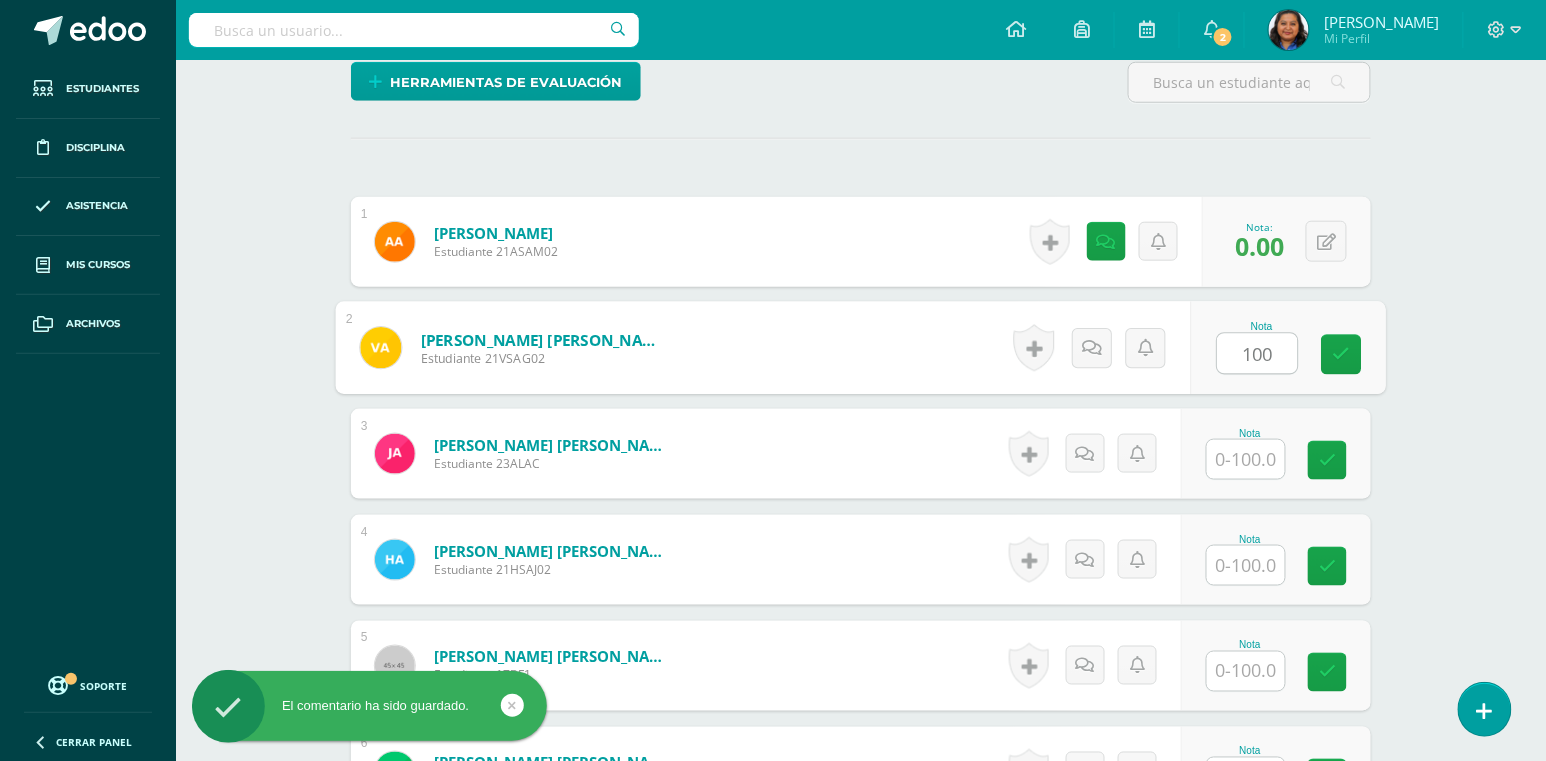 type on "100" 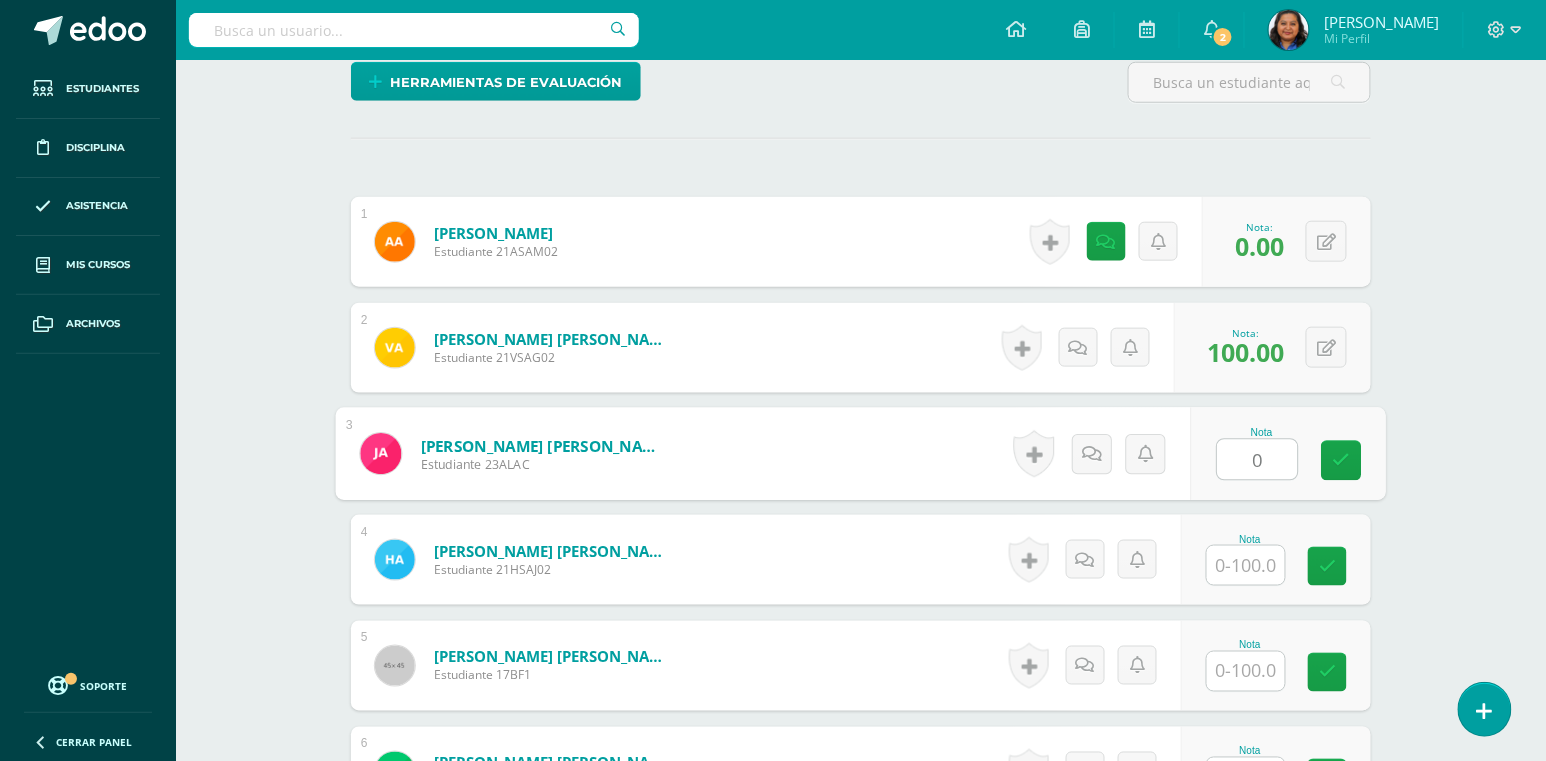 type on "0" 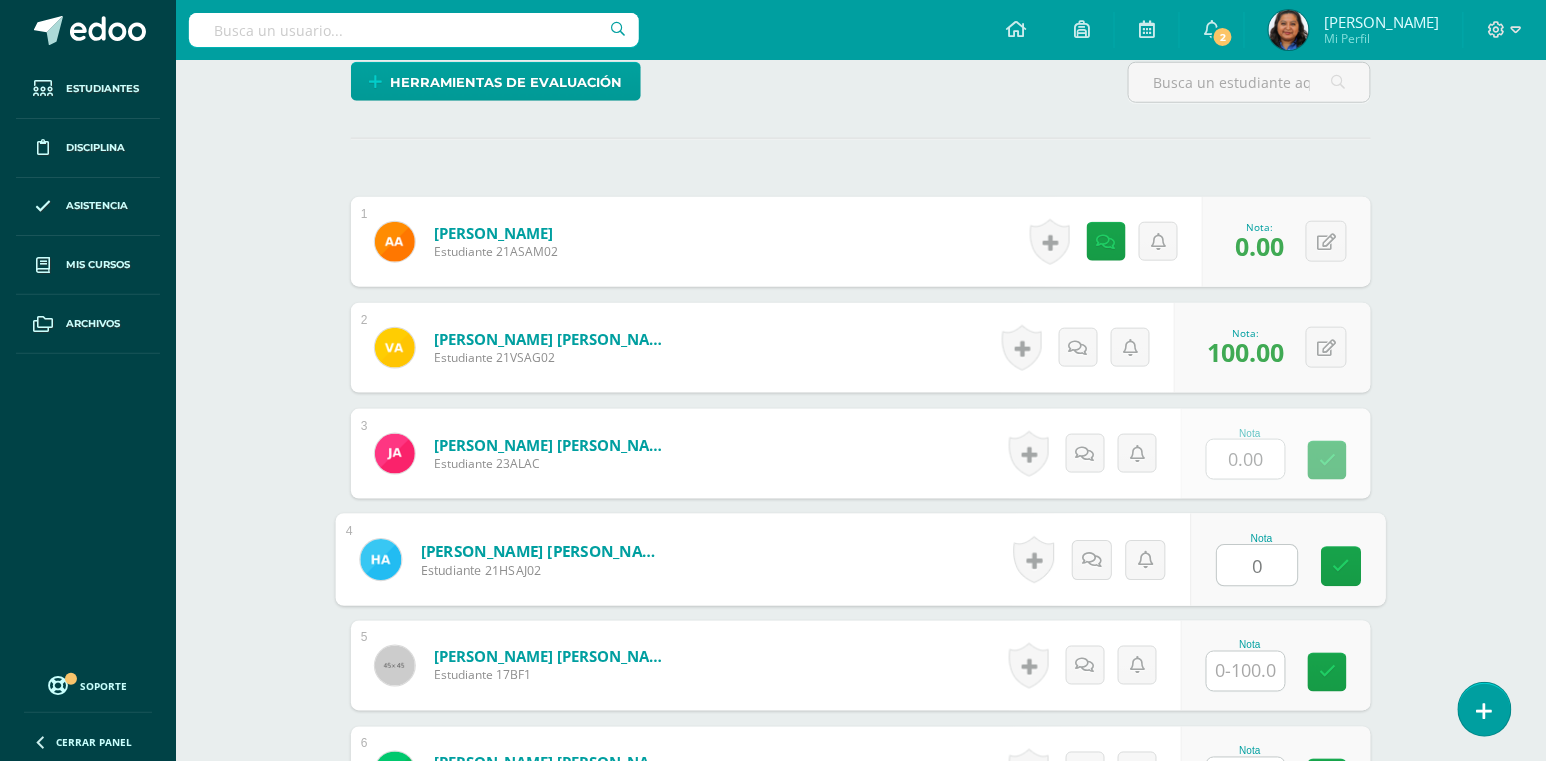 type on "0" 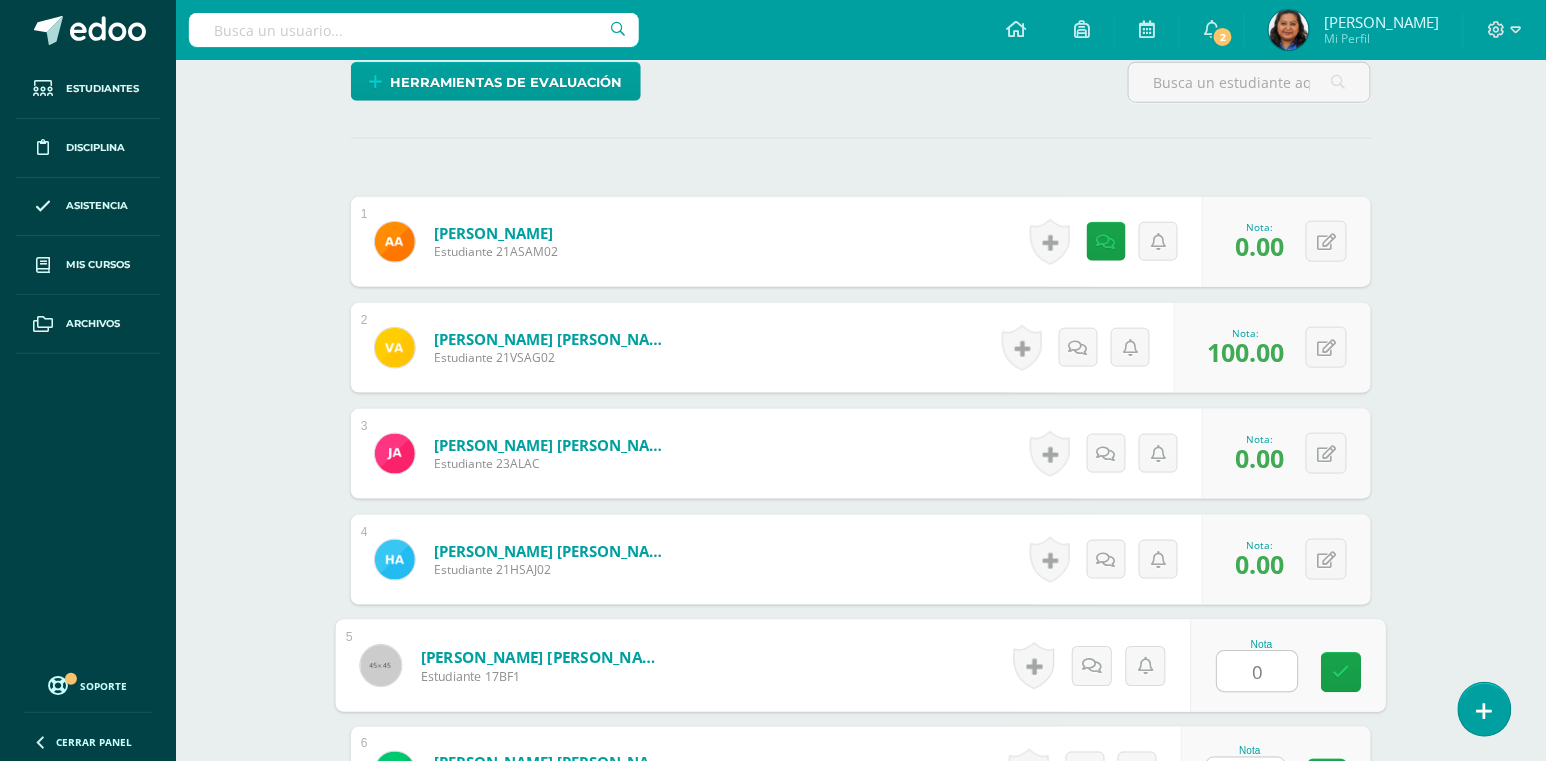 type on "0" 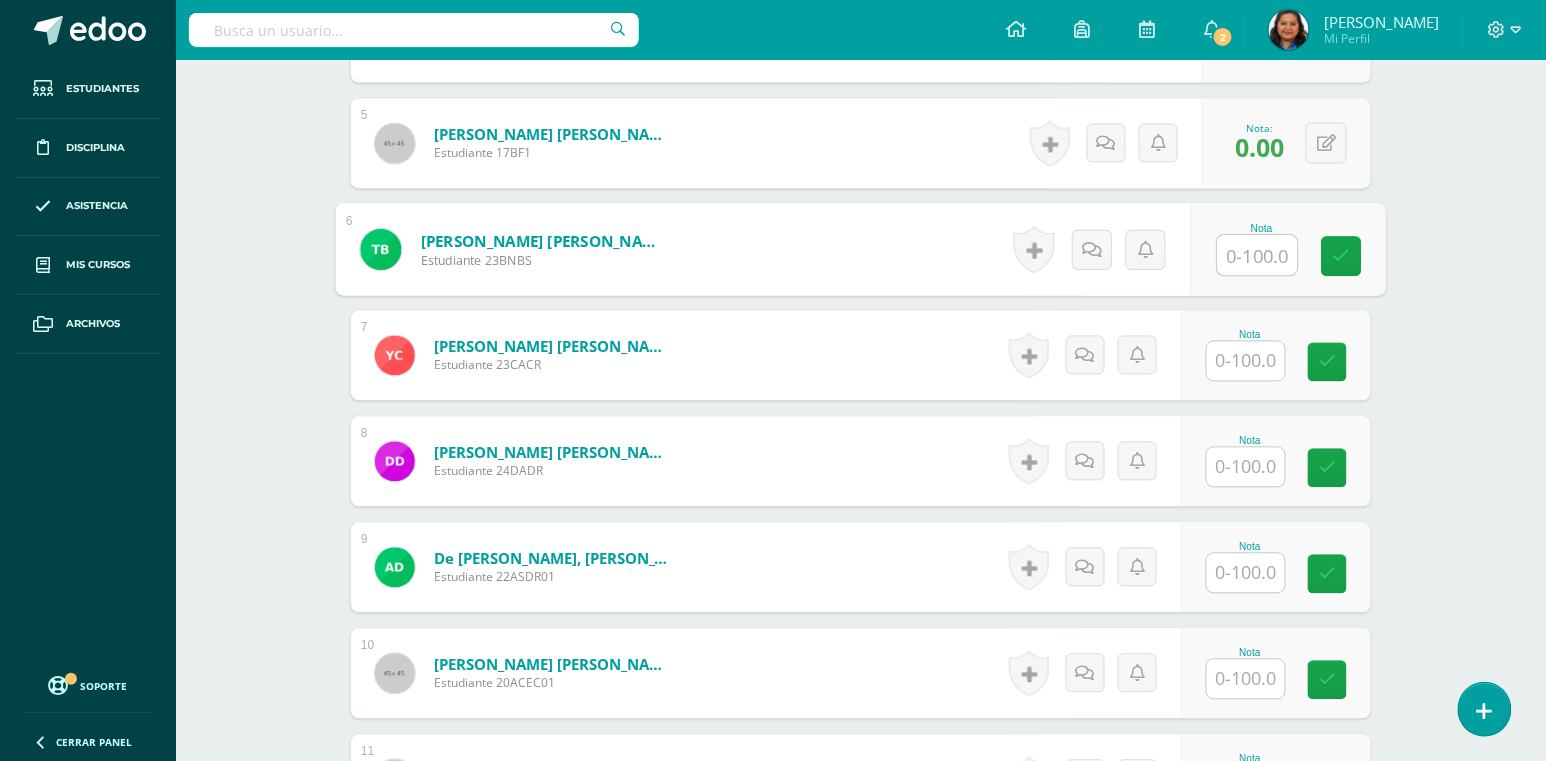 scroll, scrollTop: 1106, scrollLeft: 0, axis: vertical 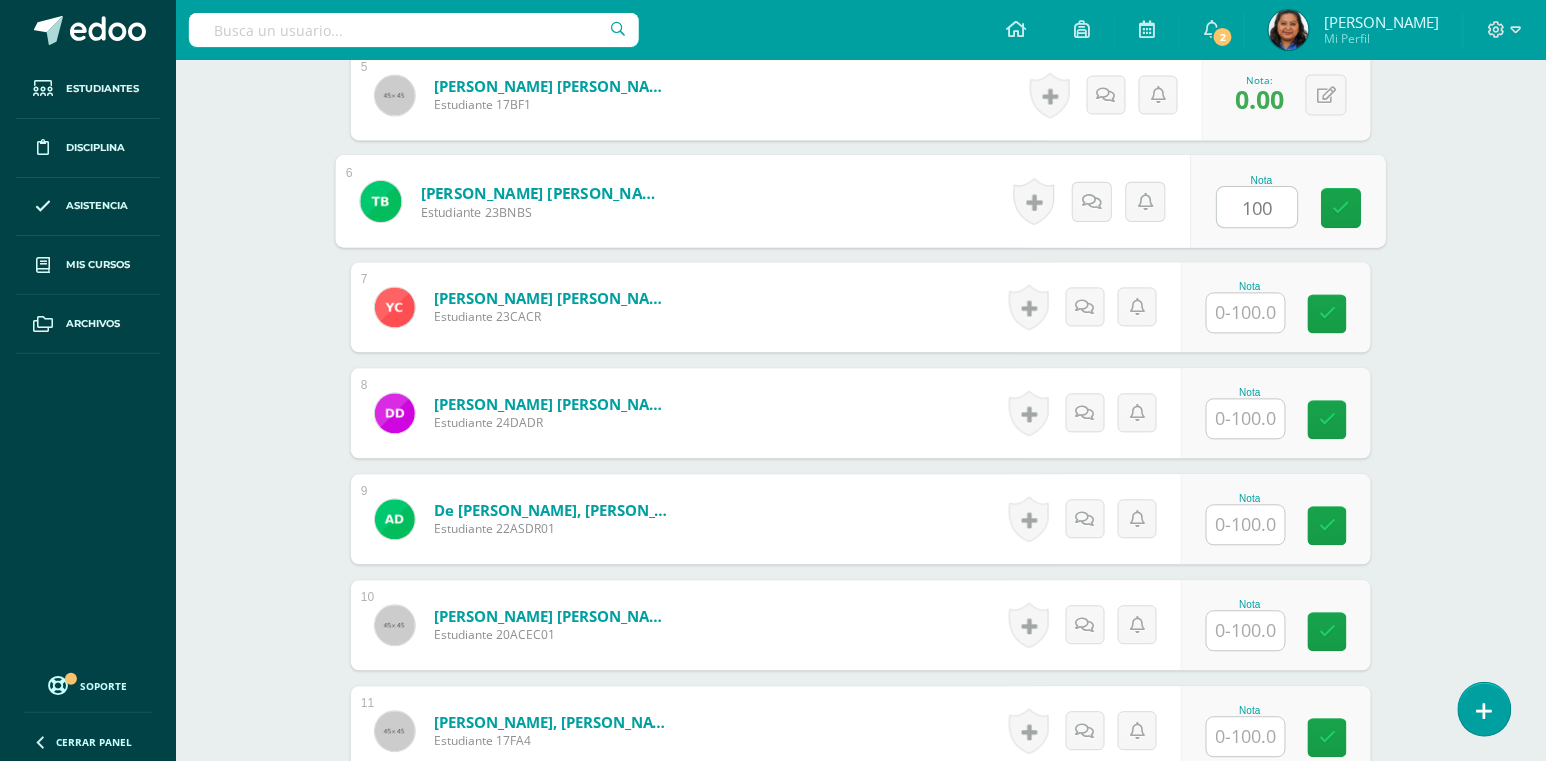 type on "100" 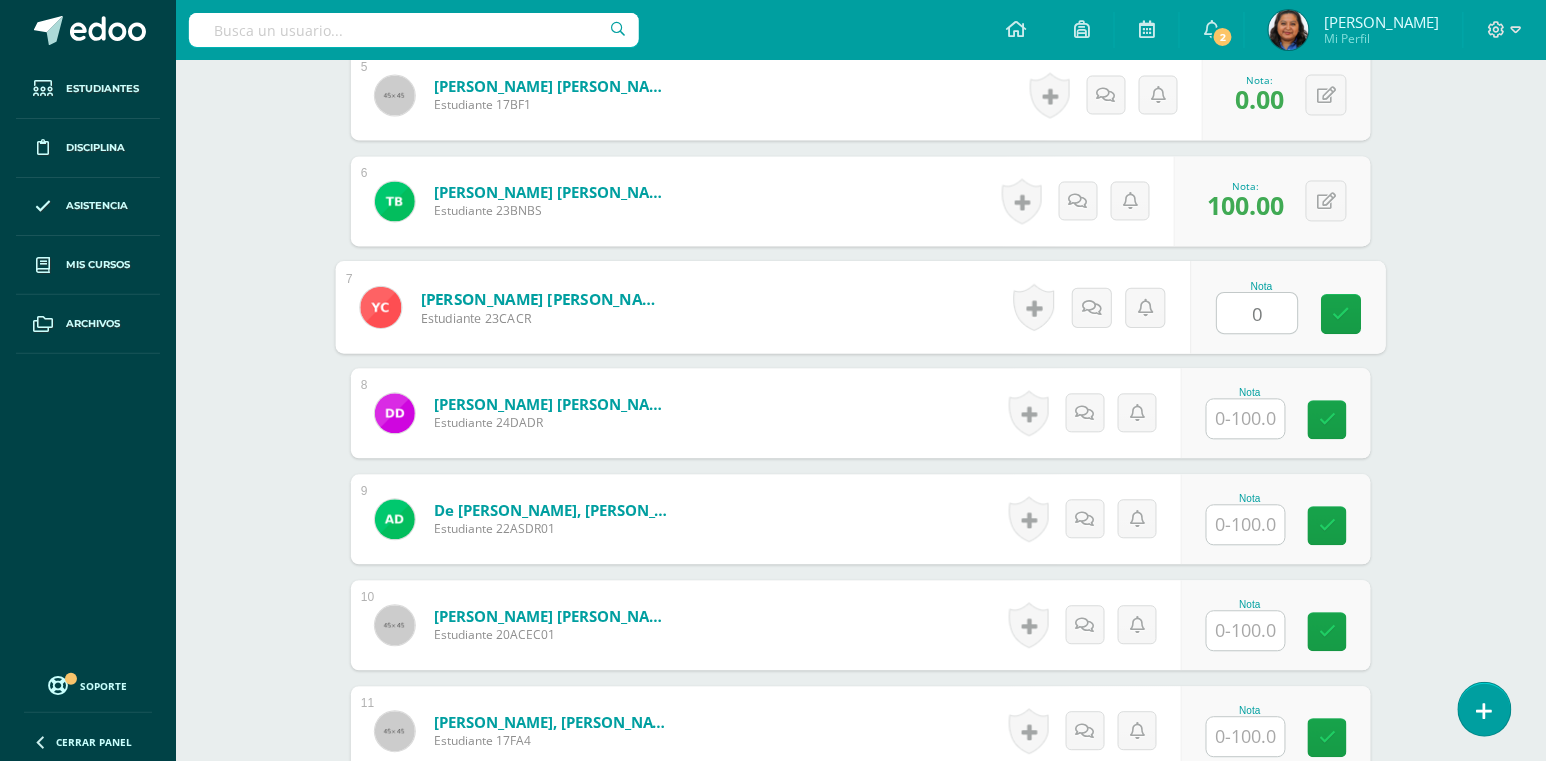 type on "0" 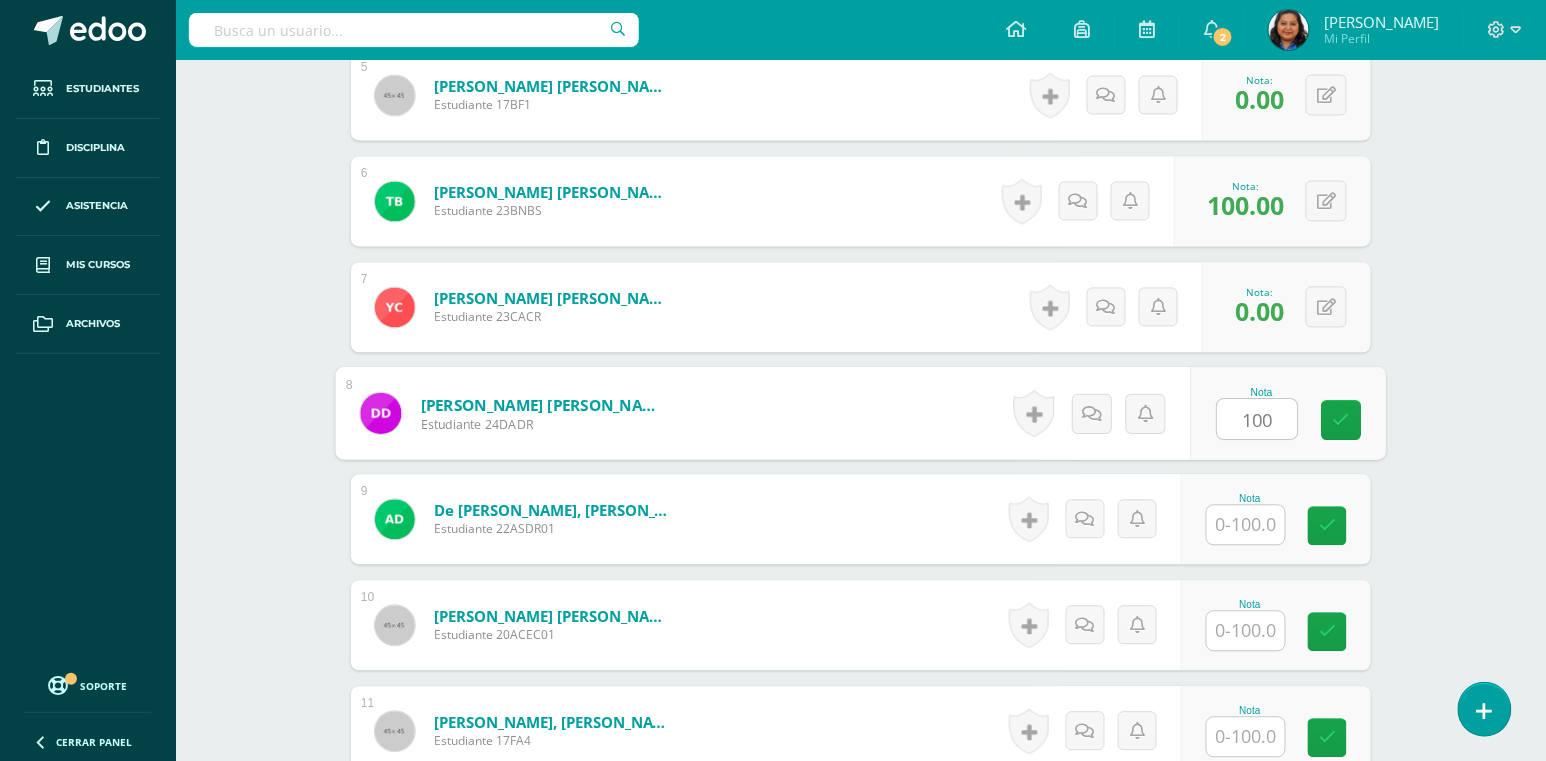 type on "100" 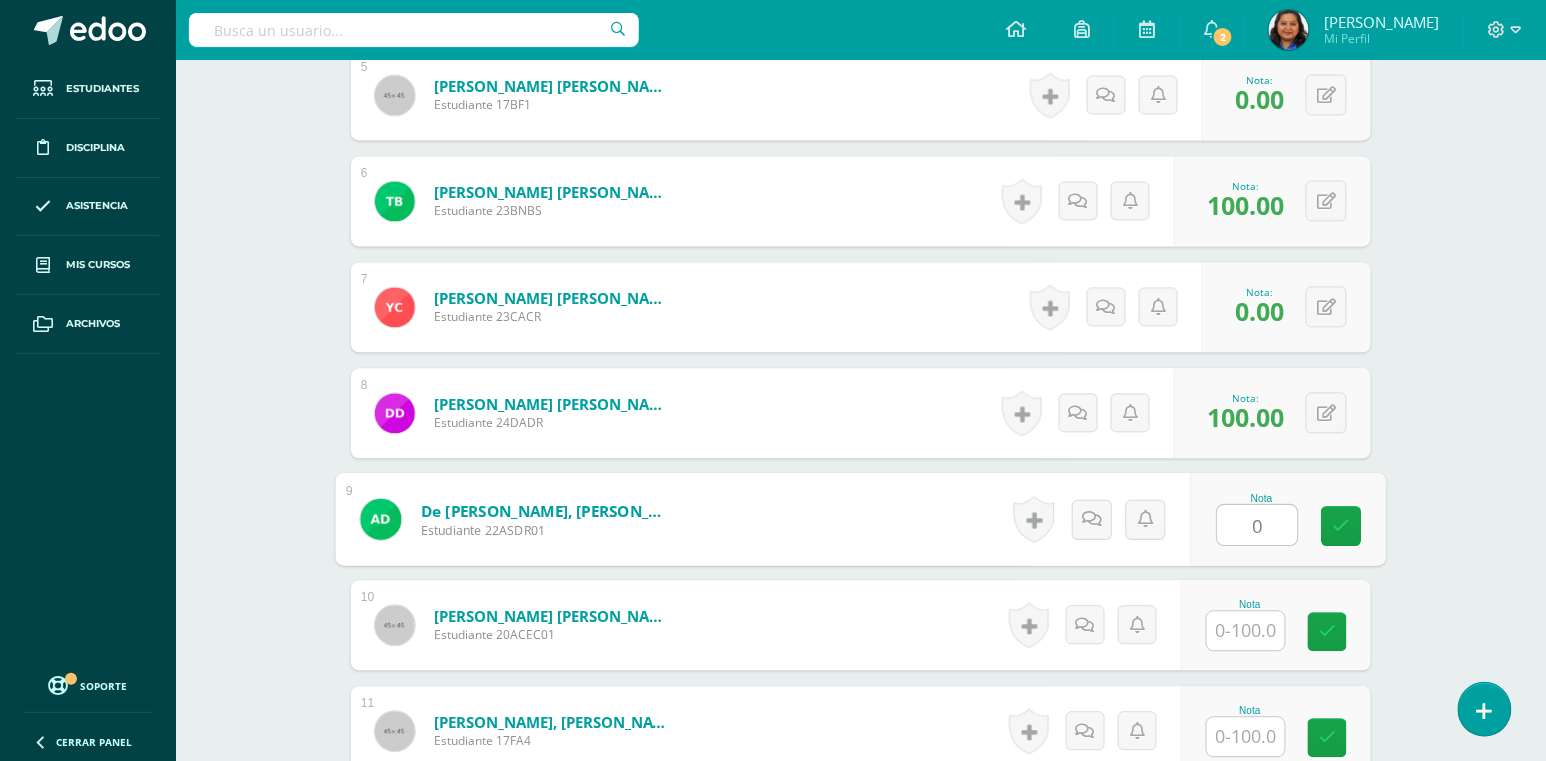 type on "0" 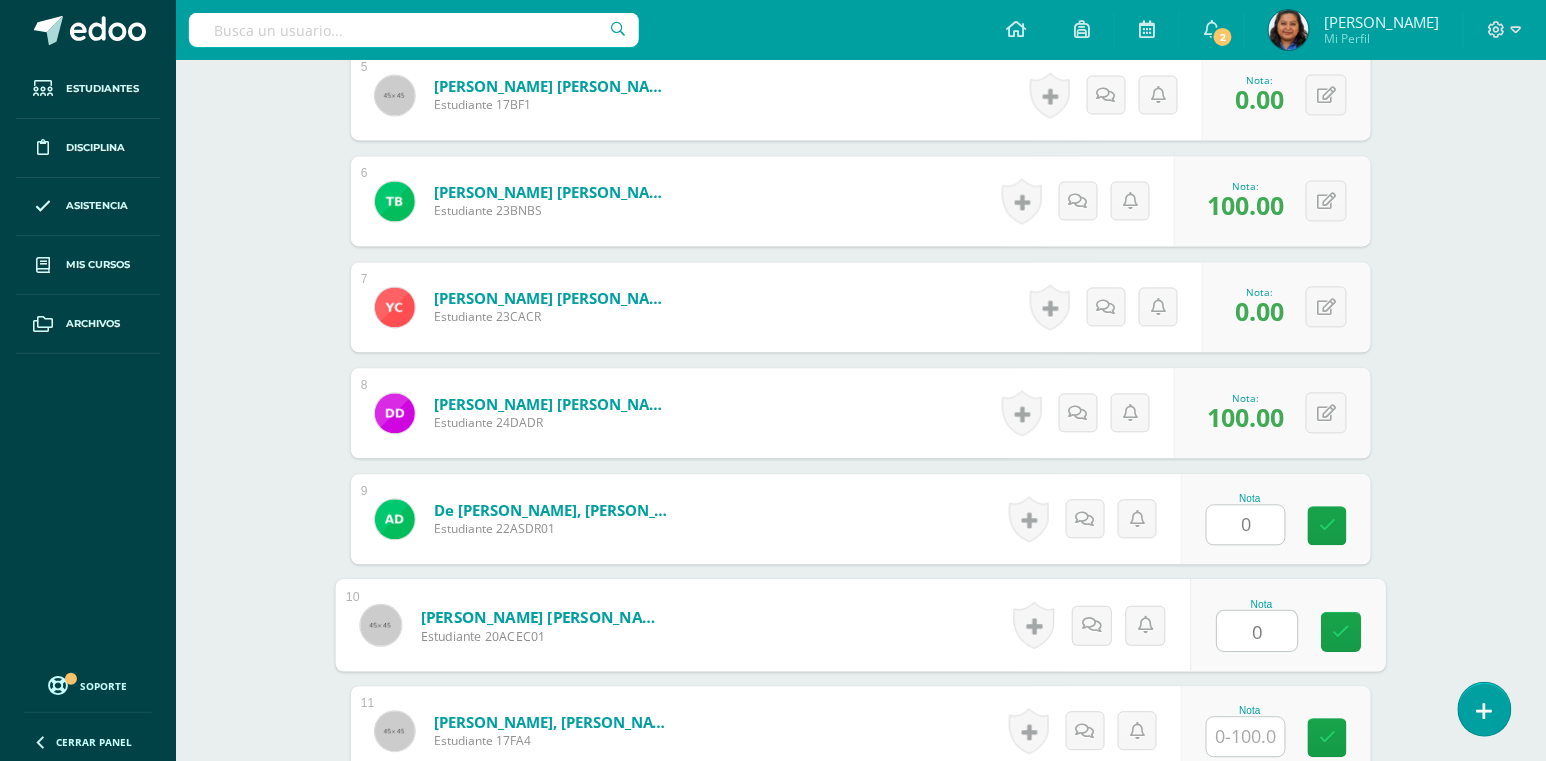 type on "0" 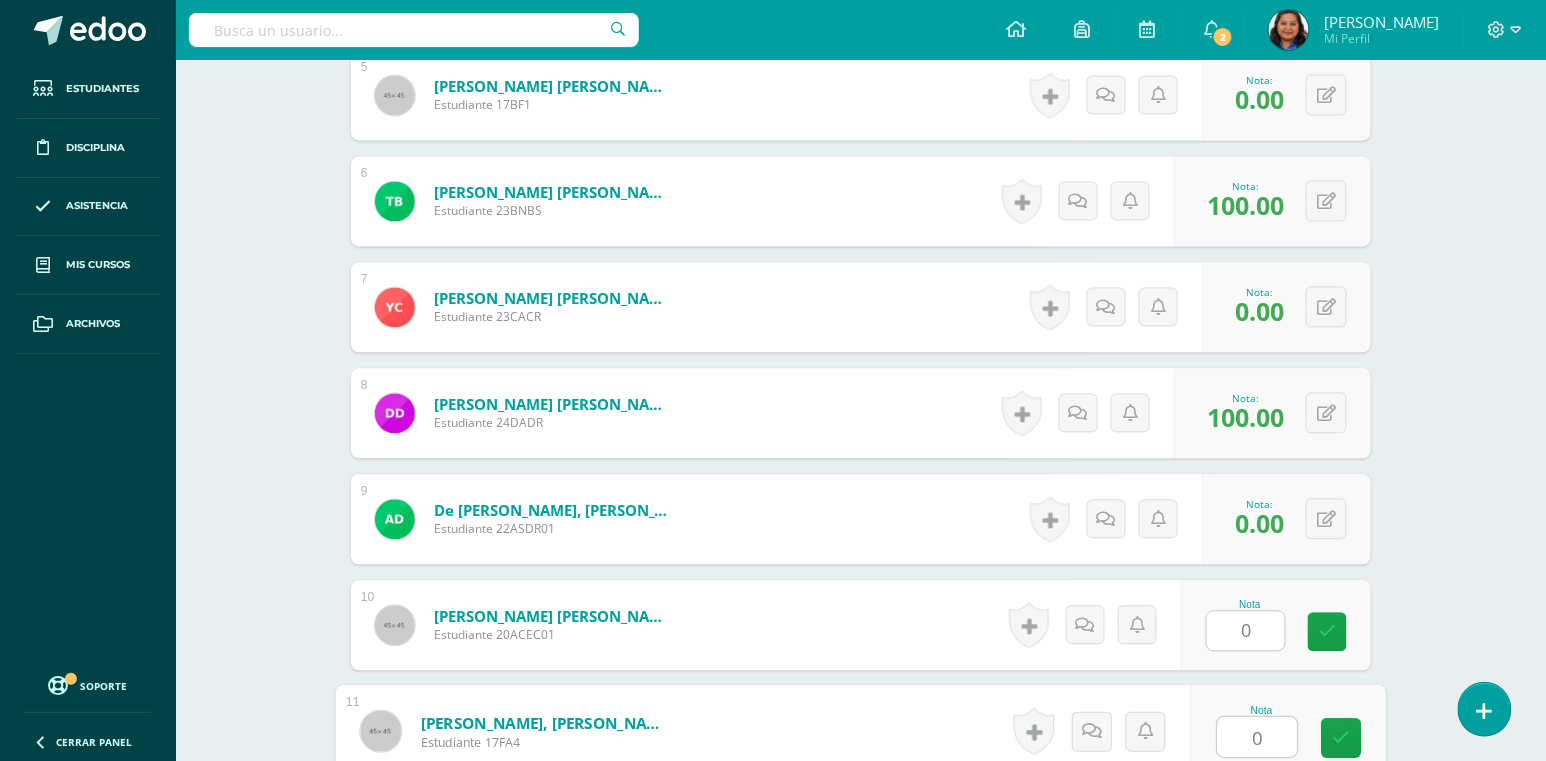 type on "0" 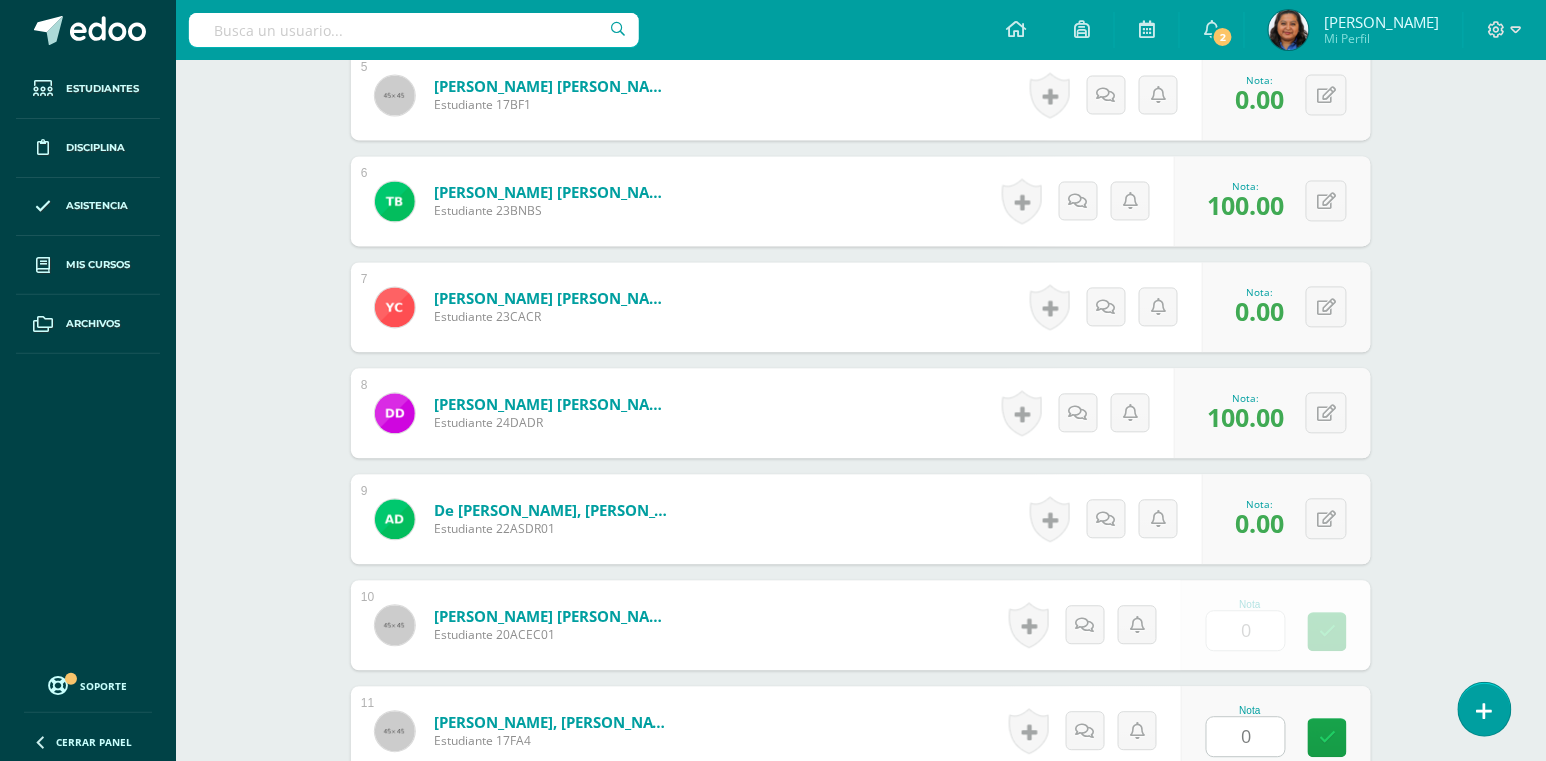 scroll, scrollTop: 1570, scrollLeft: 0, axis: vertical 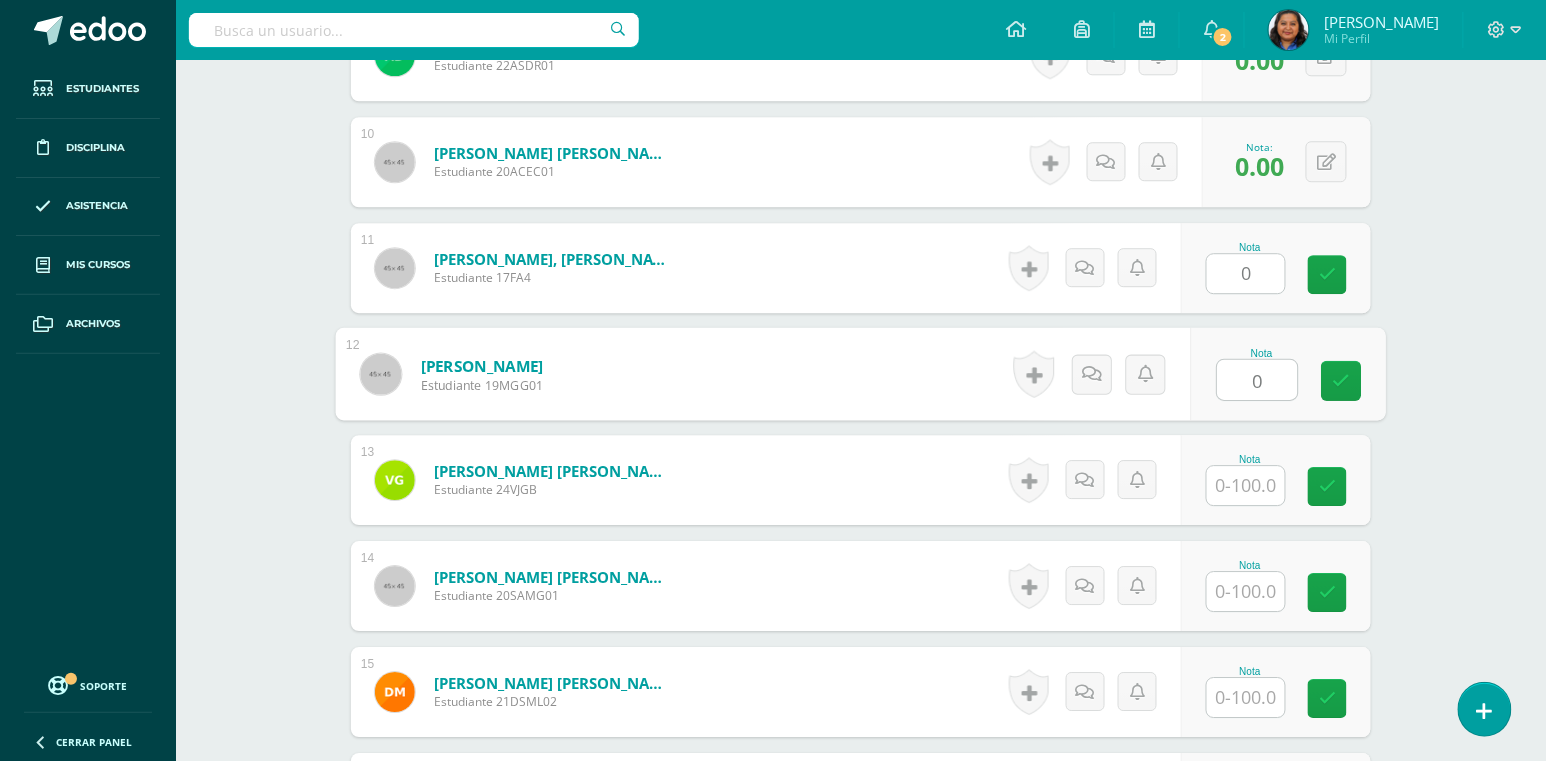 type on "0" 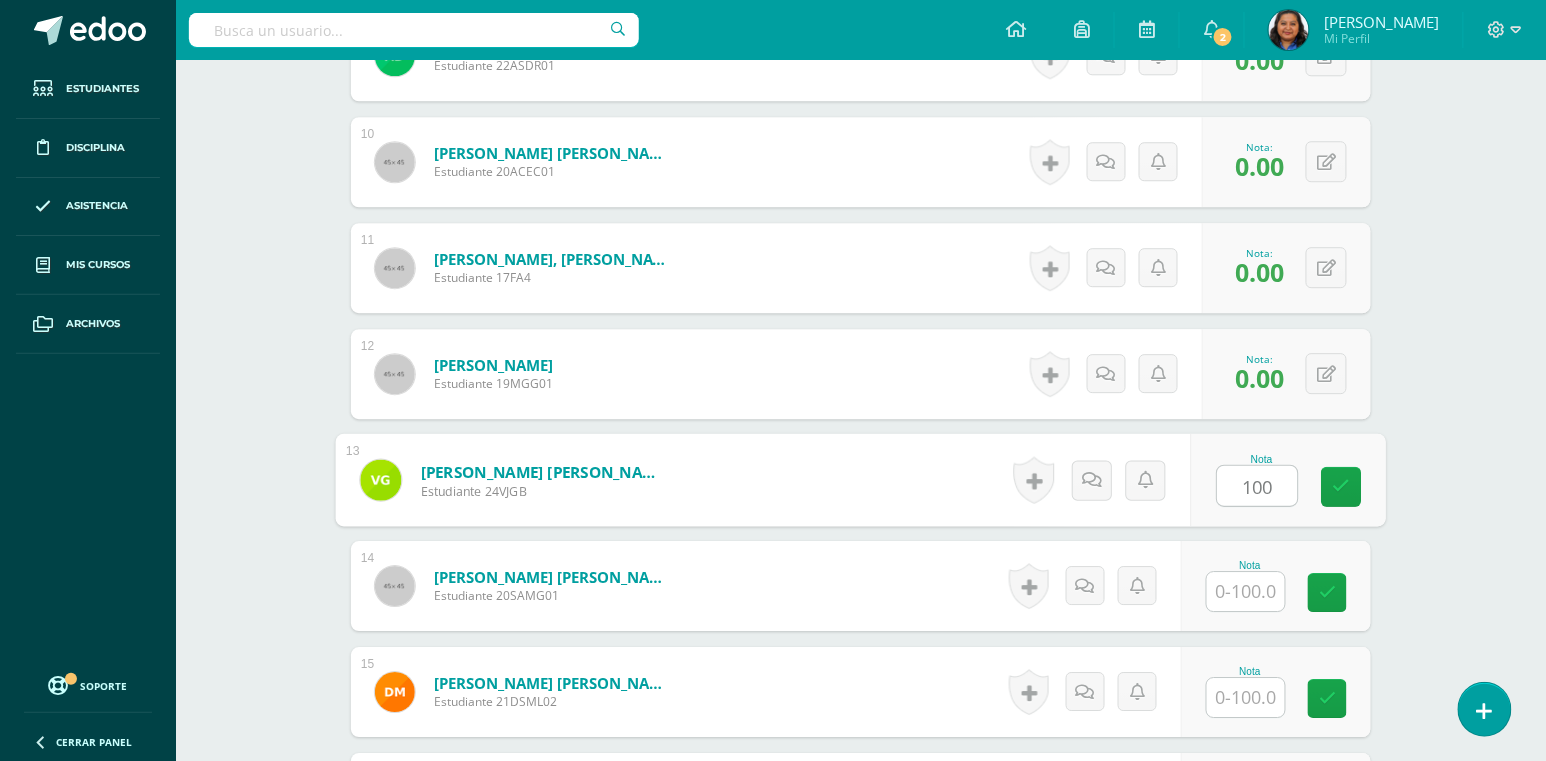type on "100" 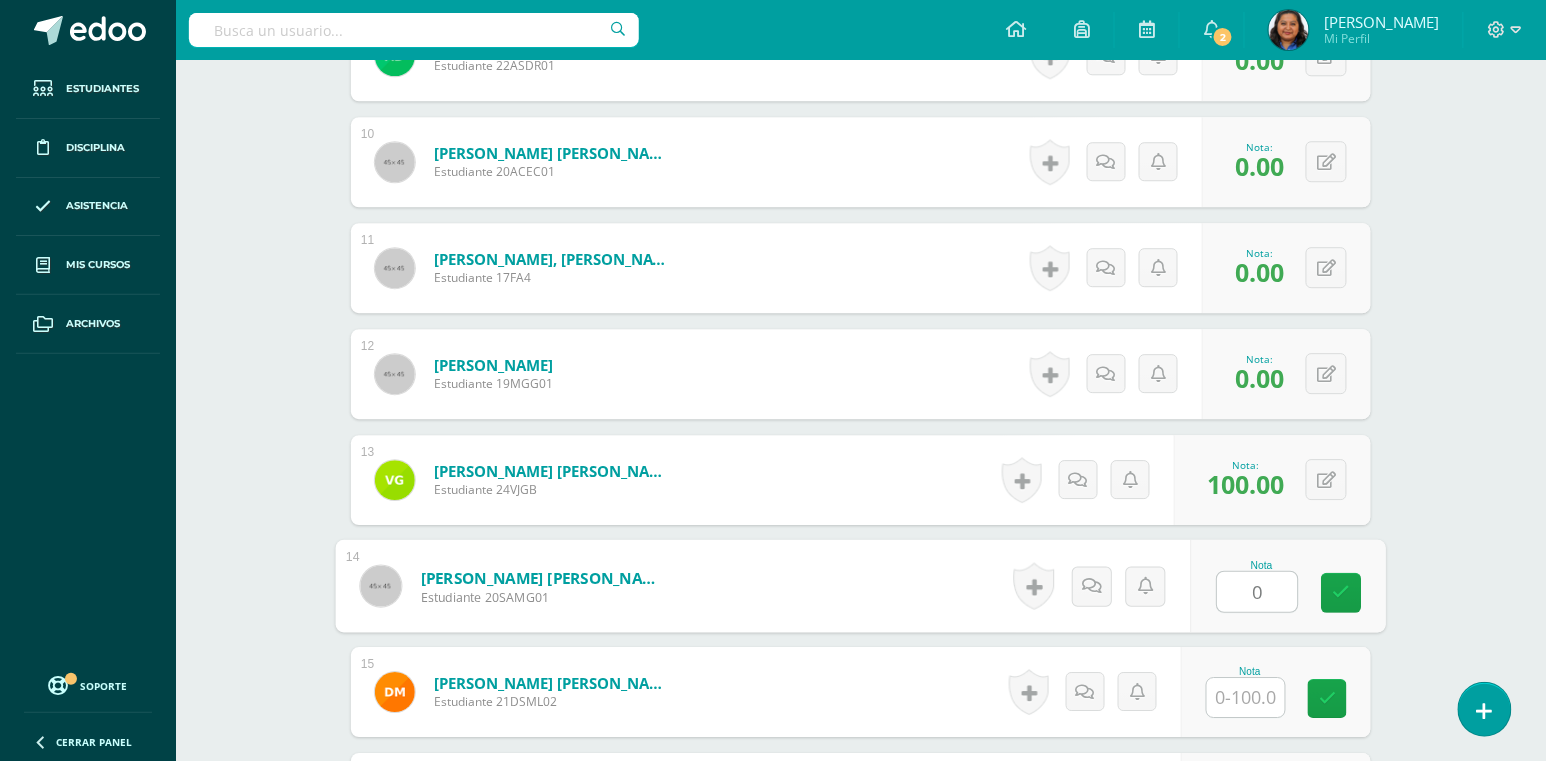 type on "0" 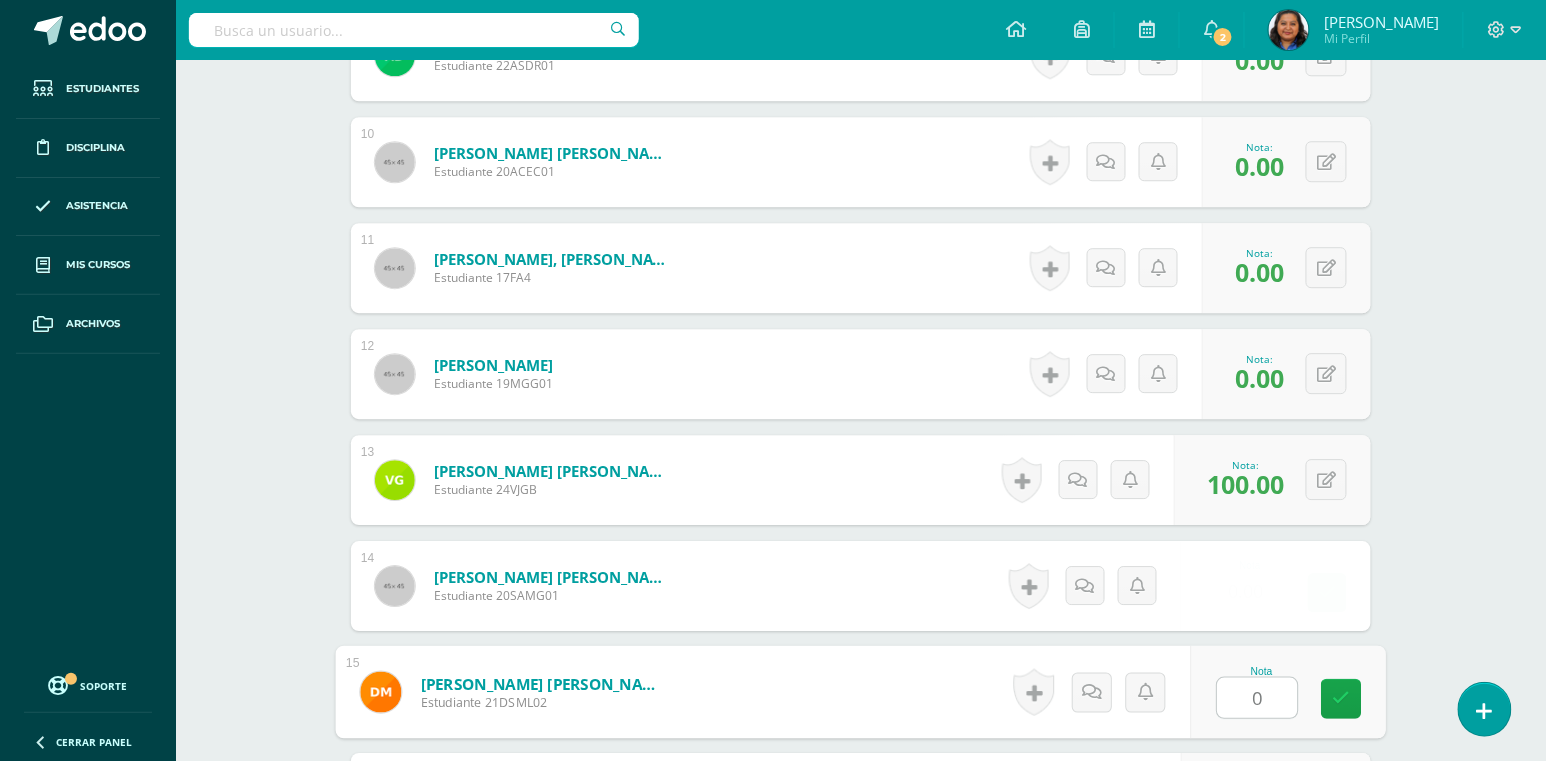 type on "0" 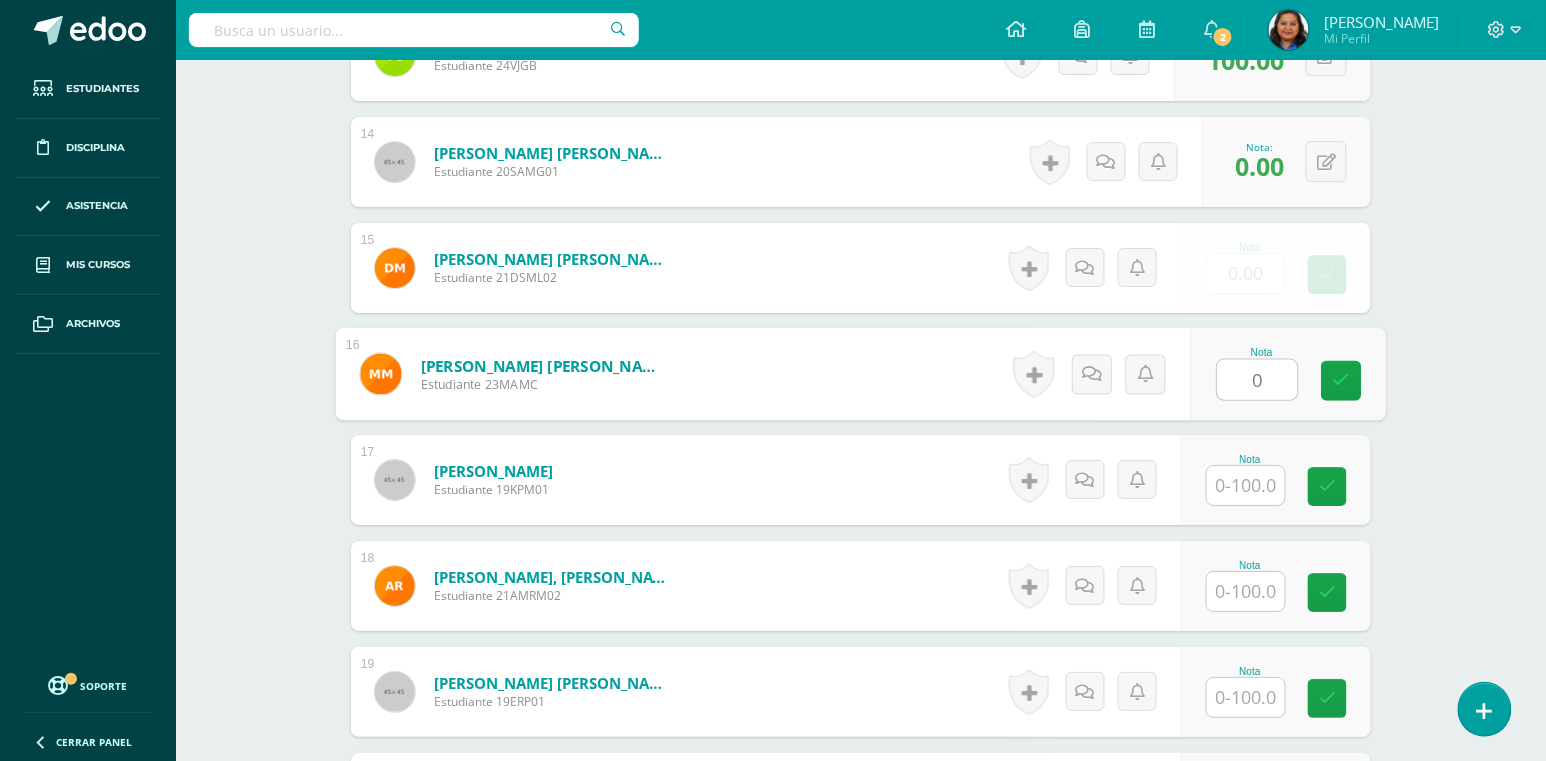 type on "0" 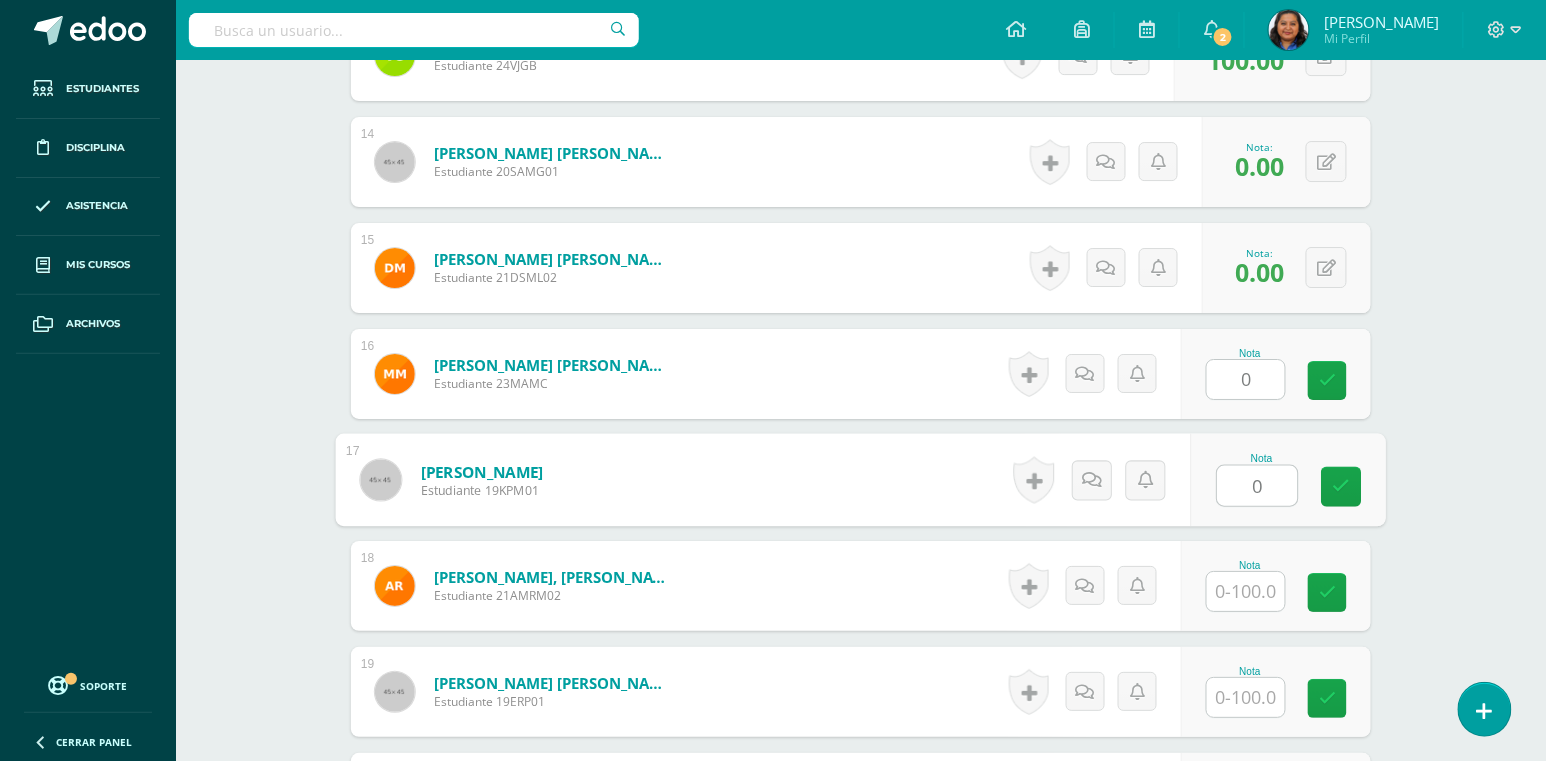 type on "0" 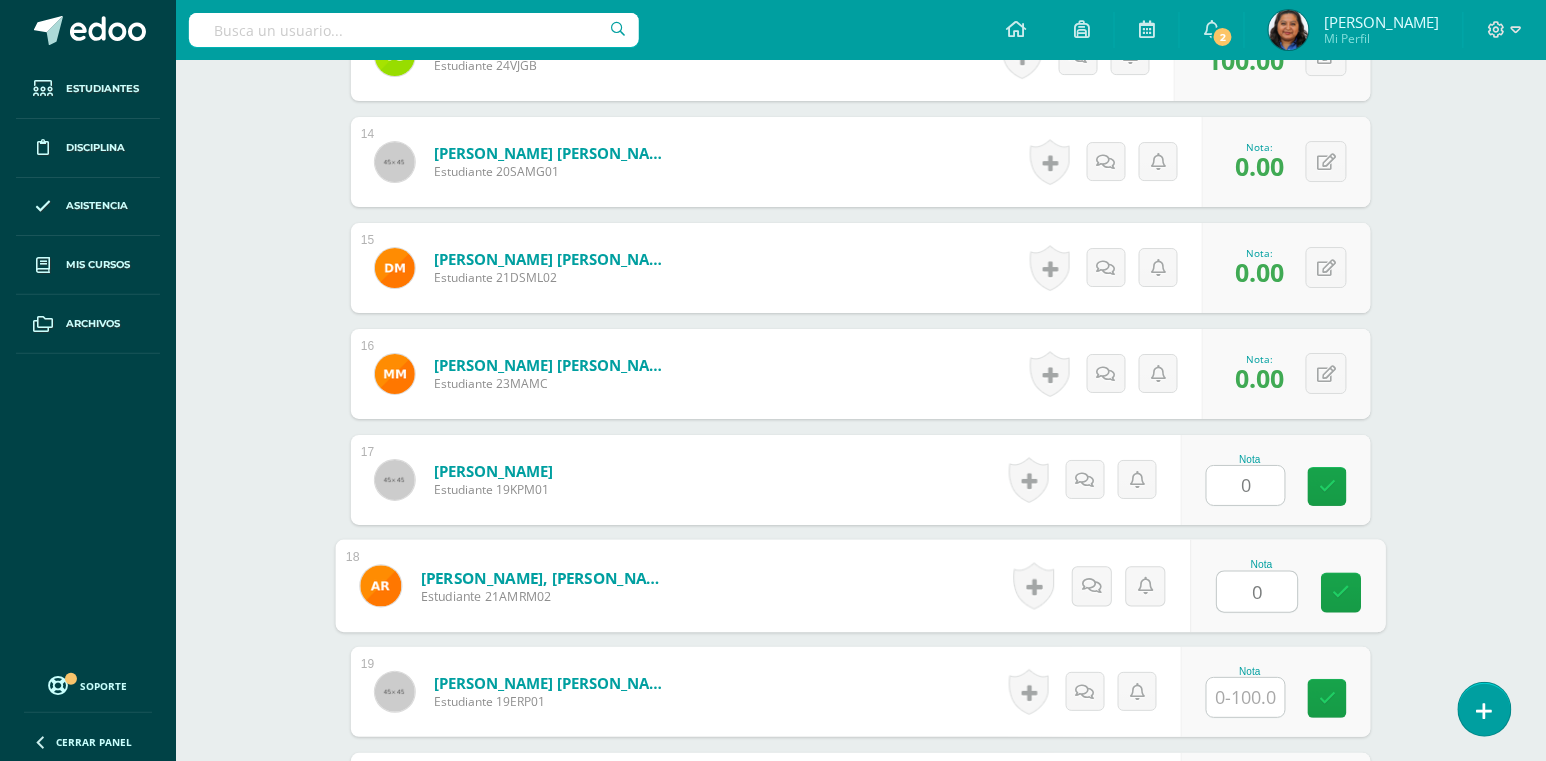 type on "0" 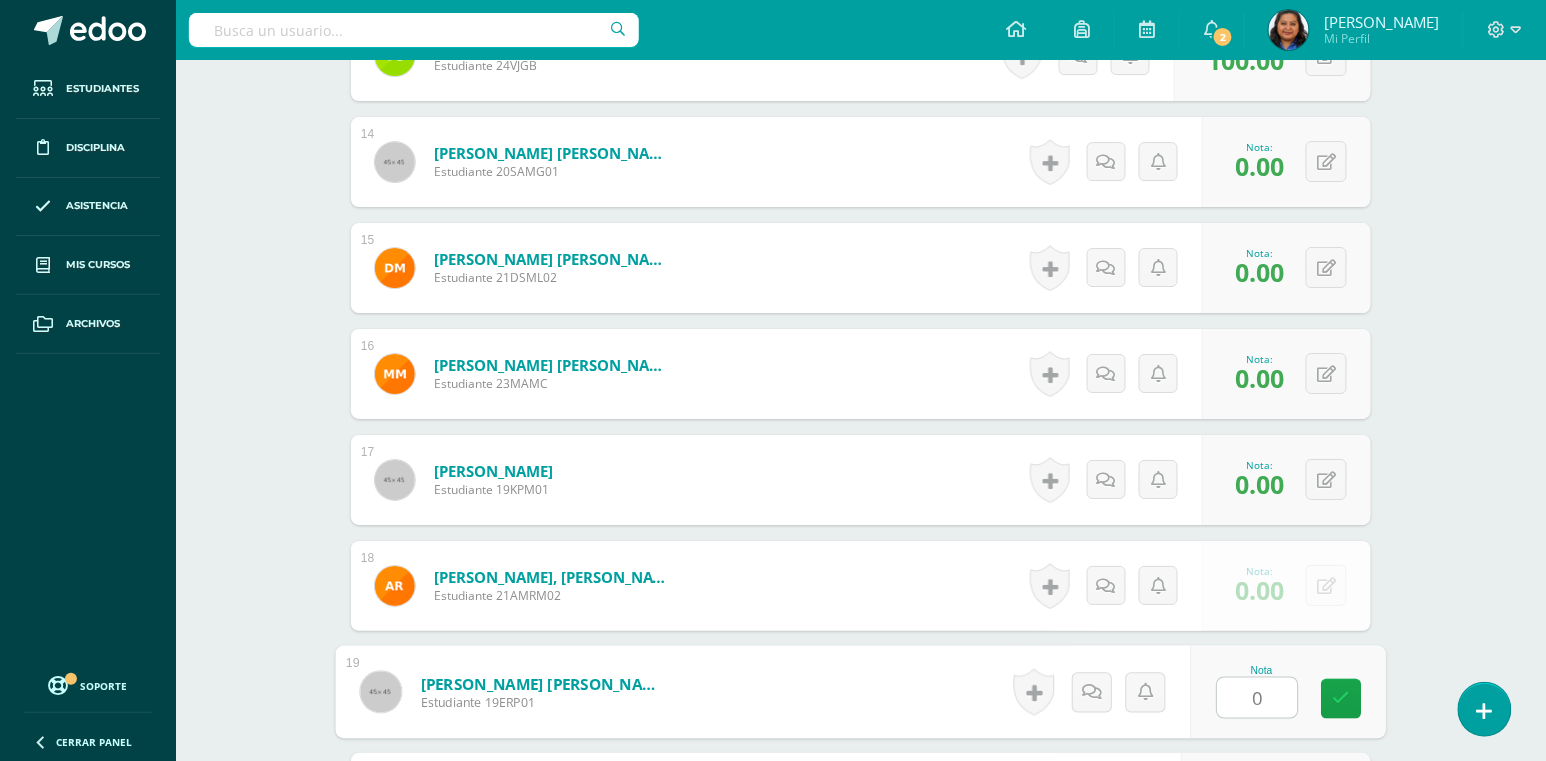 type on "0" 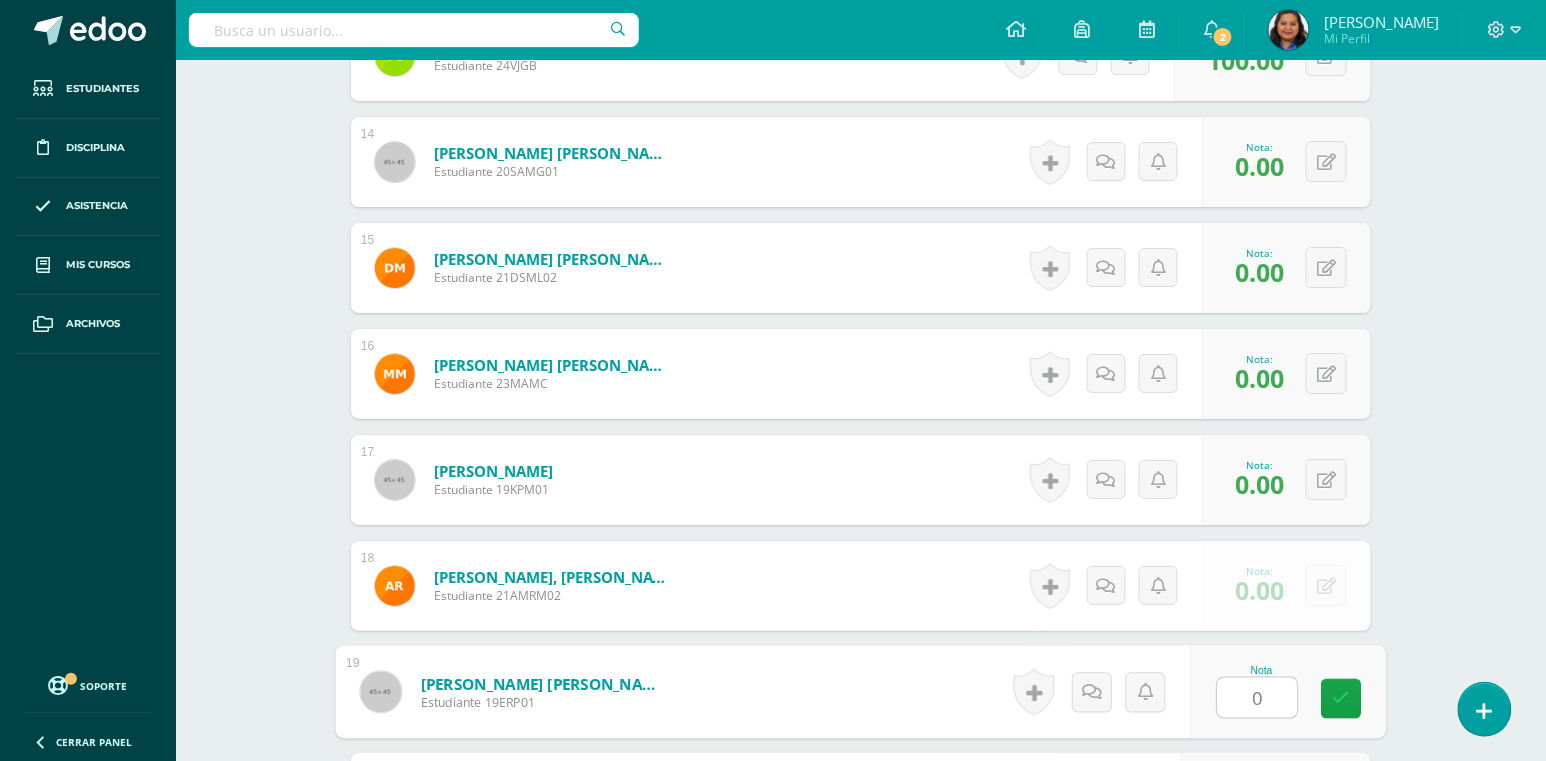 scroll, scrollTop: 2418, scrollLeft: 0, axis: vertical 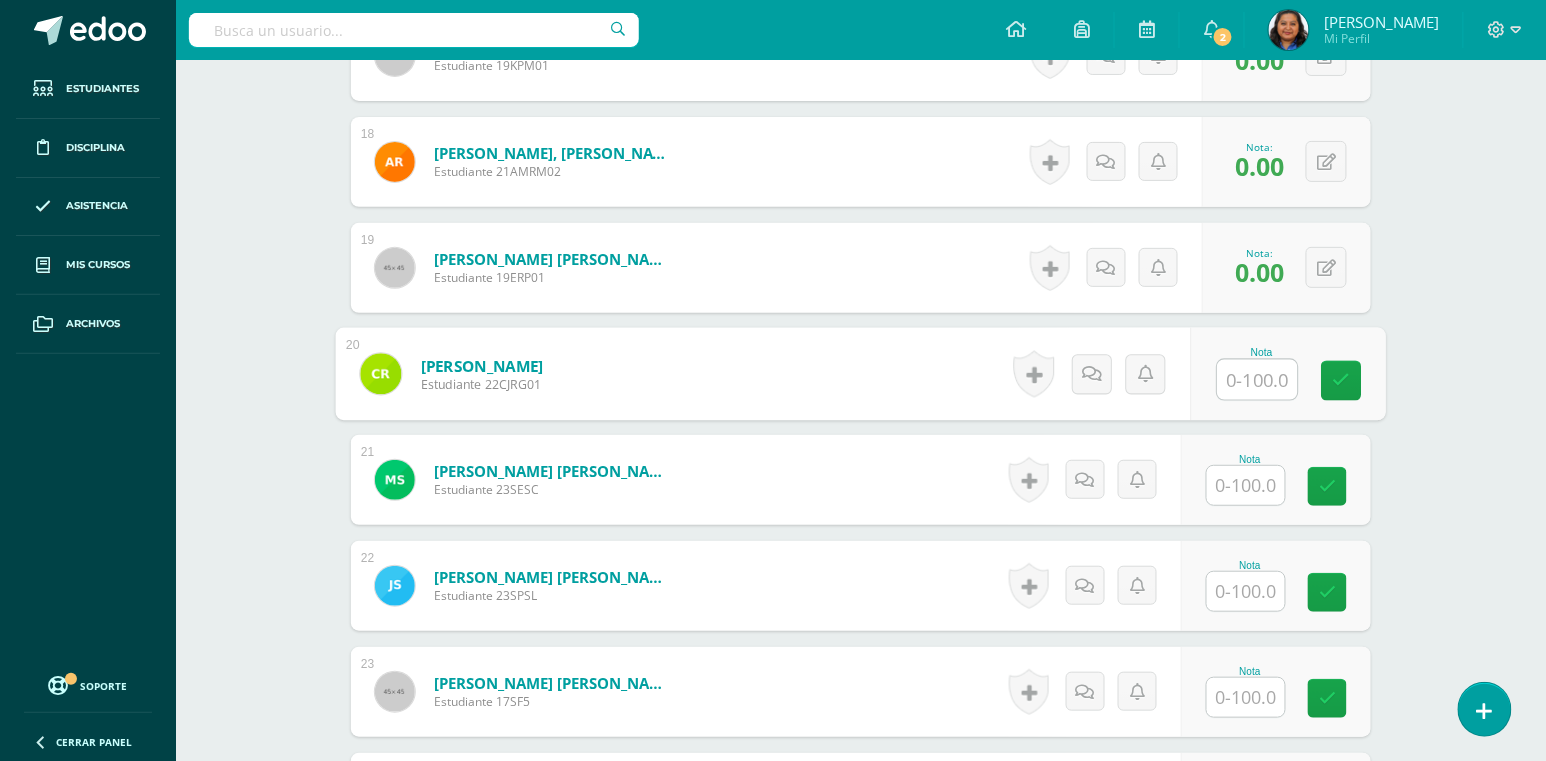 type on "0" 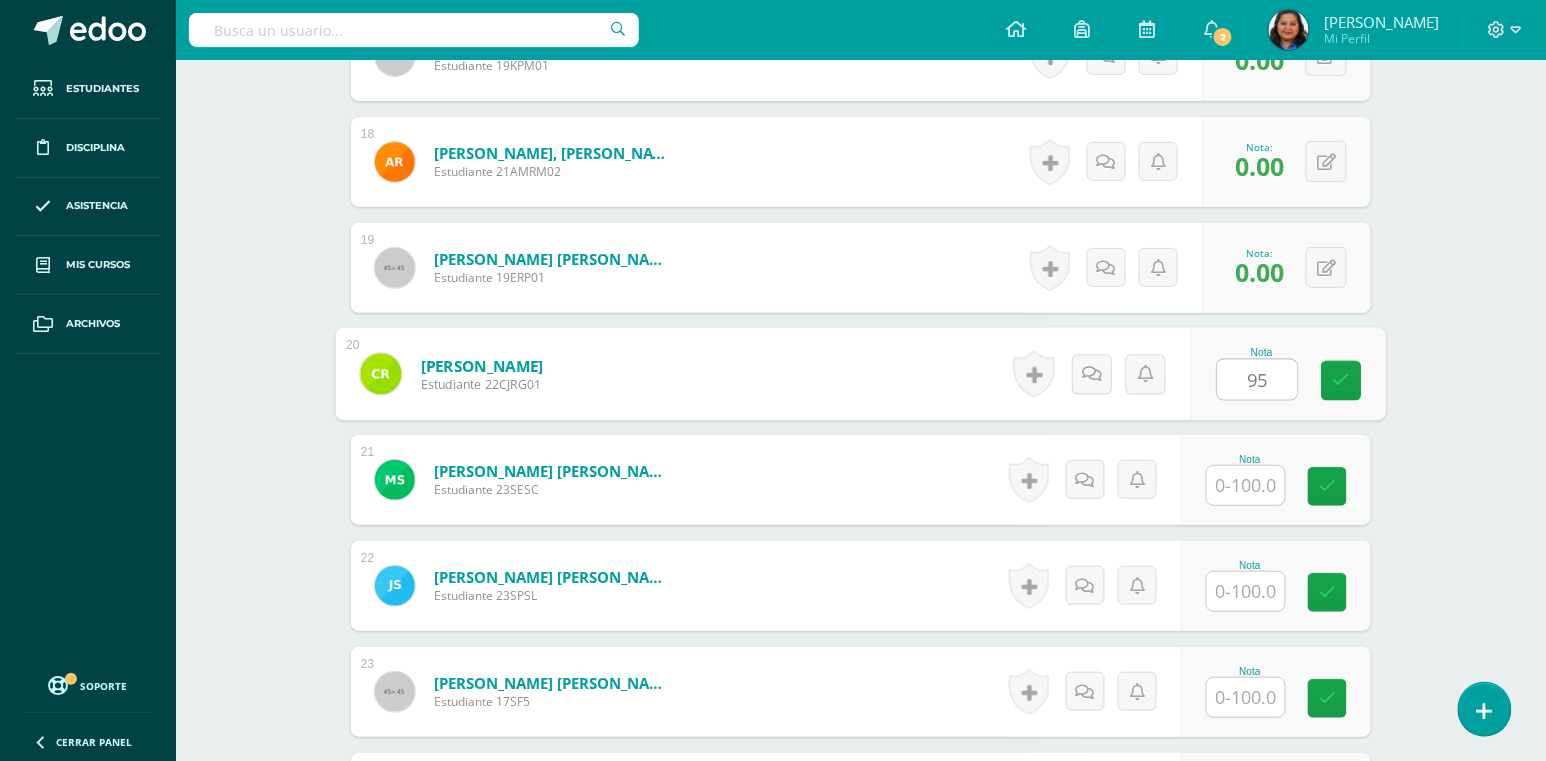 type on "95" 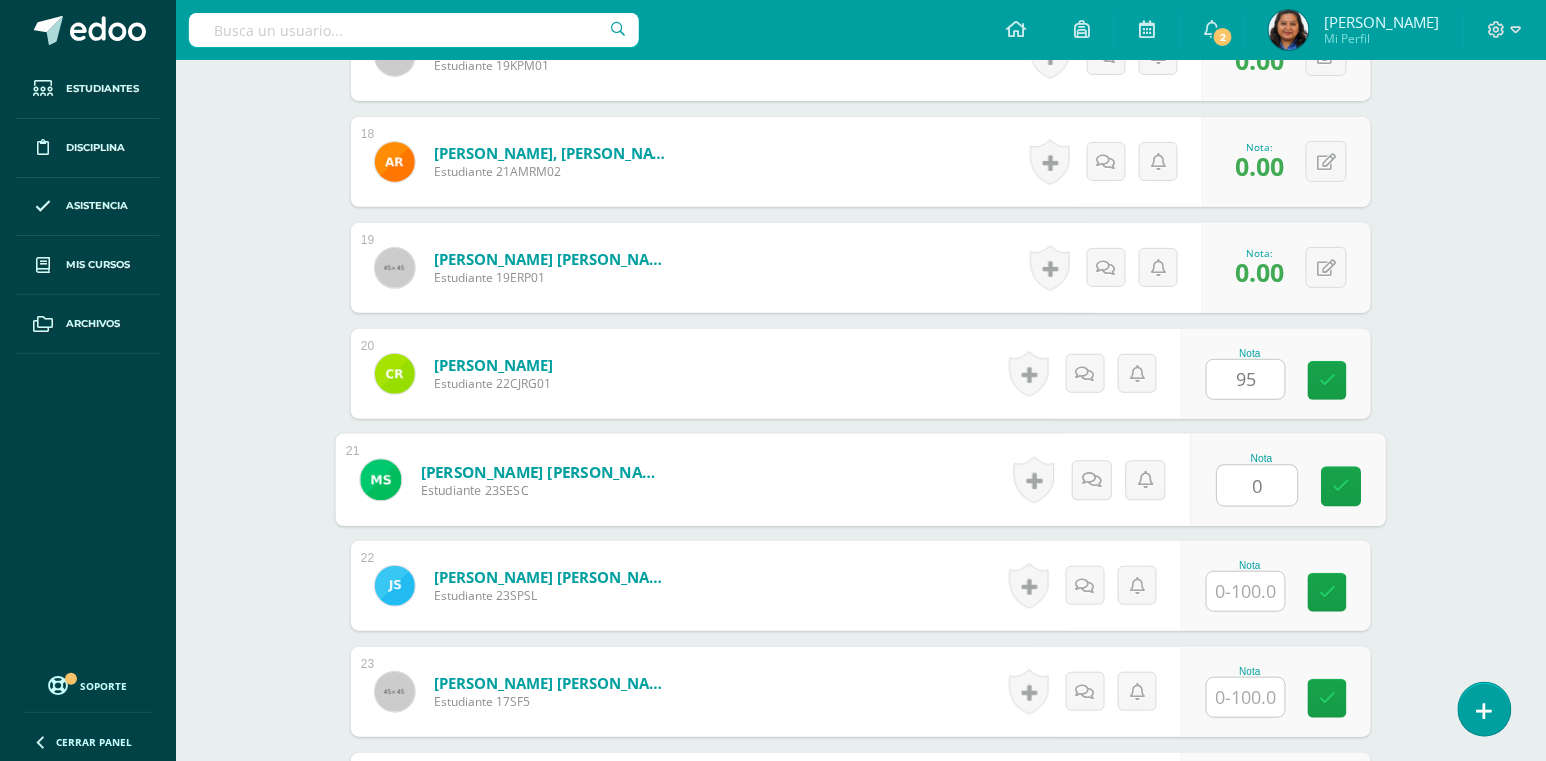 type on "0" 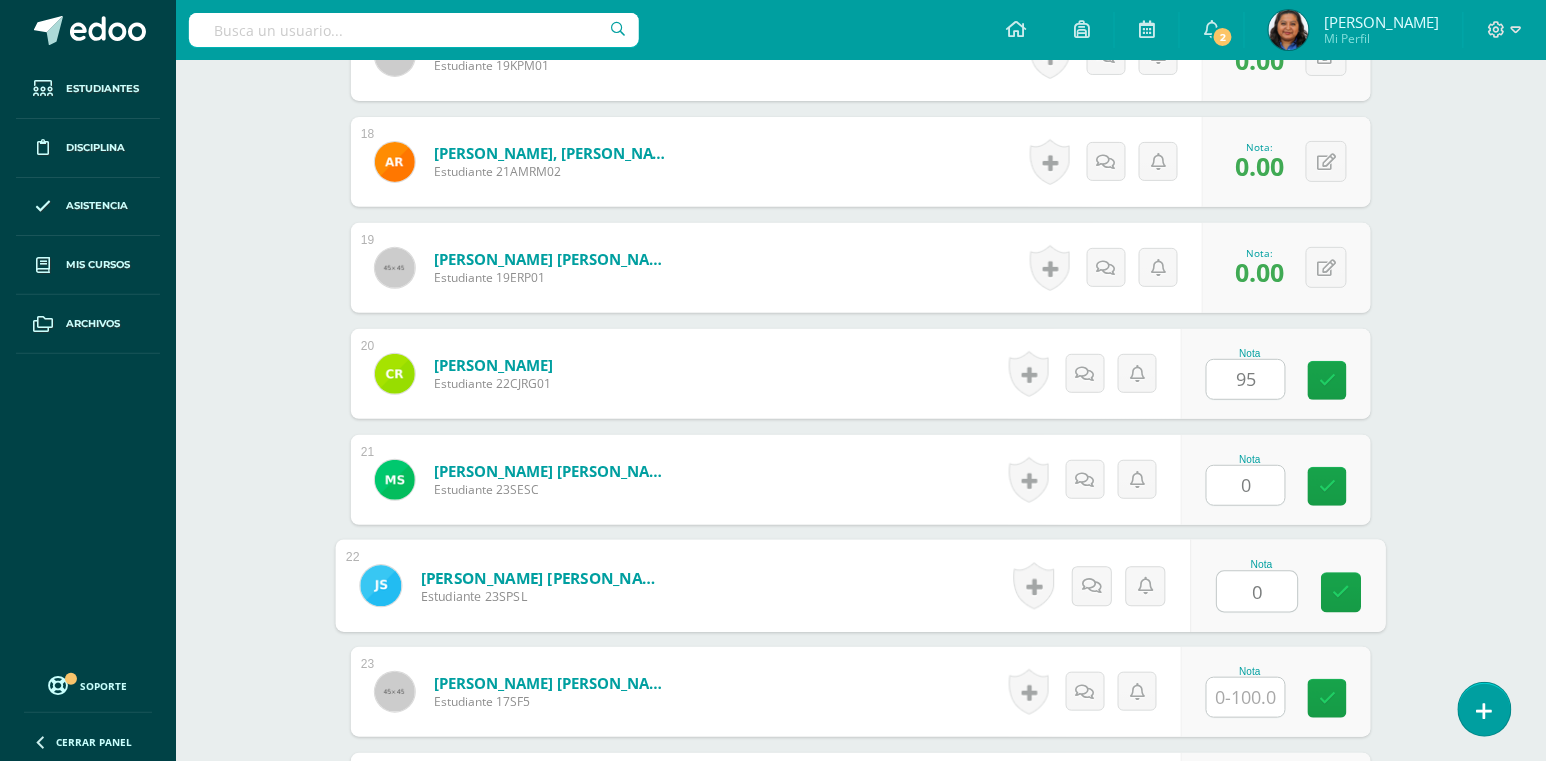 type on "0" 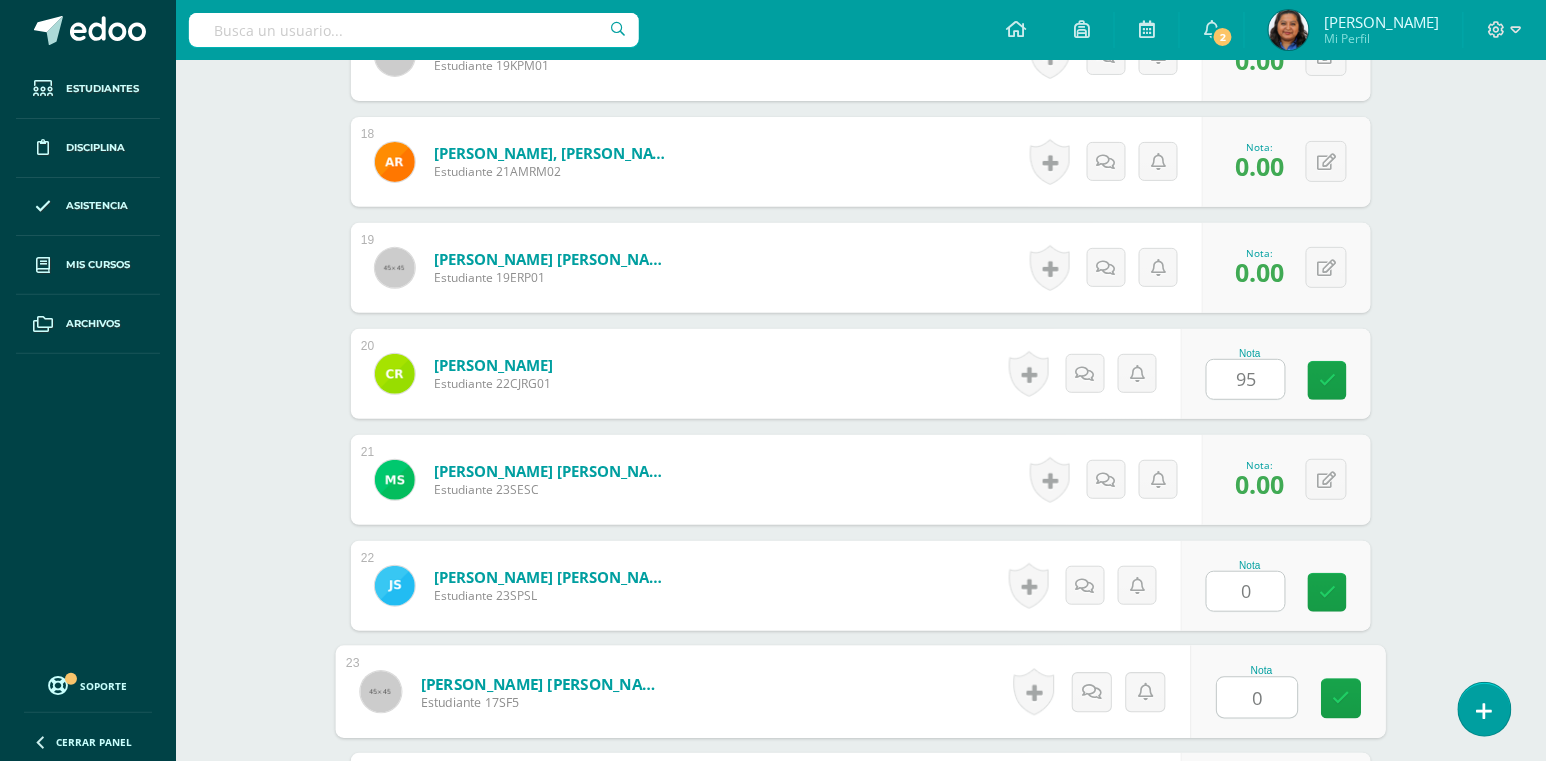 type on "0" 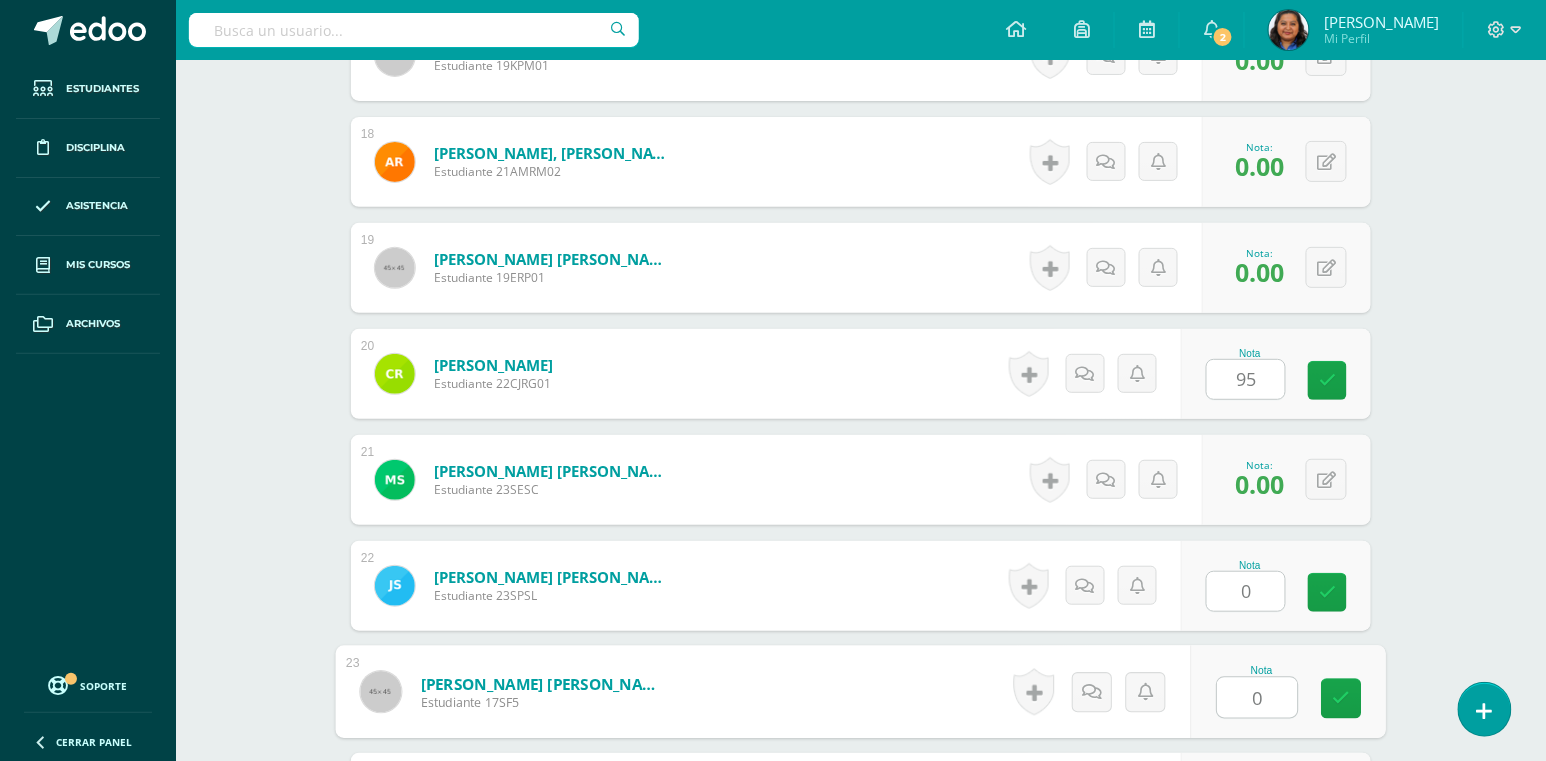 scroll, scrollTop: 2842, scrollLeft: 0, axis: vertical 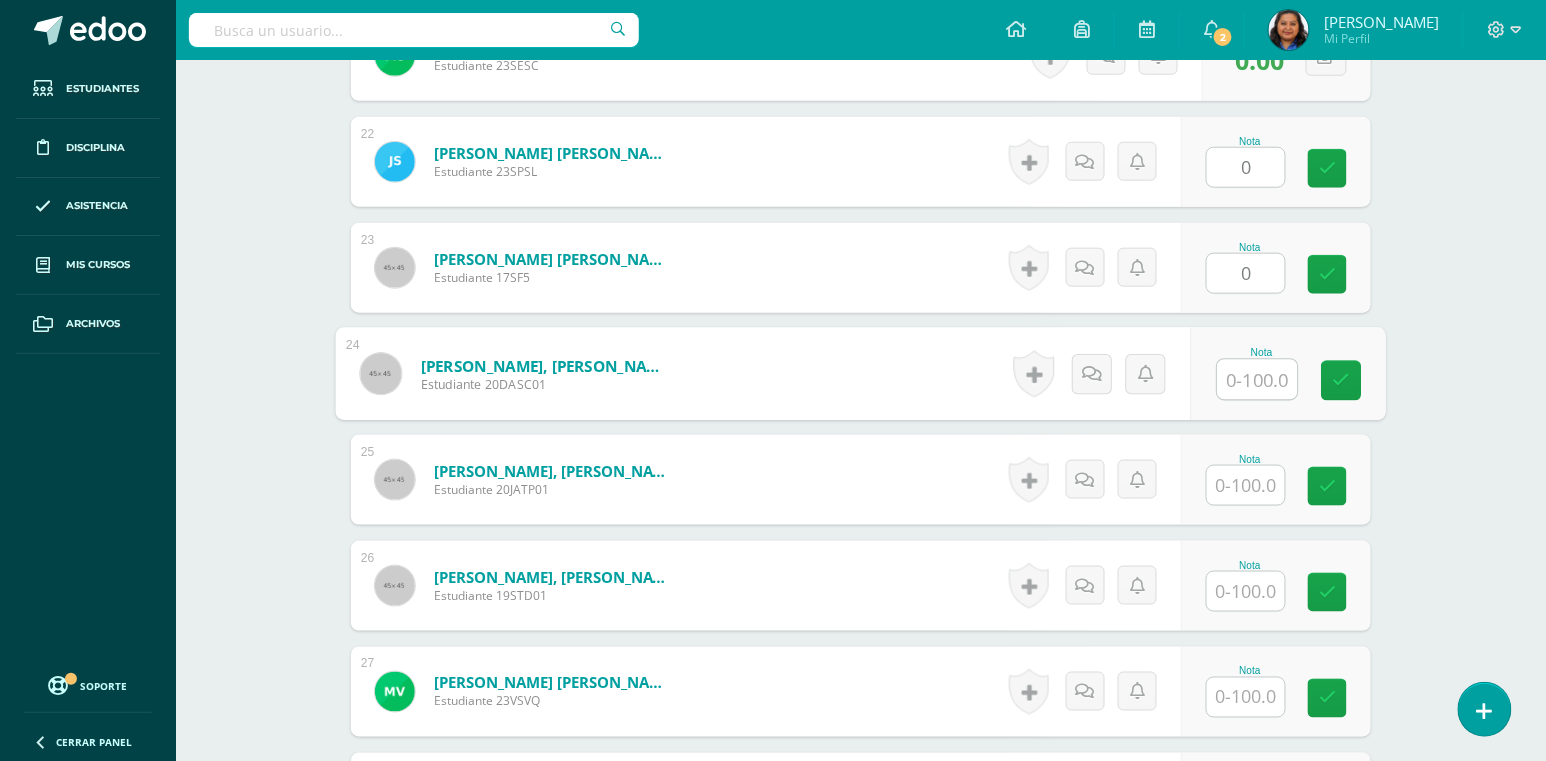 type on "0" 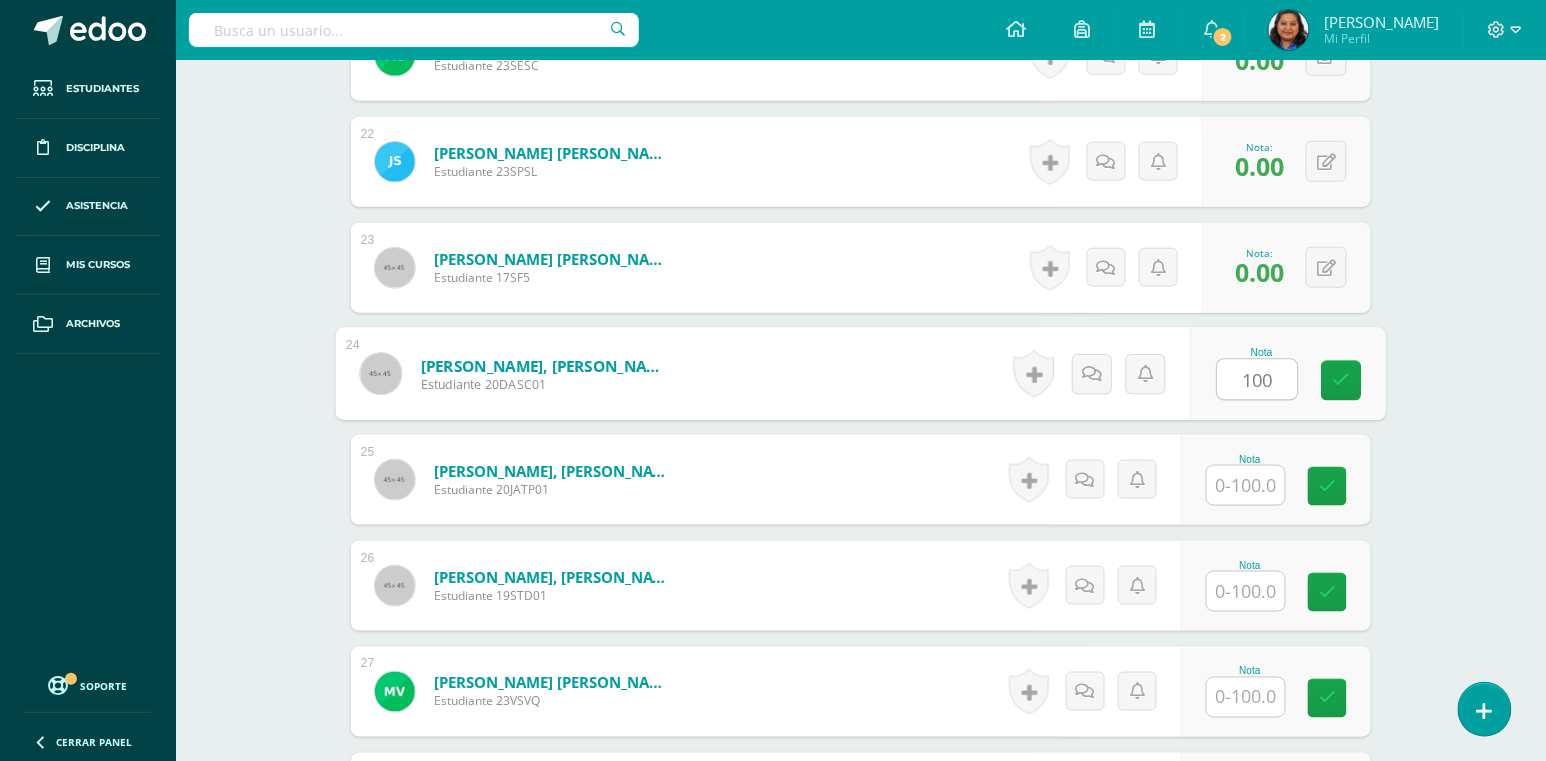type on "100" 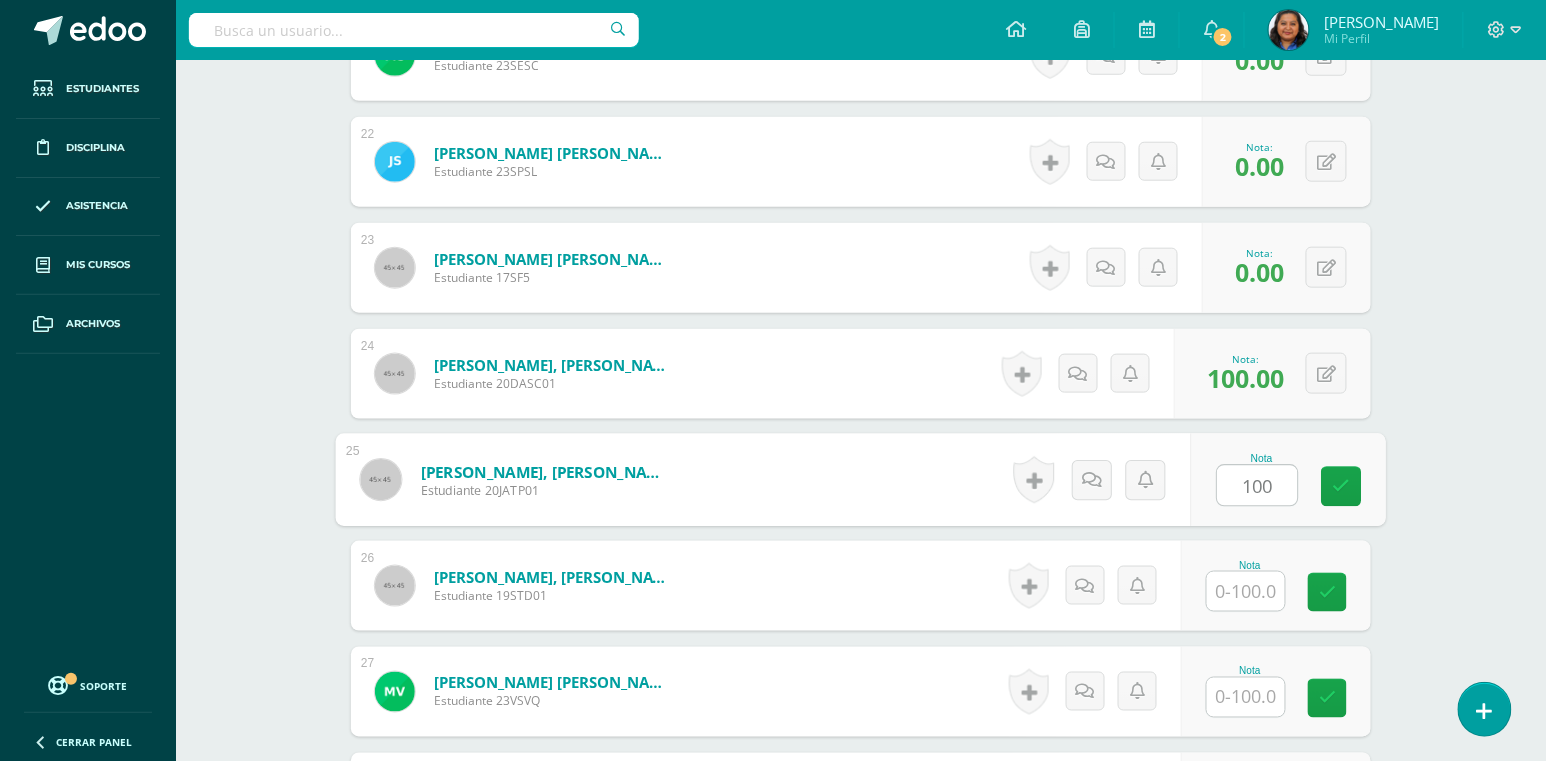 type on "100" 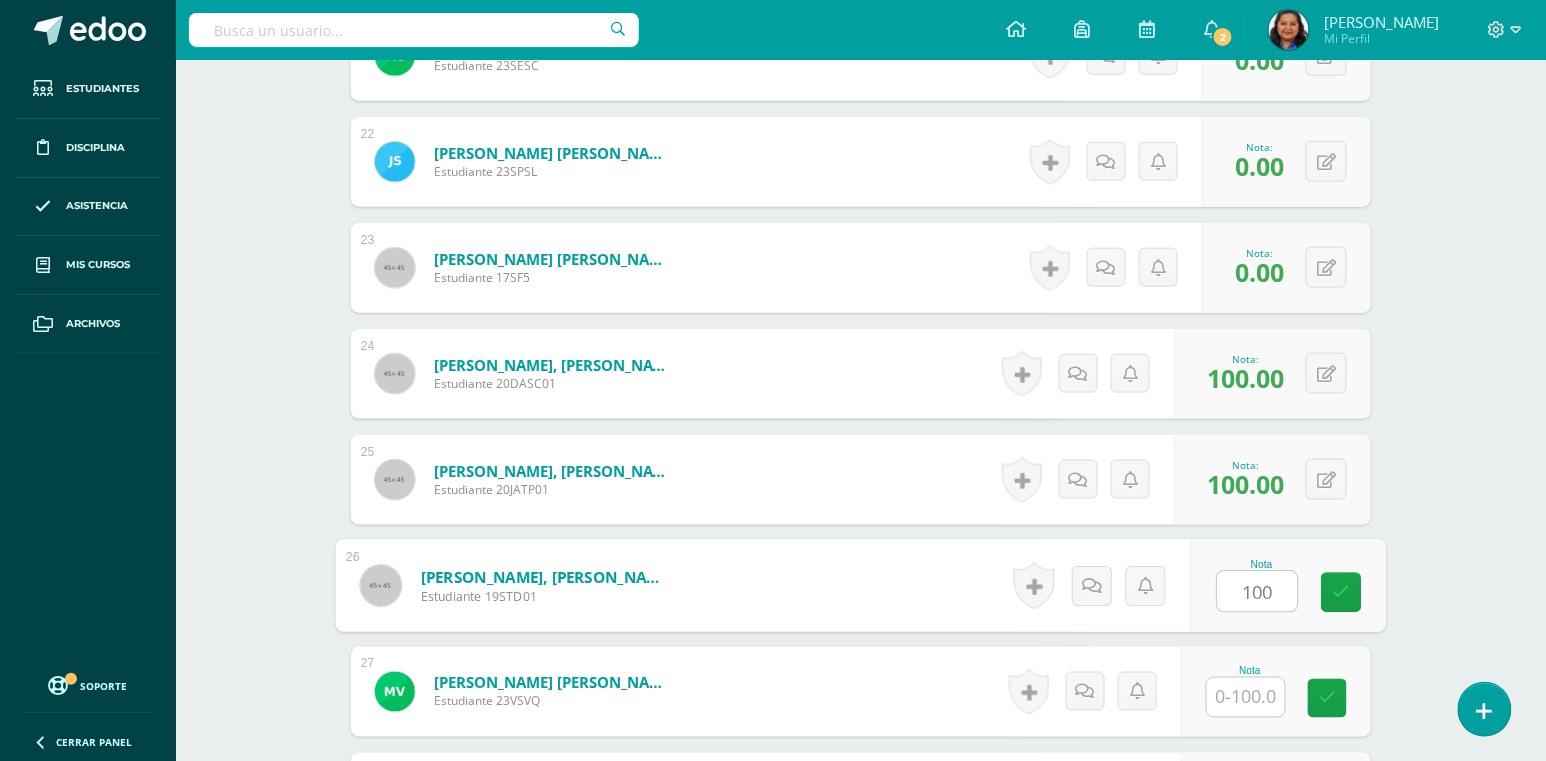 type on "100" 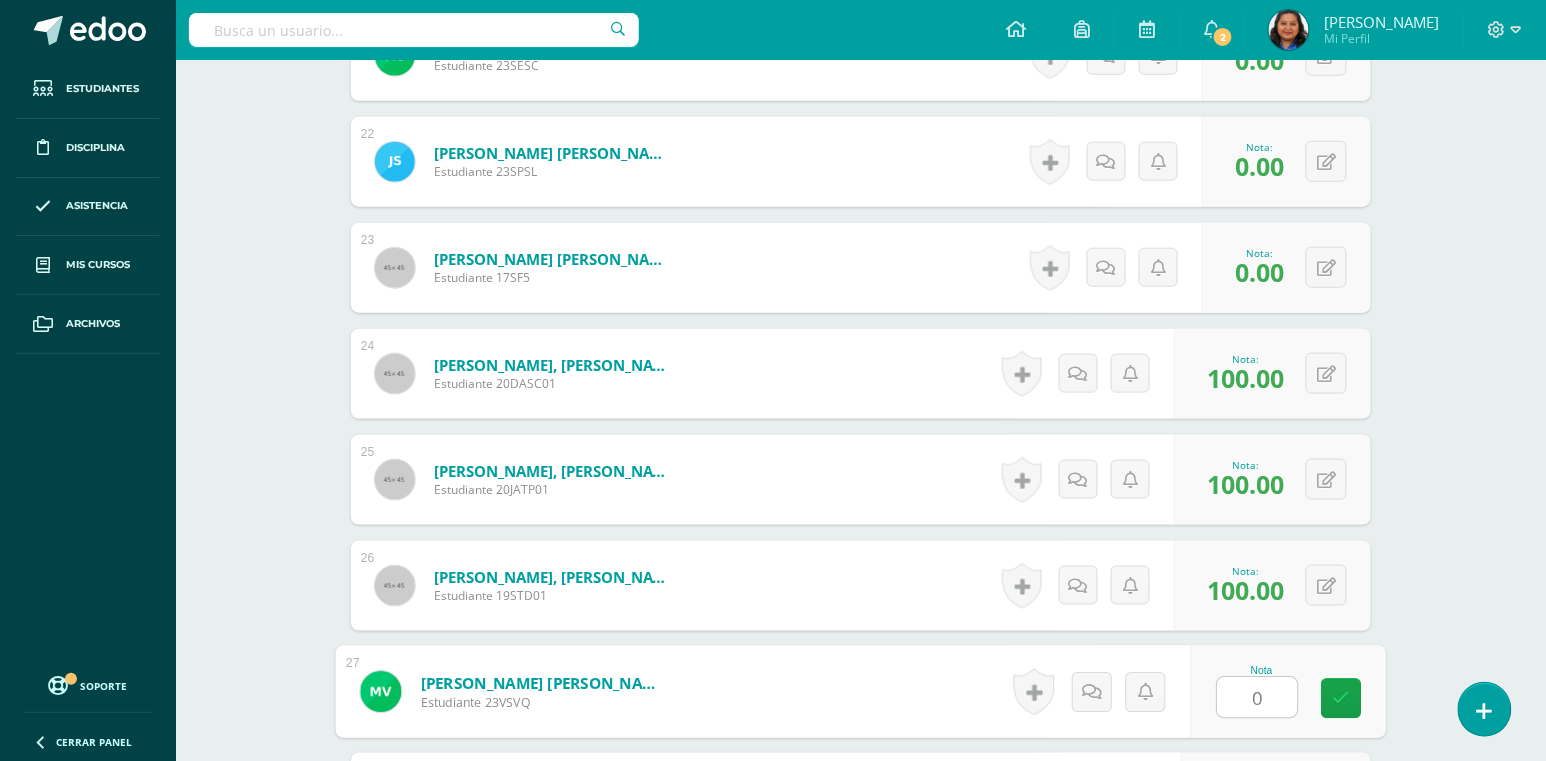 type on "0" 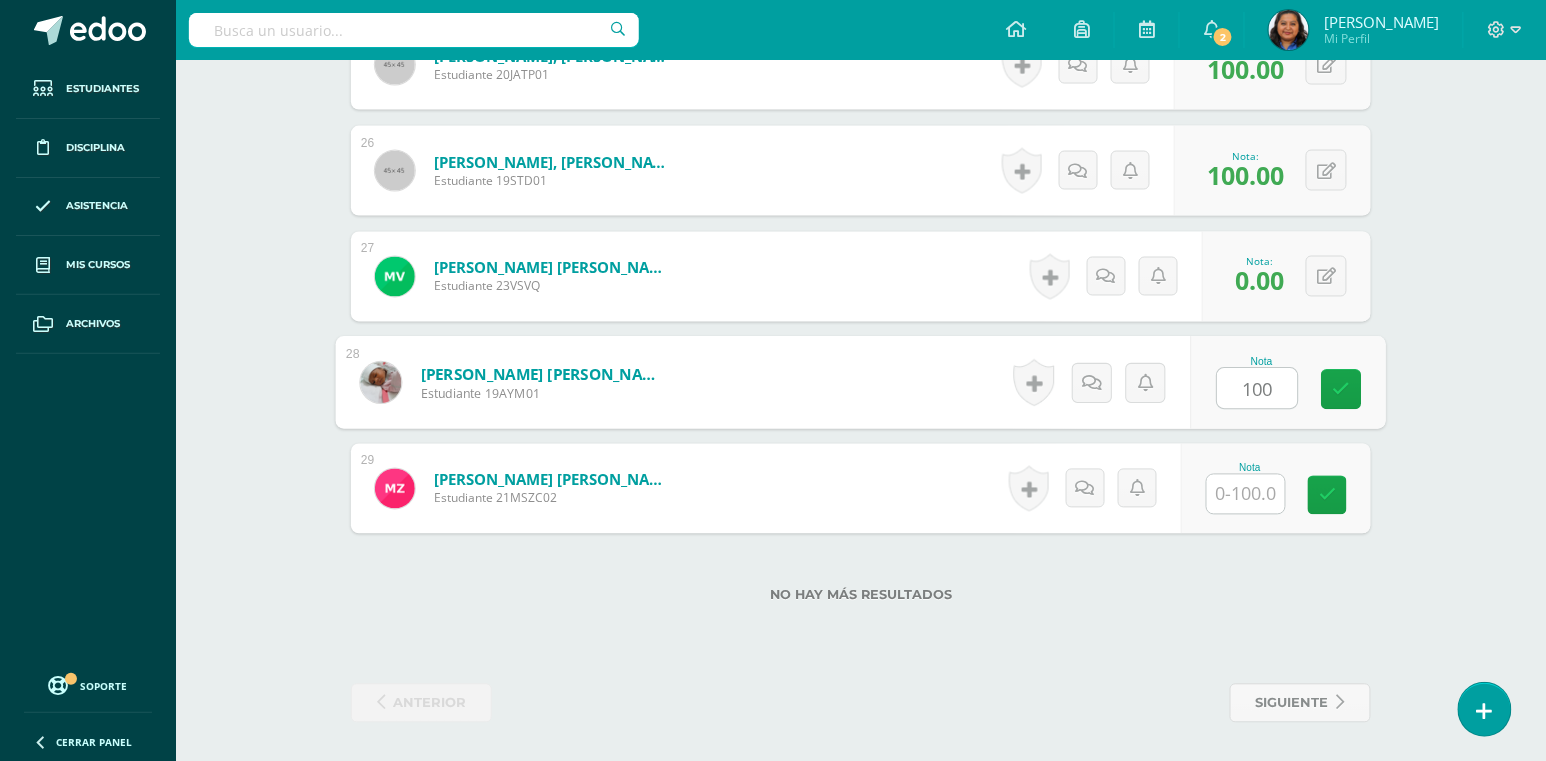 type on "100" 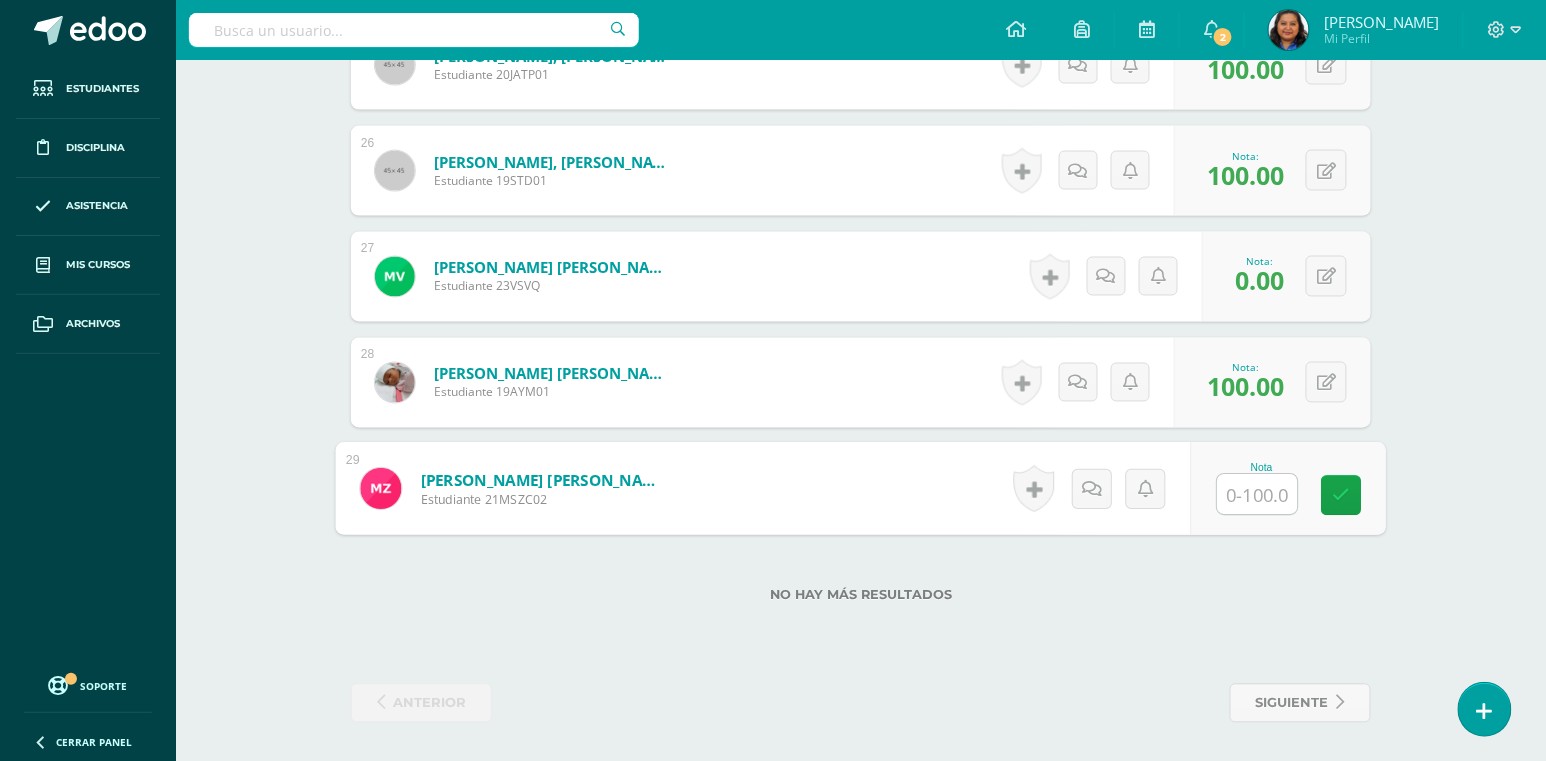 type on "0" 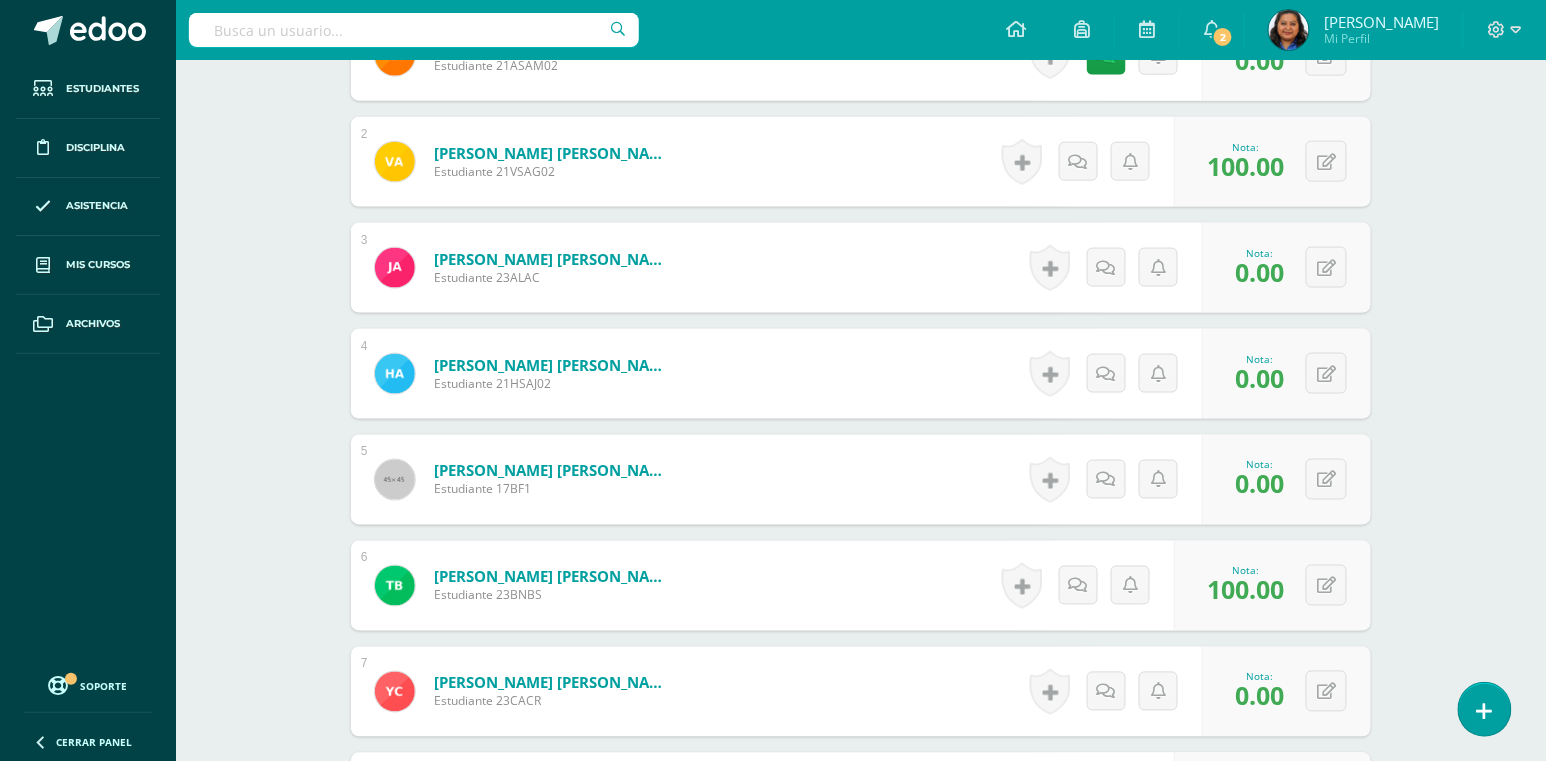 scroll, scrollTop: 724, scrollLeft: 0, axis: vertical 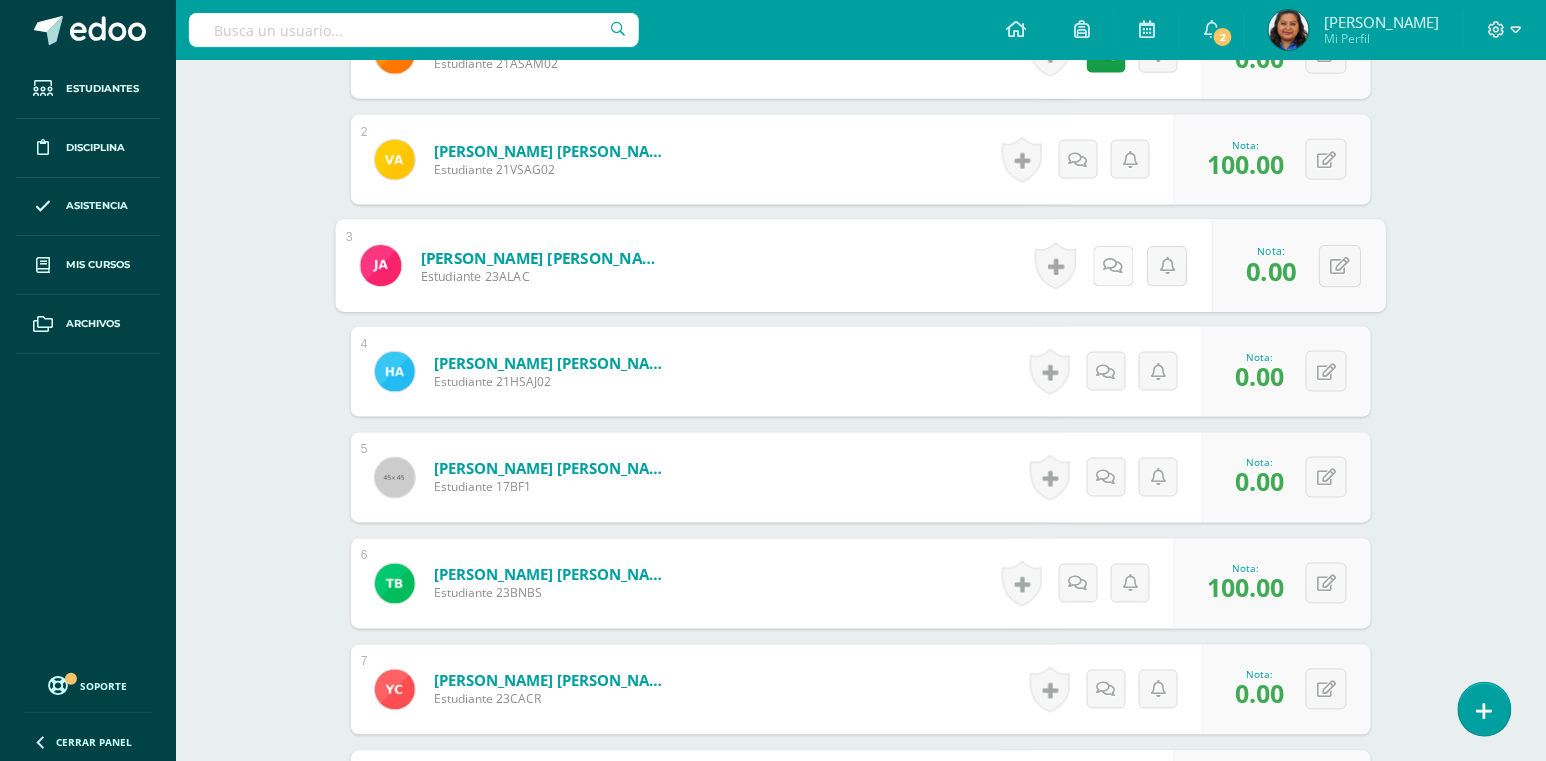 click at bounding box center [1113, 266] 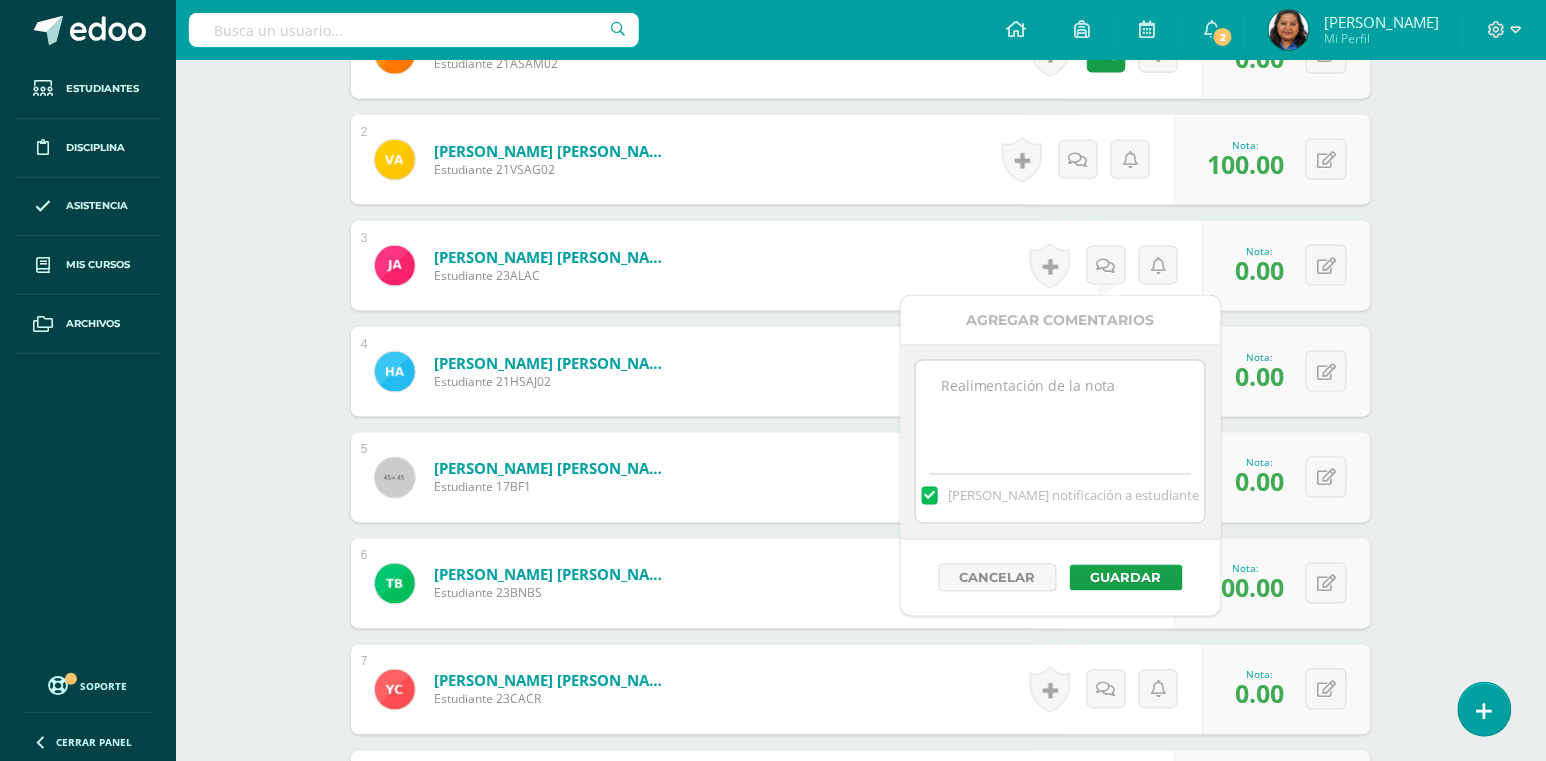 click at bounding box center (1060, 411) 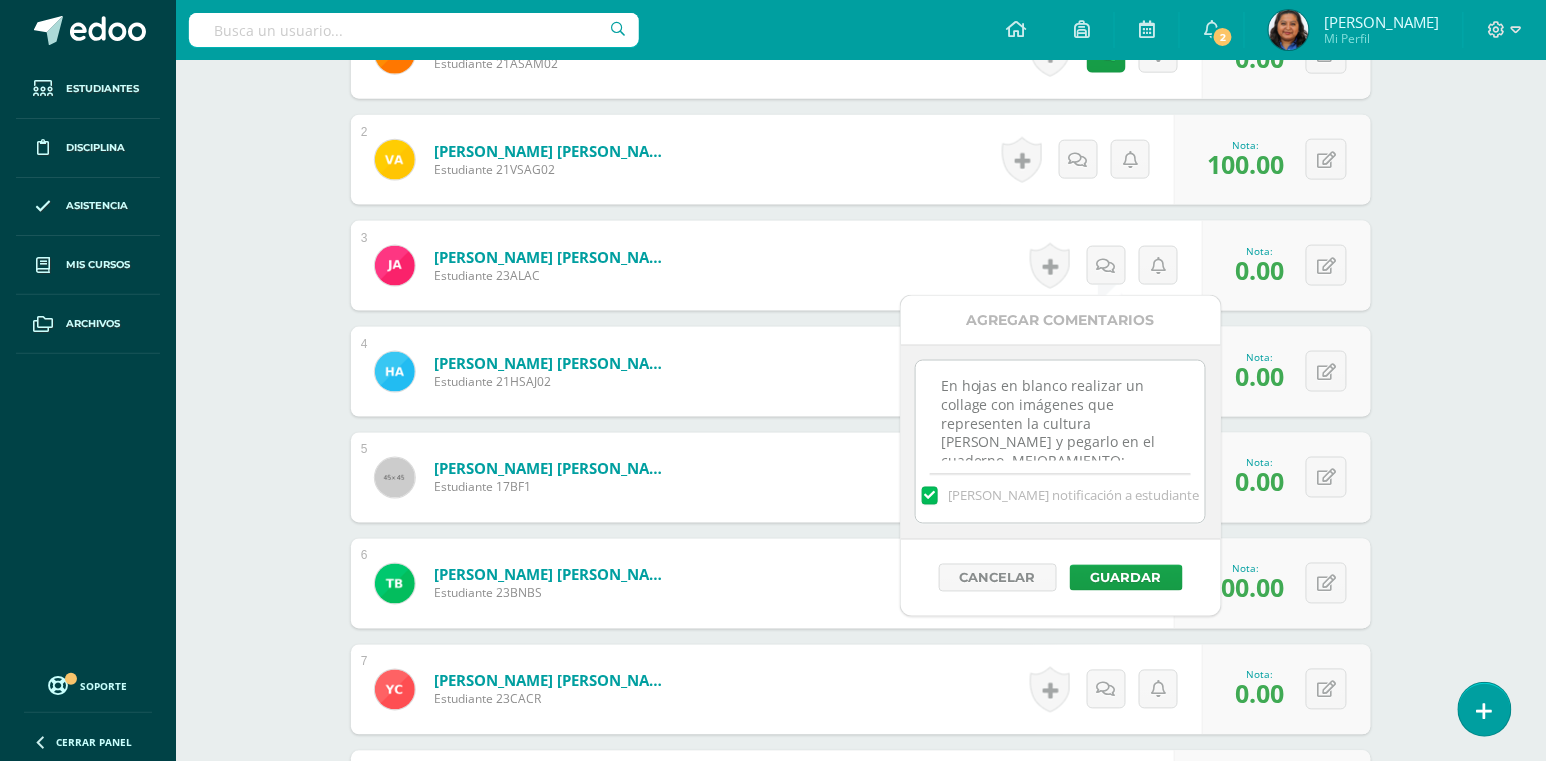 scroll, scrollTop: 82, scrollLeft: 0, axis: vertical 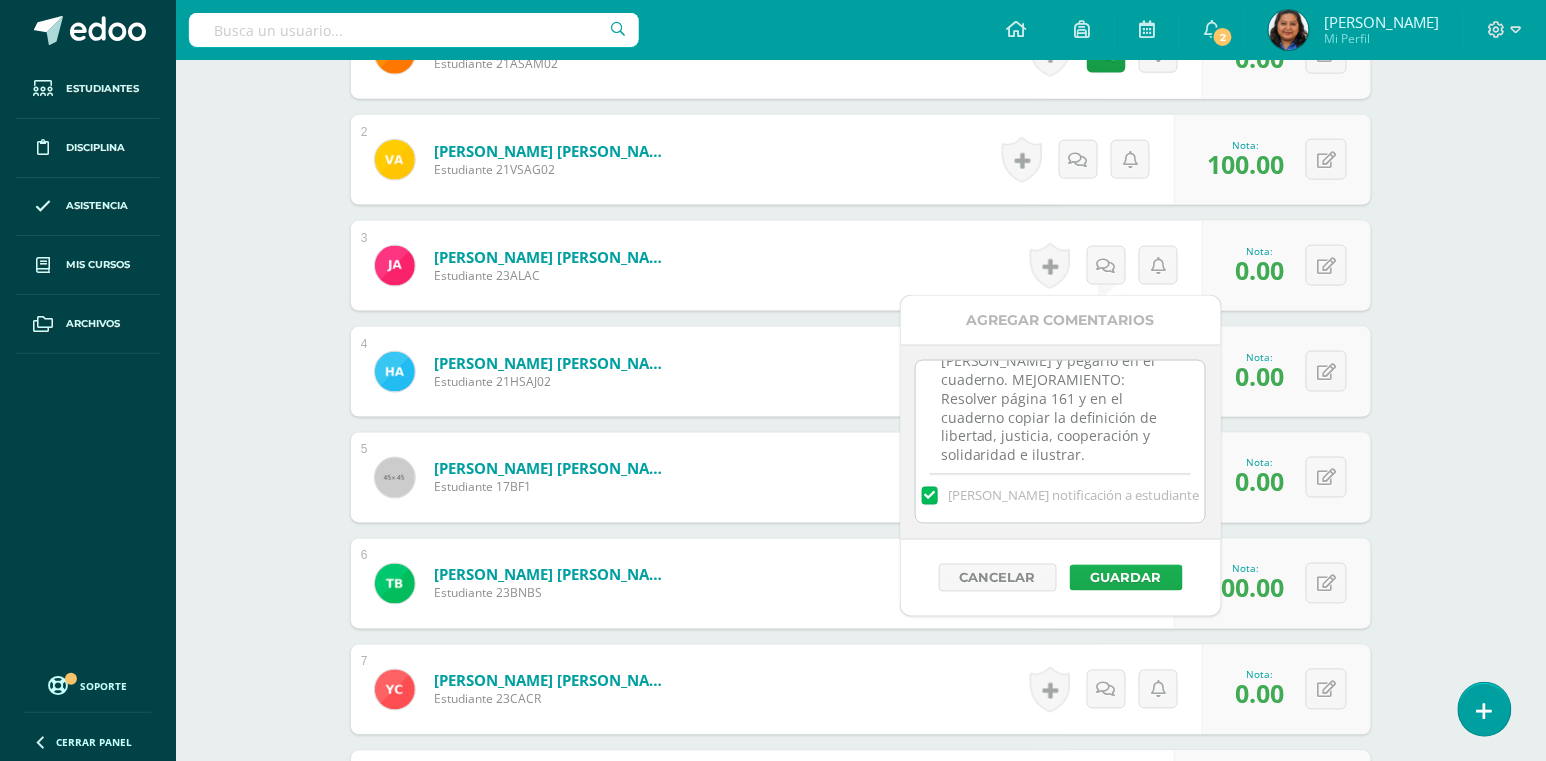 type on "En hojas en blanco realizar un collage con imágenes que representen la cultura [PERSON_NAME] y pegarlo en el cuaderno. MEJORAMIENTO: Resolver página 161 y en el cuaderno copiar la definición de libertad, justicia, cooperación y solidaridad e ilustrar." 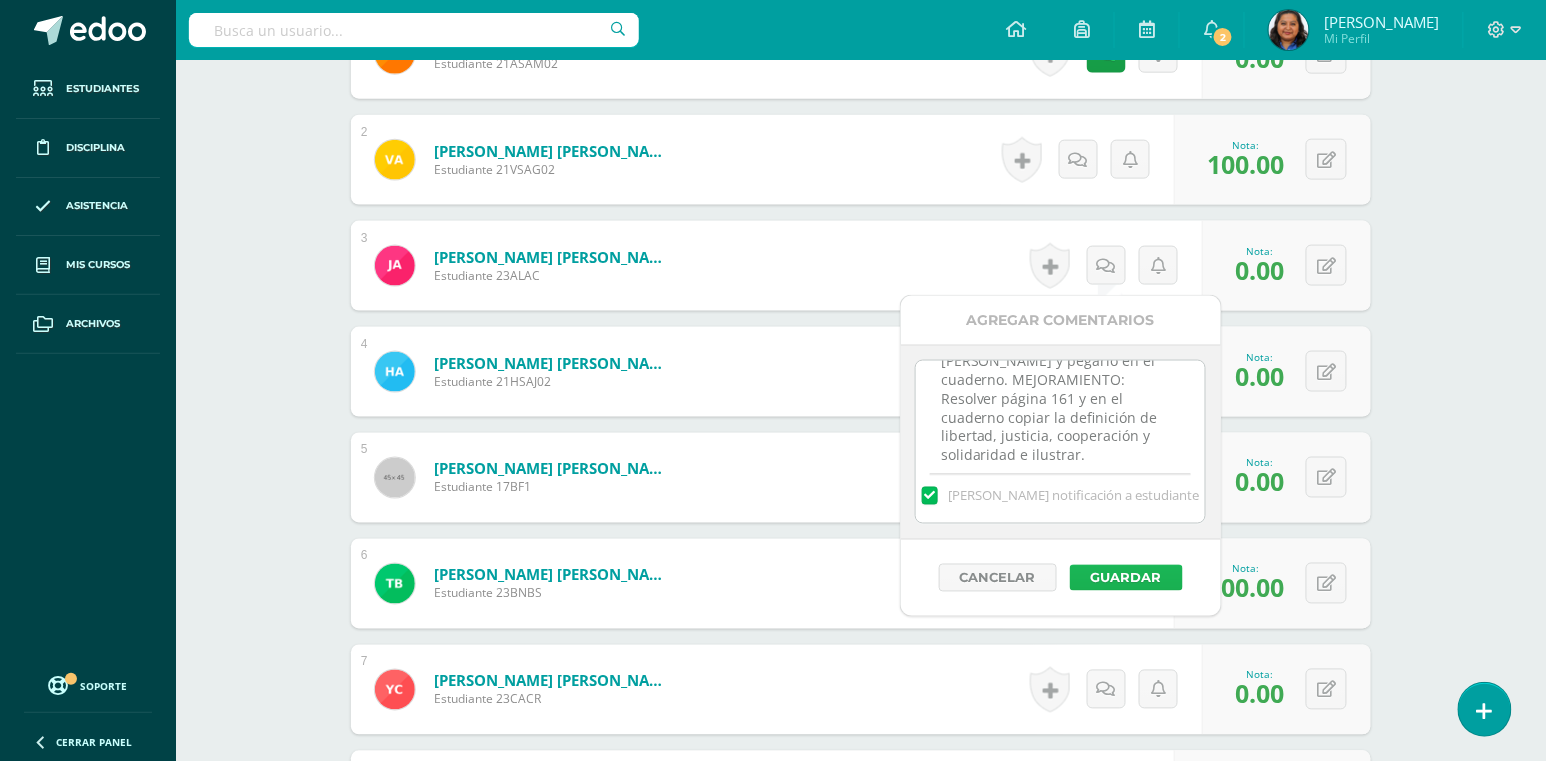 click on "Guardar" at bounding box center (1126, 578) 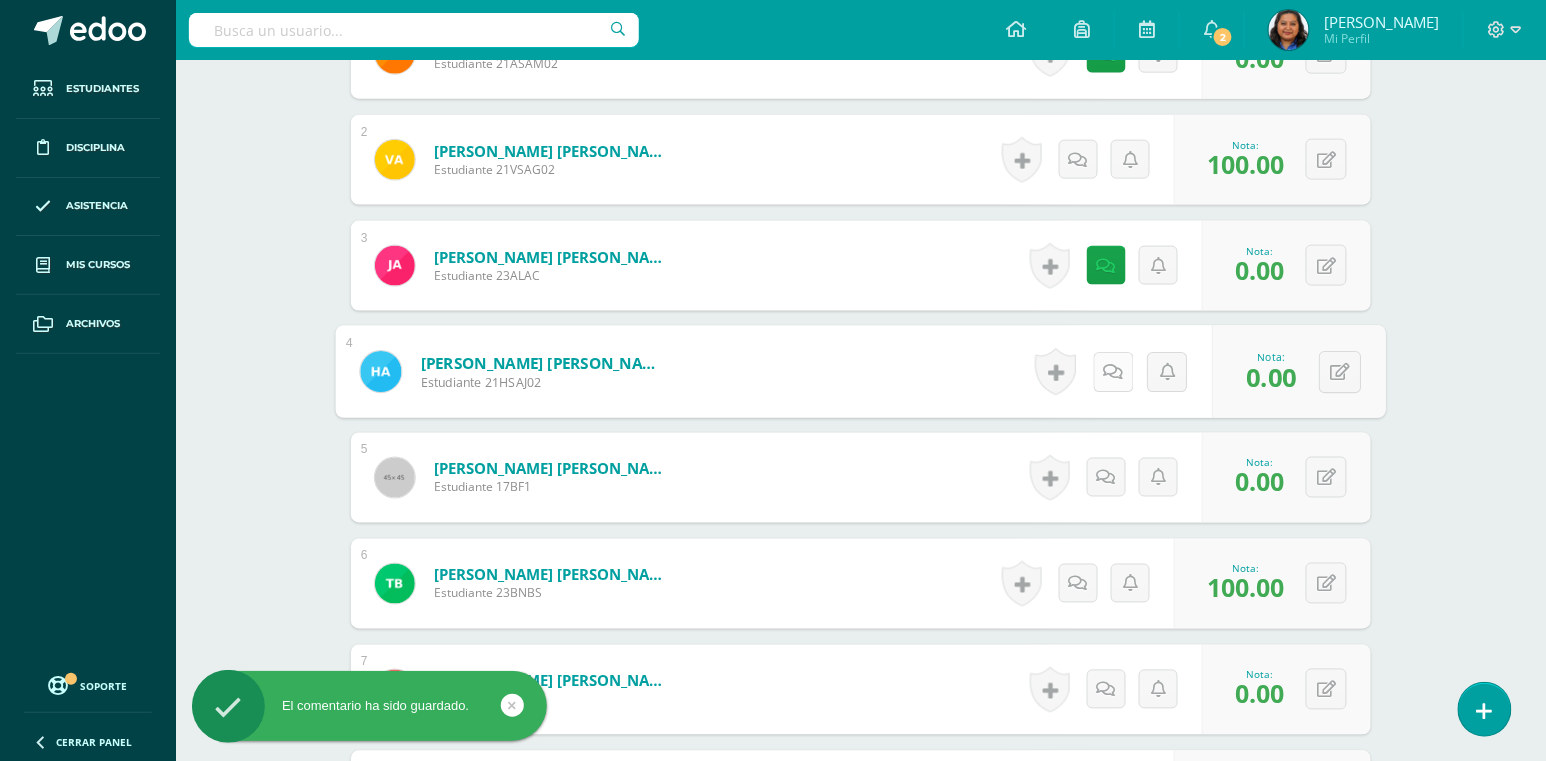 drag, startPoint x: 1116, startPoint y: 373, endPoint x: 1116, endPoint y: 386, distance: 13 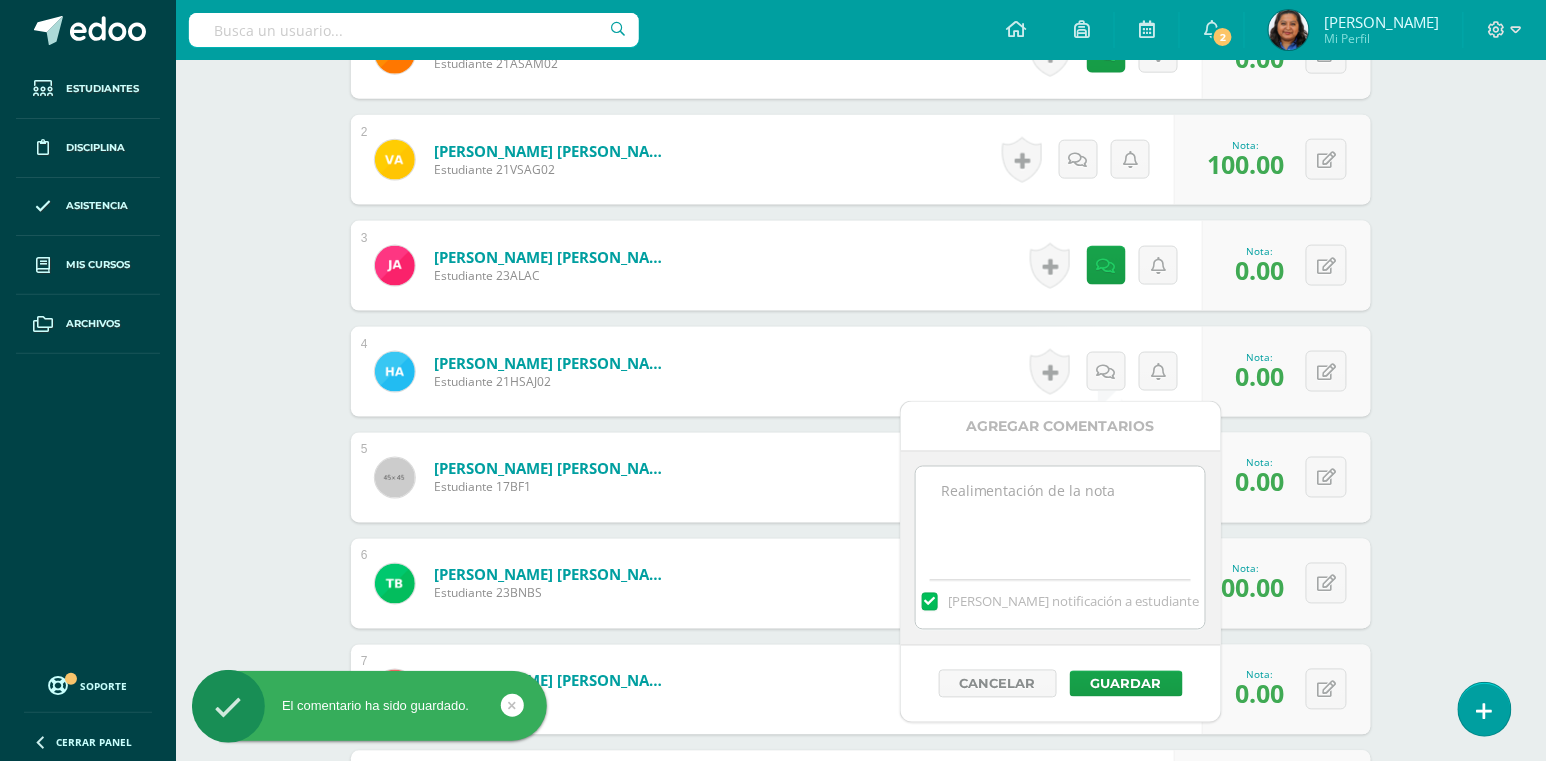 click at bounding box center (1060, 517) 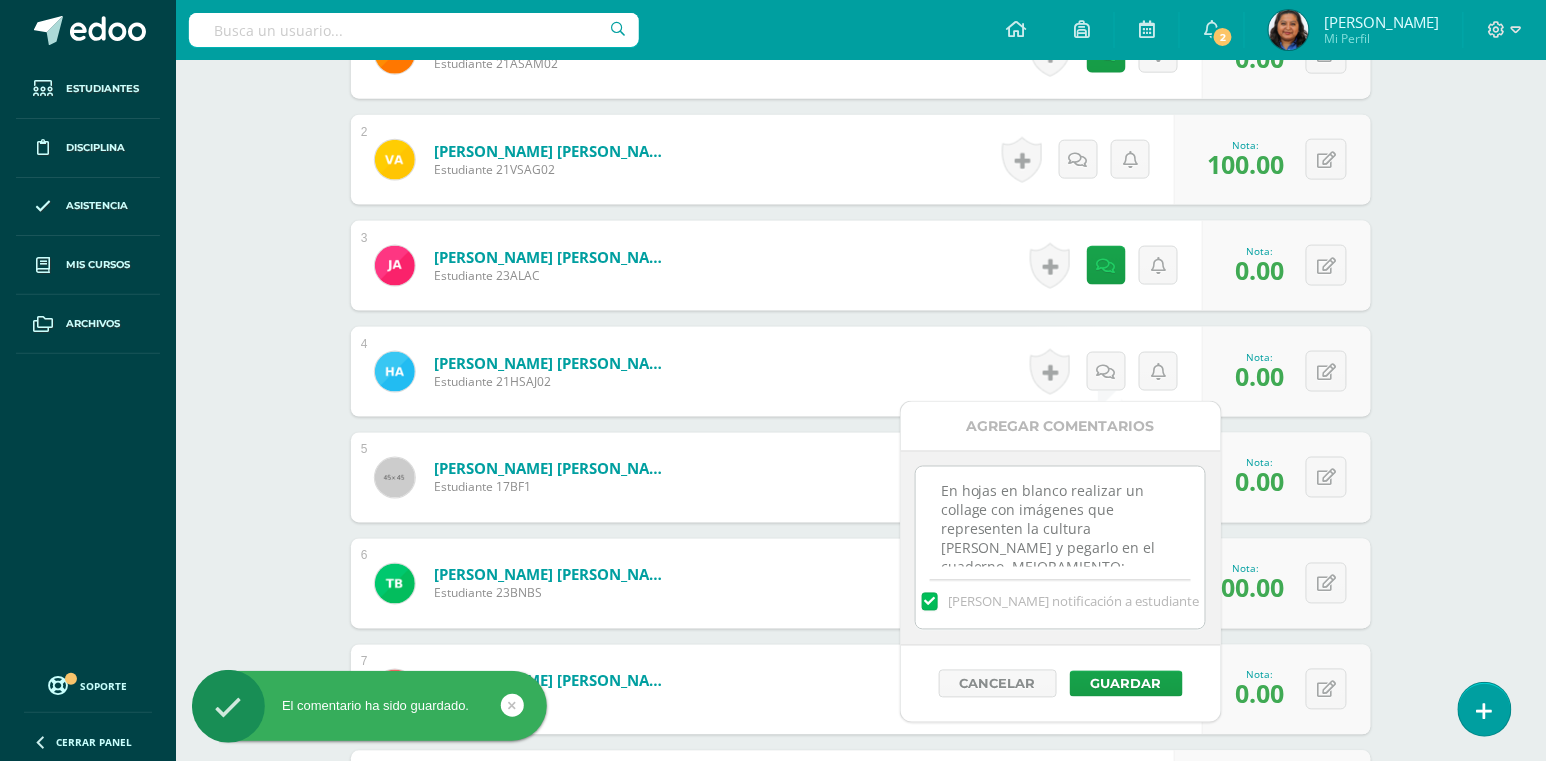 scroll, scrollTop: 84, scrollLeft: 0, axis: vertical 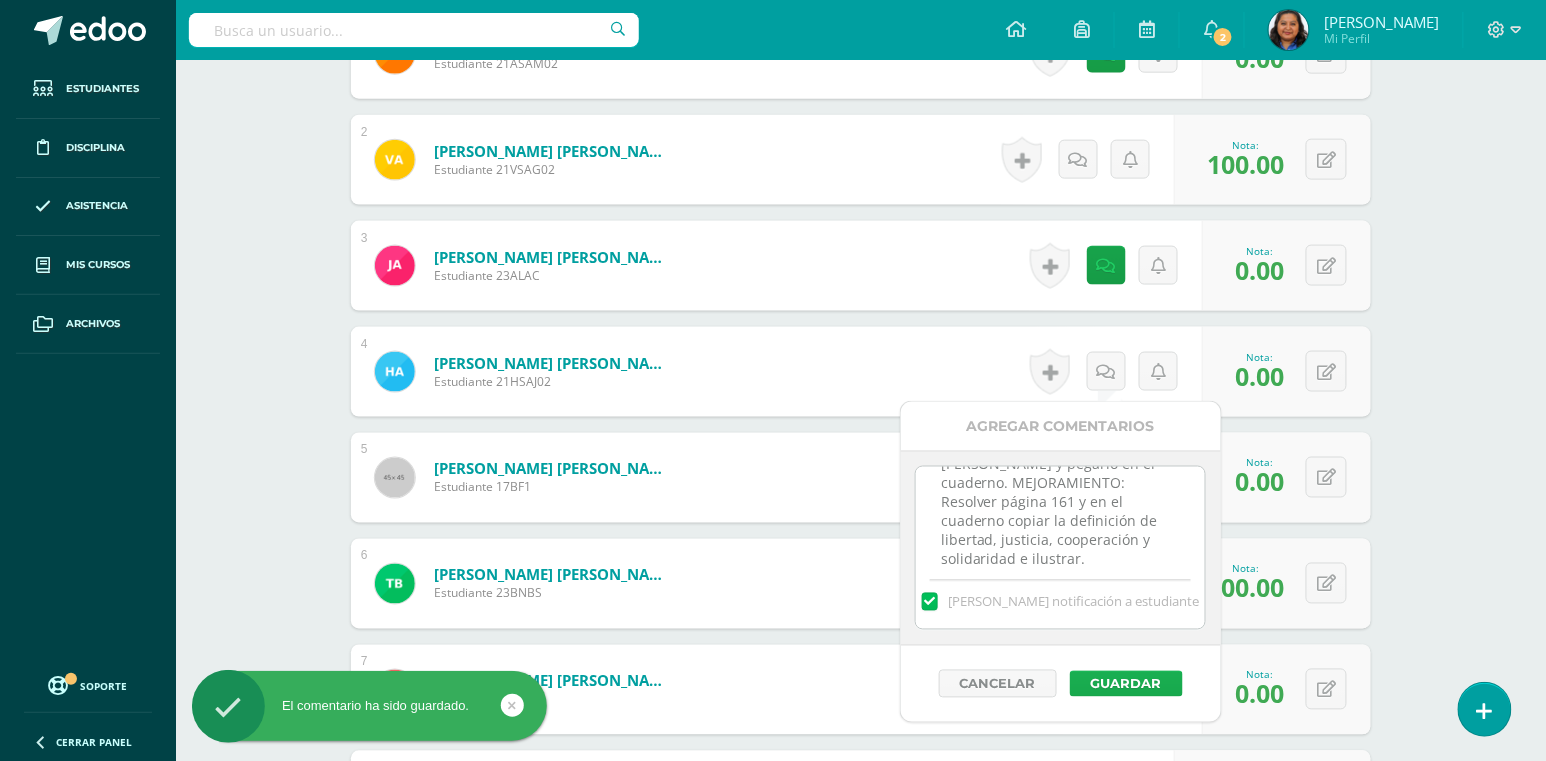 type on "En hojas en blanco realizar un collage con imágenes que representen la cultura [PERSON_NAME] y pegarlo en el cuaderno. MEJORAMIENTO: Resolver página 161 y en el cuaderno copiar la definición de libertad, justicia, cooperación y solidaridad e ilustrar." 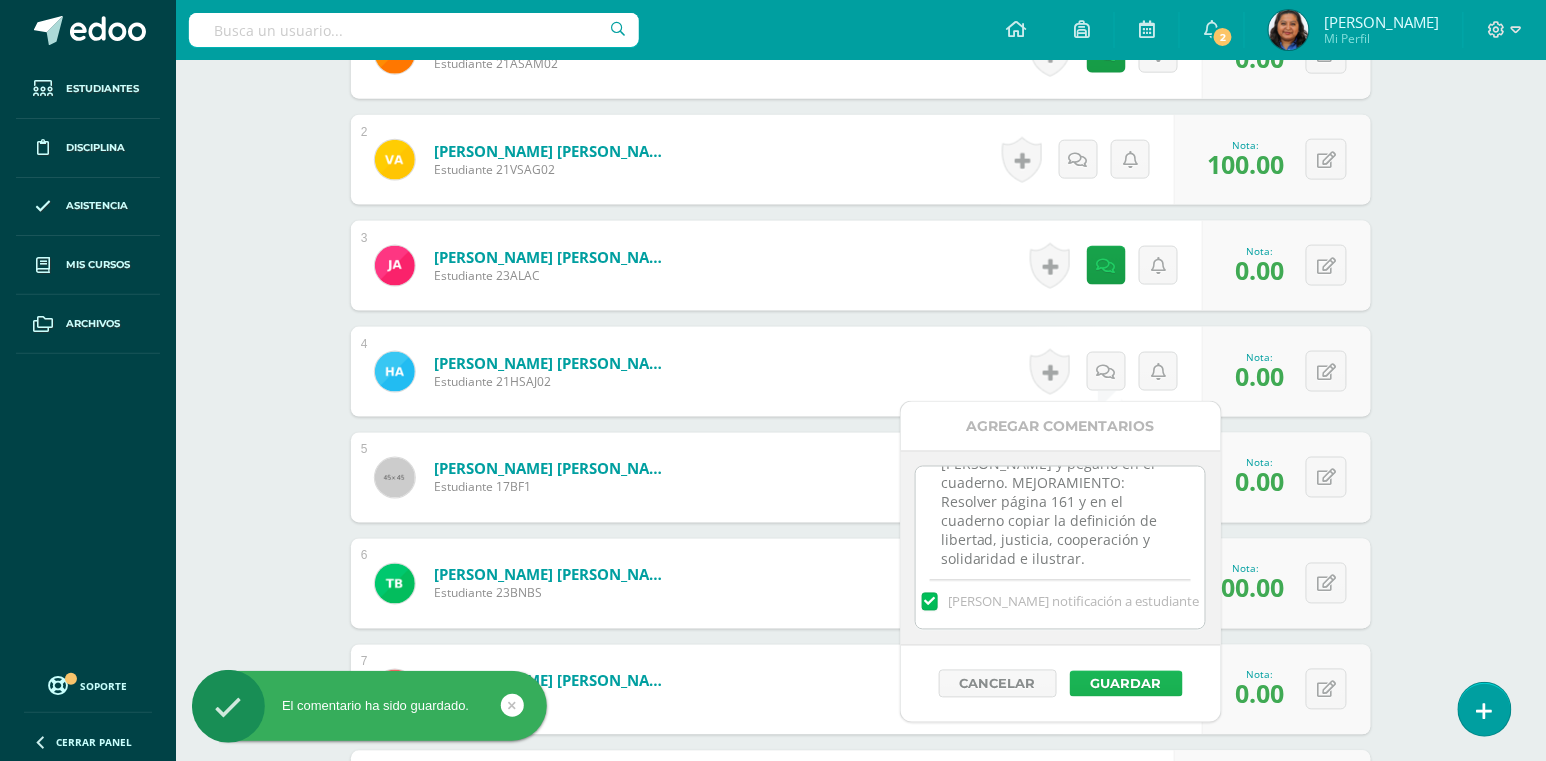 click on "Guardar" at bounding box center [1126, 684] 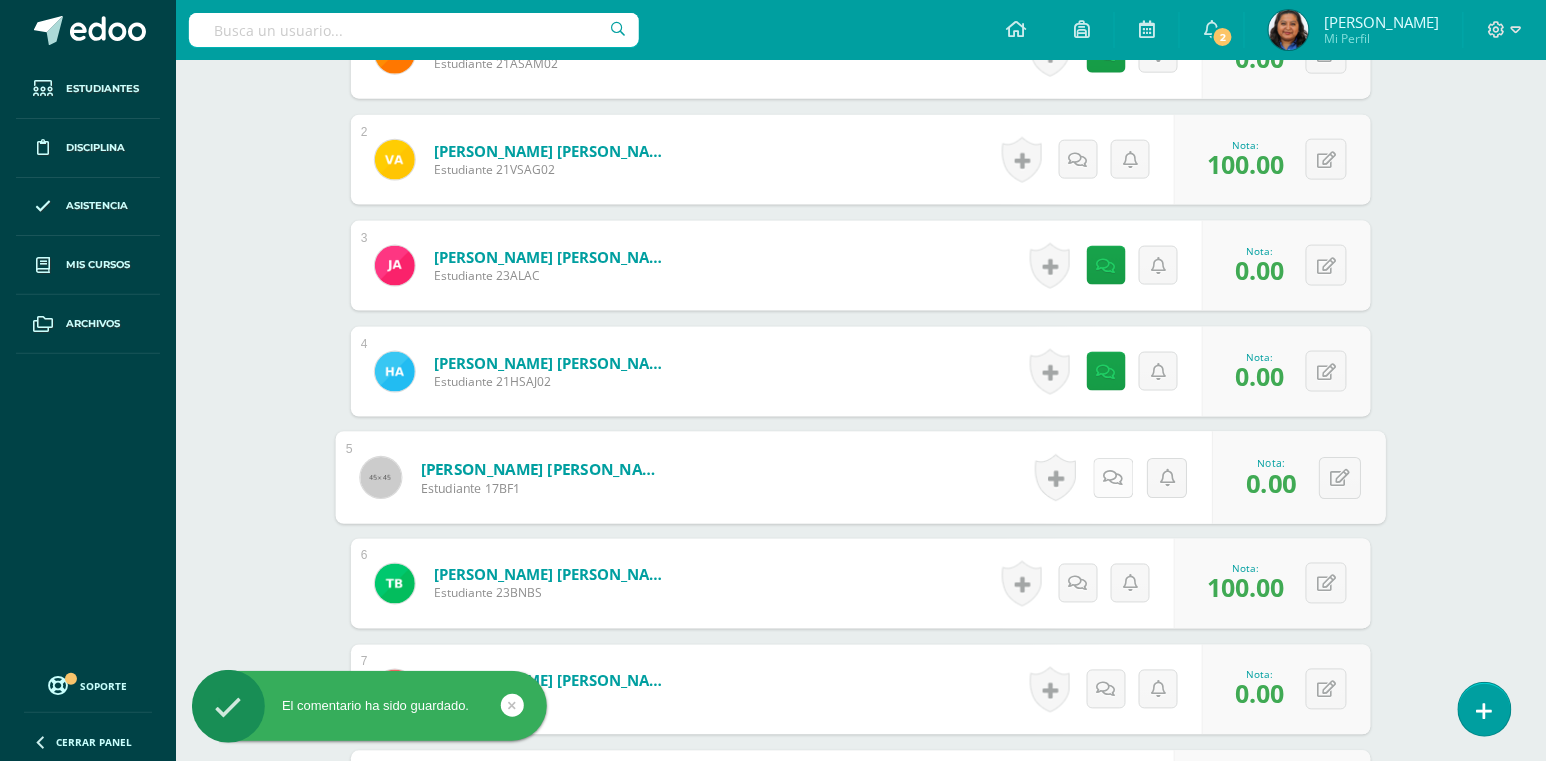 click at bounding box center [1114, 477] 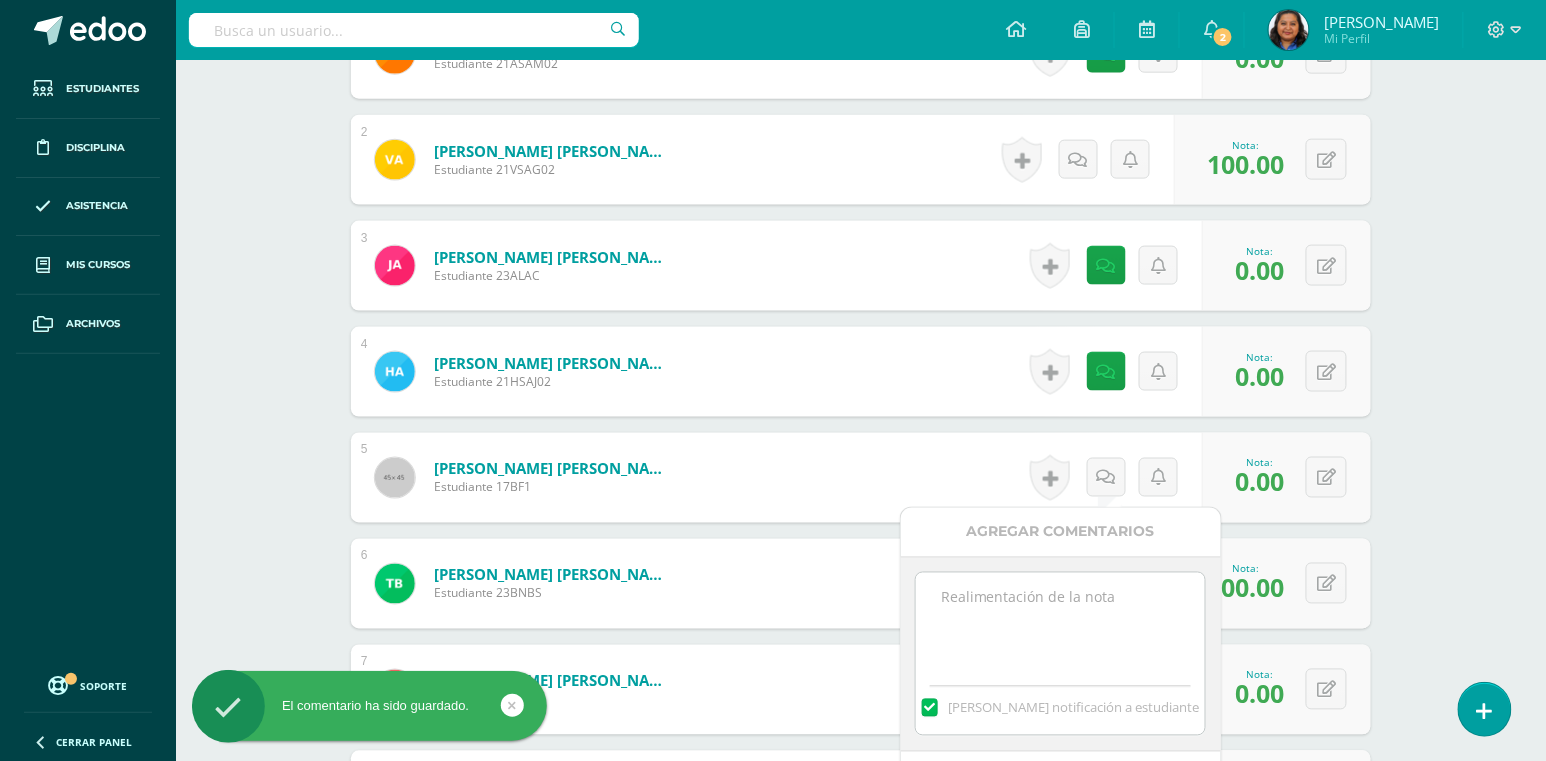 click at bounding box center (1060, 623) 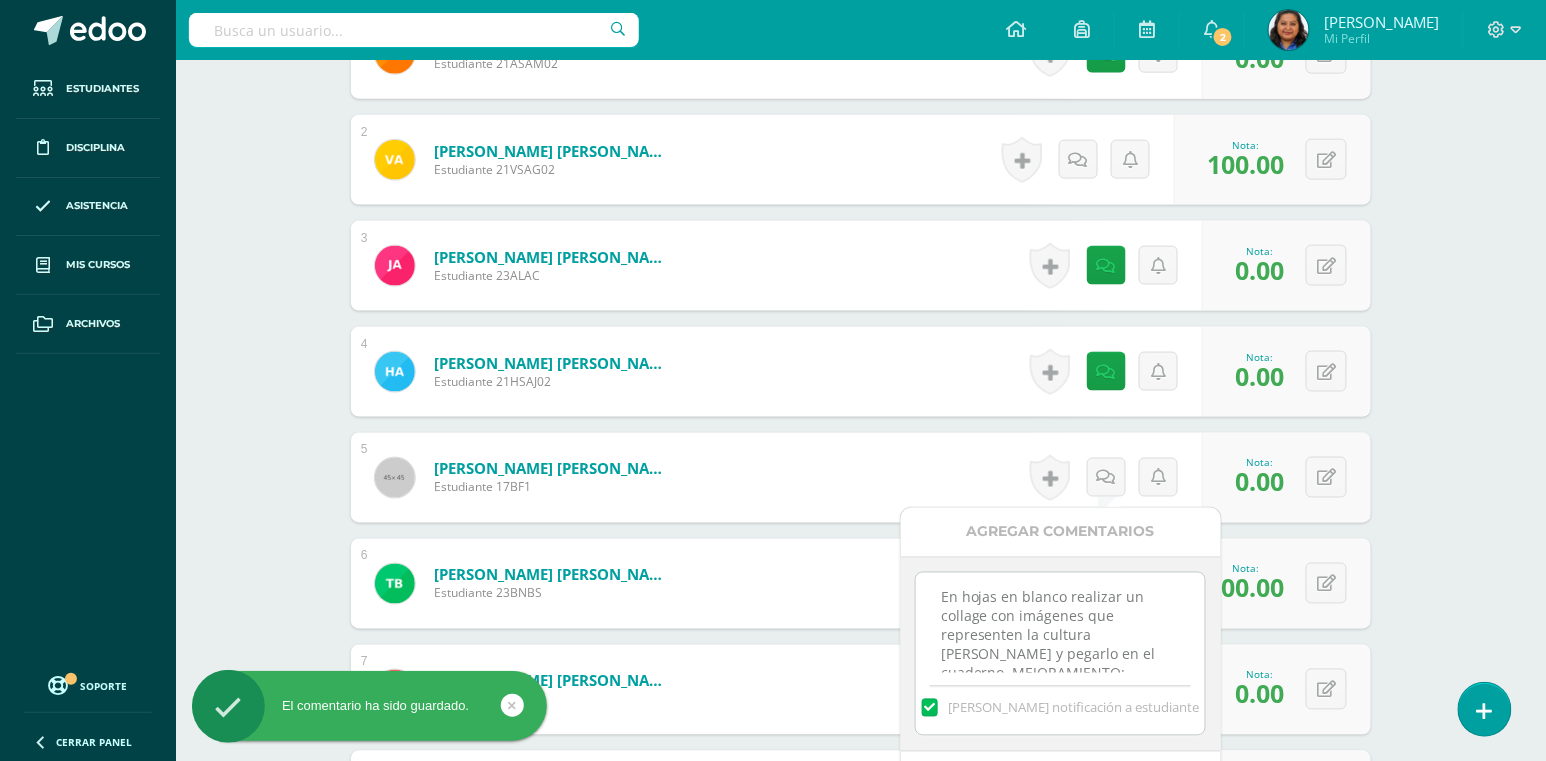 scroll, scrollTop: 82, scrollLeft: 0, axis: vertical 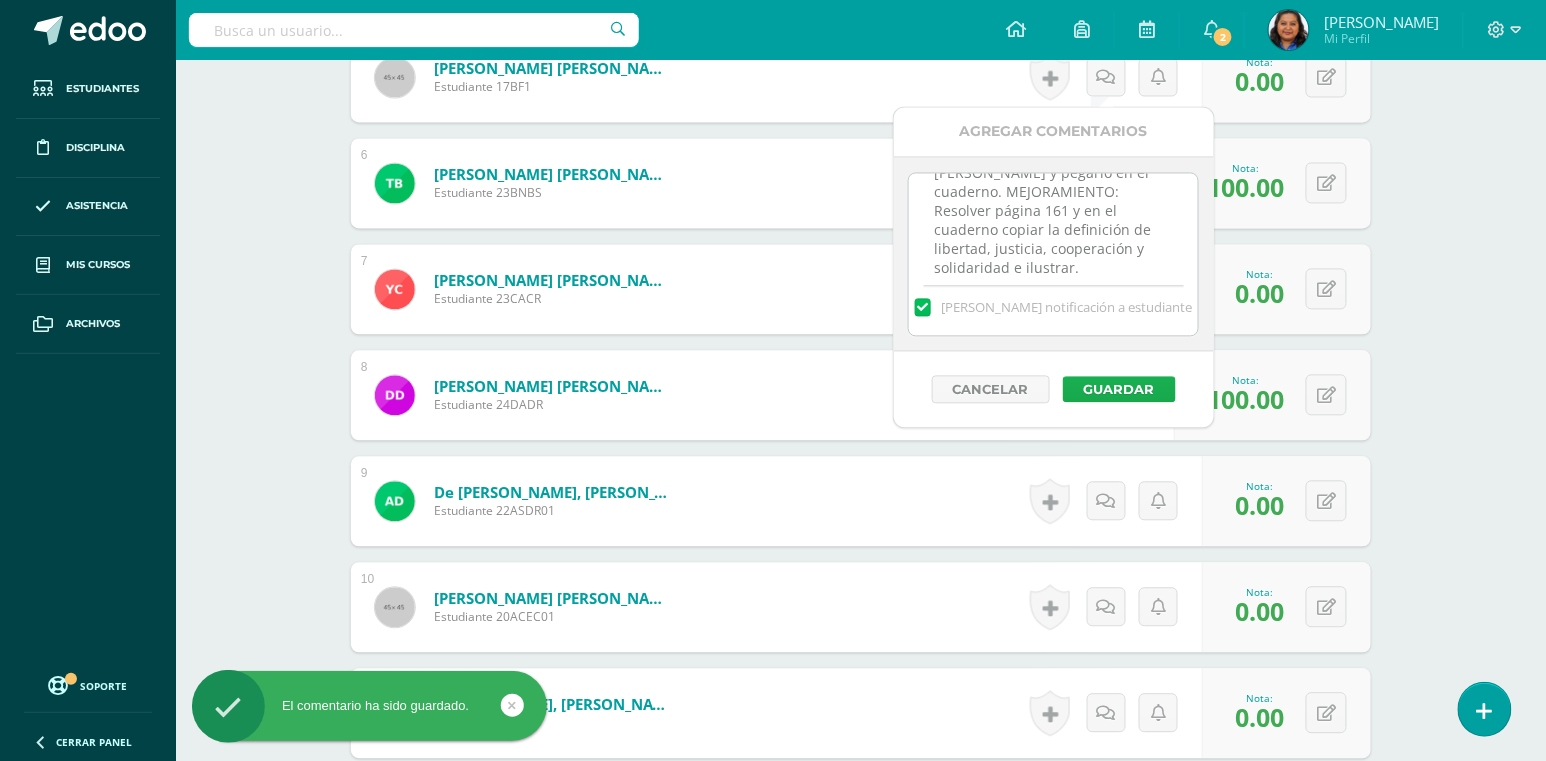type on "En hojas en blanco realizar un collage con imágenes que representen la cultura [PERSON_NAME] y pegarlo en el cuaderno. MEJORAMIENTO: Resolver página 161 y en el cuaderno copiar la definición de libertad, justicia, cooperación y solidaridad e ilustrar." 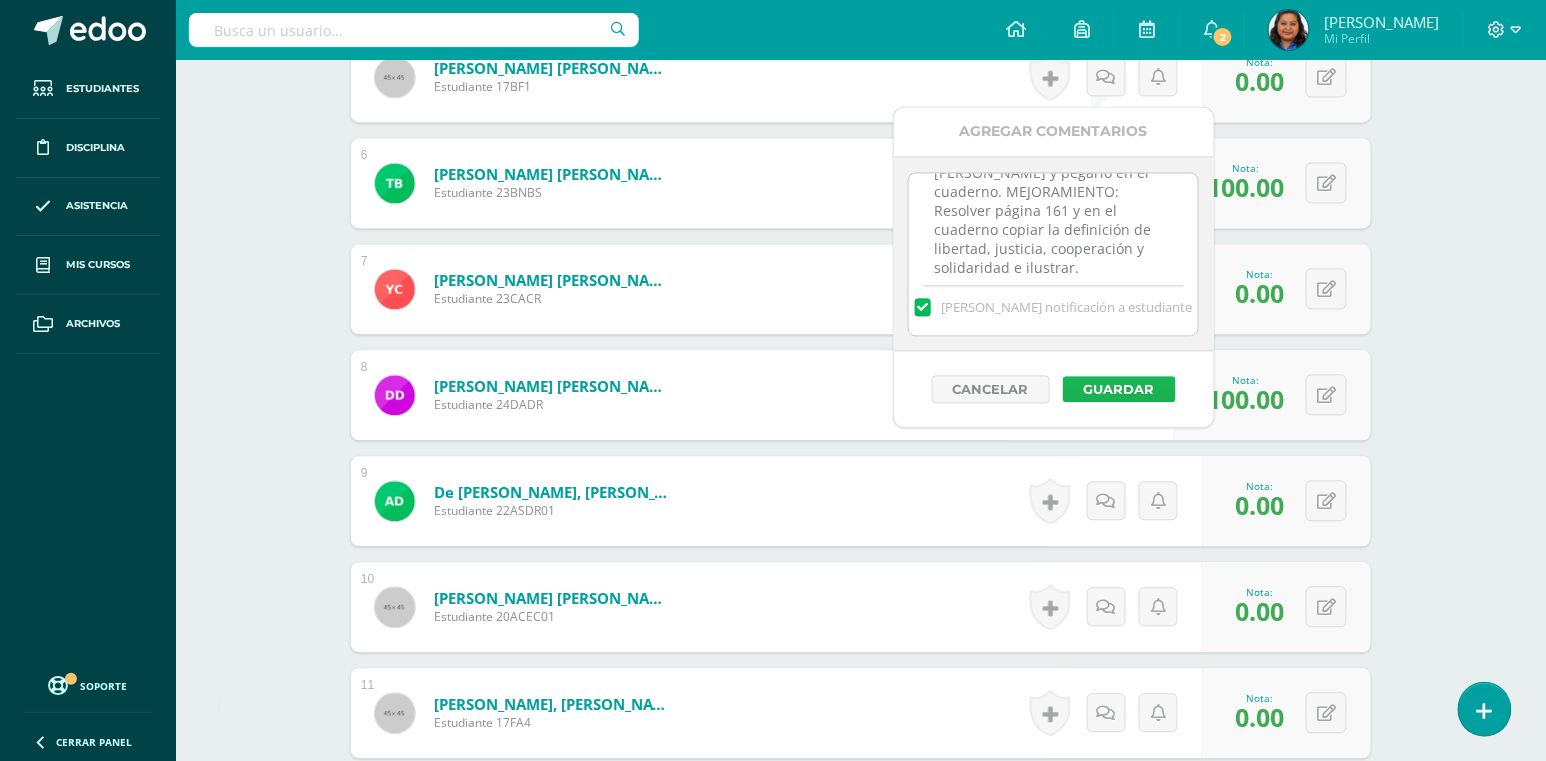 click on "Guardar" at bounding box center [1119, 390] 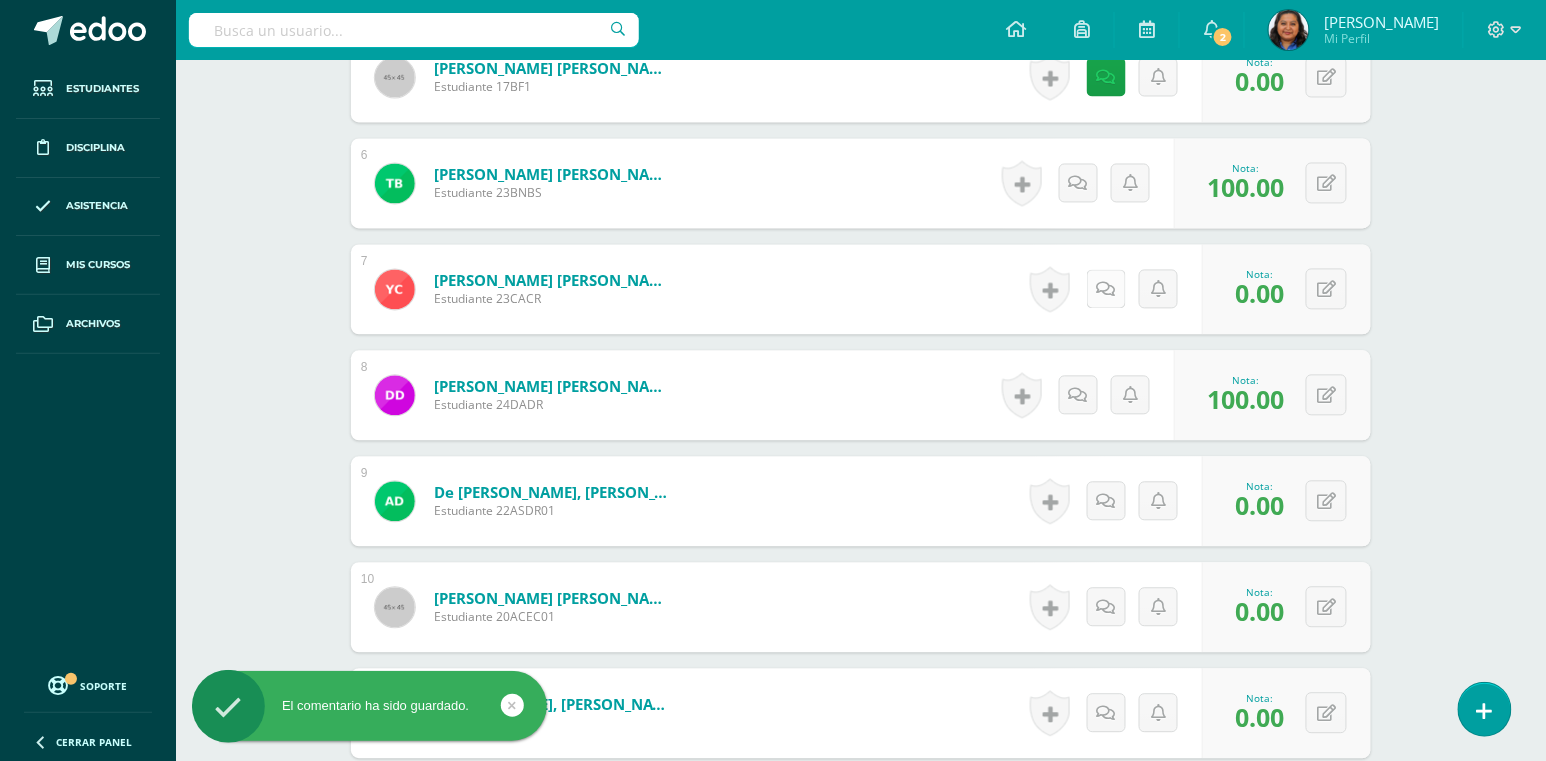 click at bounding box center [1106, 290] 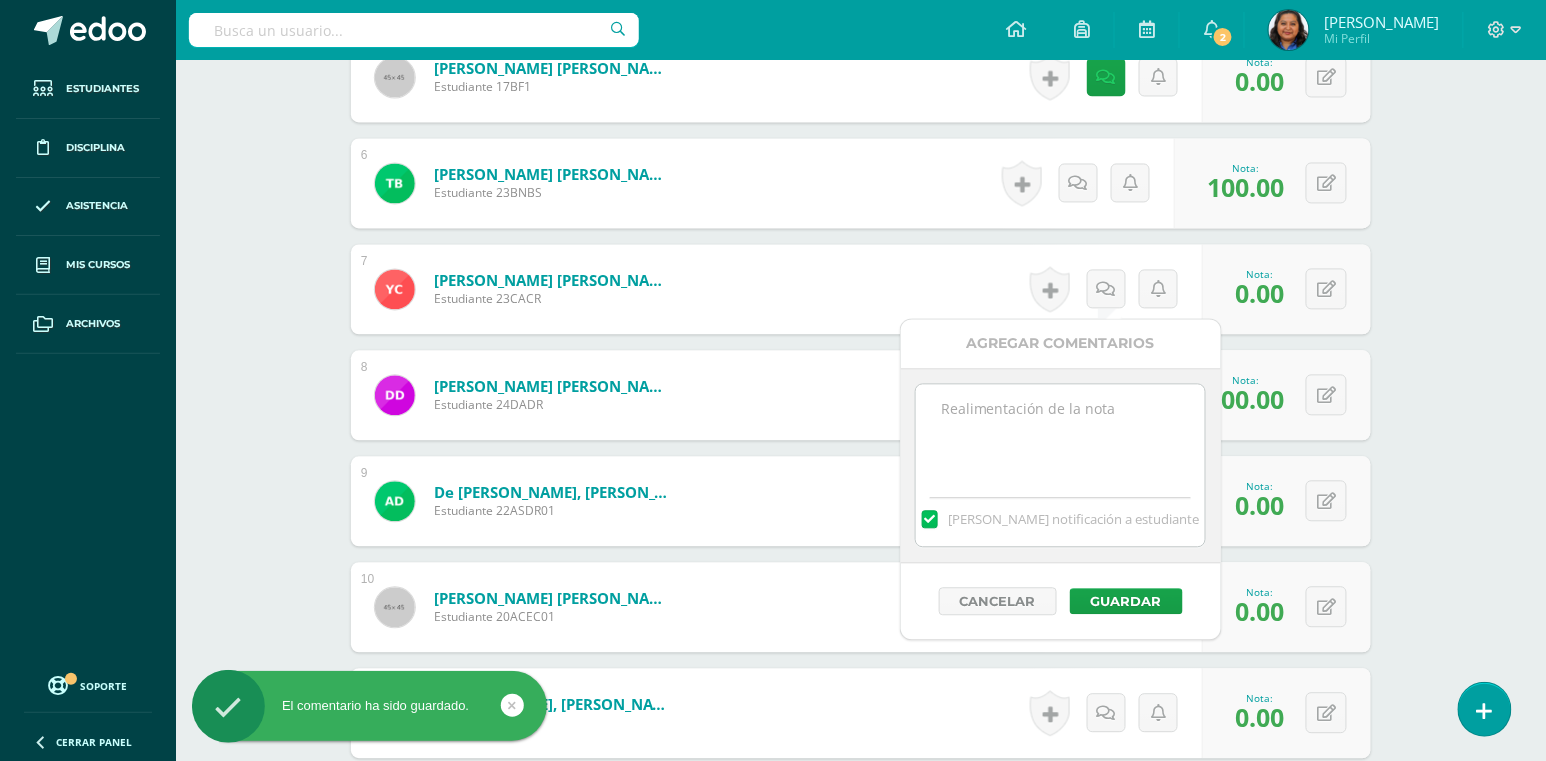 click at bounding box center [1060, 435] 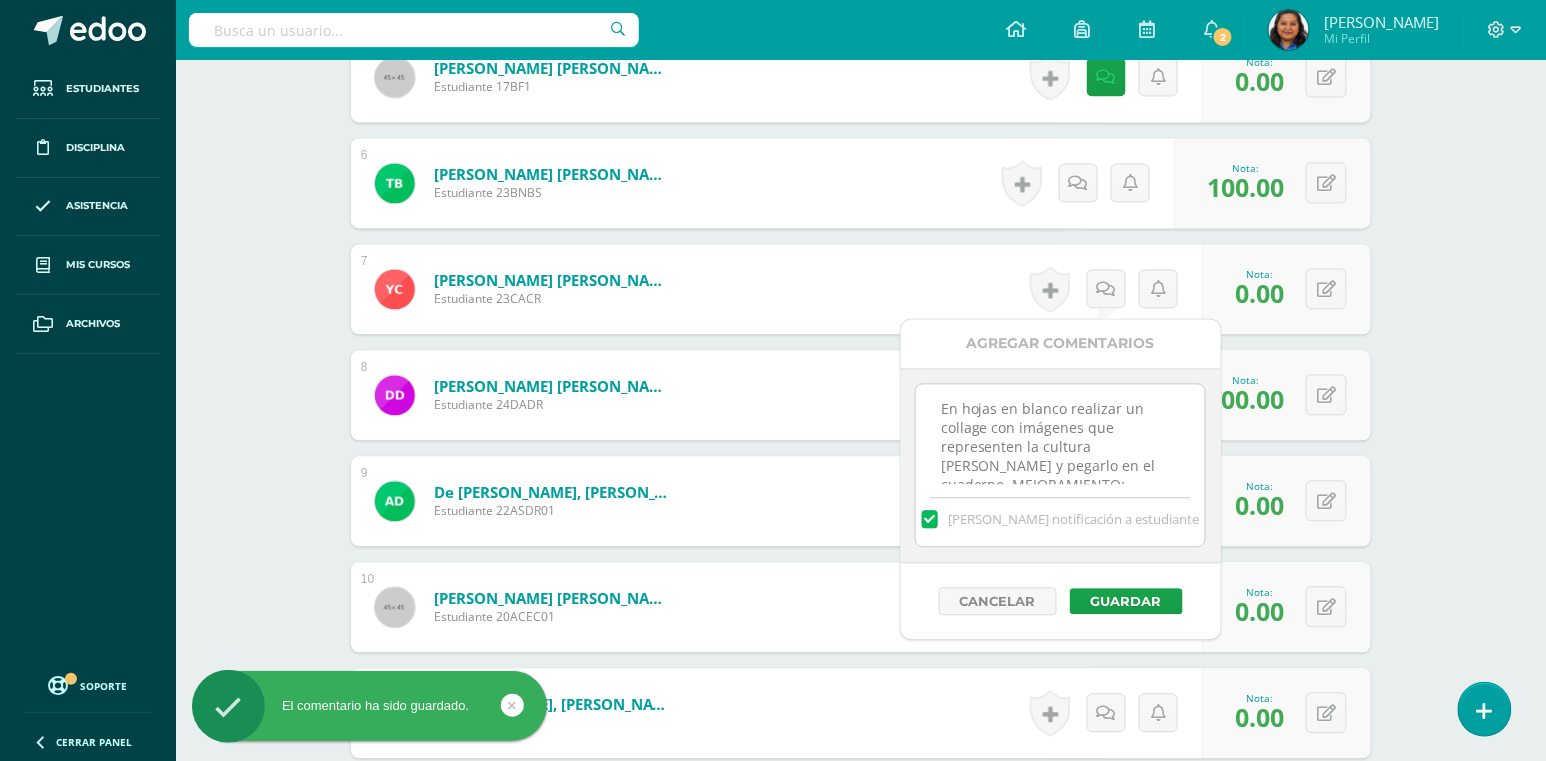 scroll, scrollTop: 82, scrollLeft: 0, axis: vertical 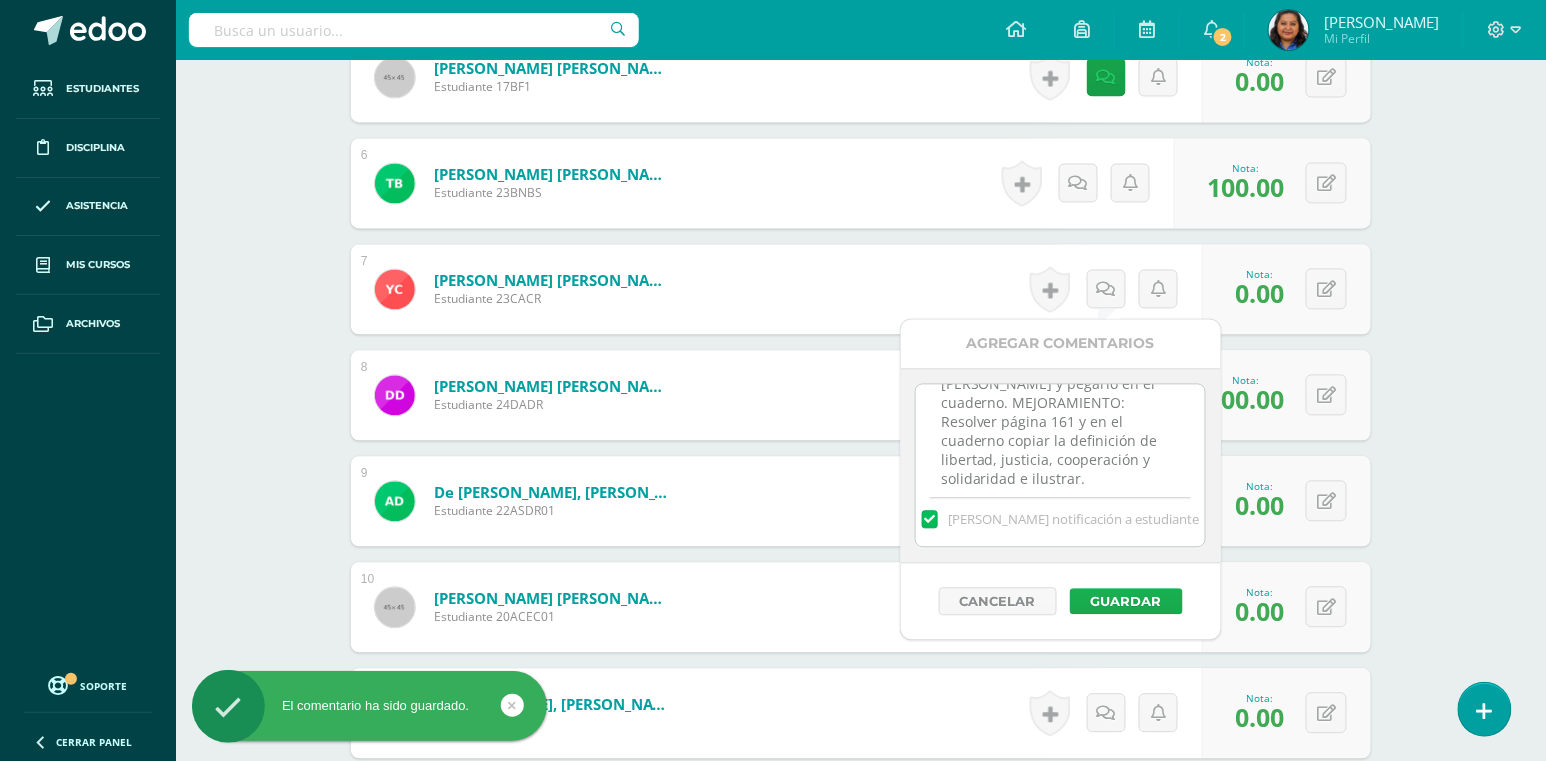 type on "En hojas en blanco realizar un collage con imágenes que representen la cultura [PERSON_NAME] y pegarlo en el cuaderno. MEJORAMIENTO: Resolver página 161 y en el cuaderno copiar la definición de libertad, justicia, cooperación y solidaridad e ilustrar." 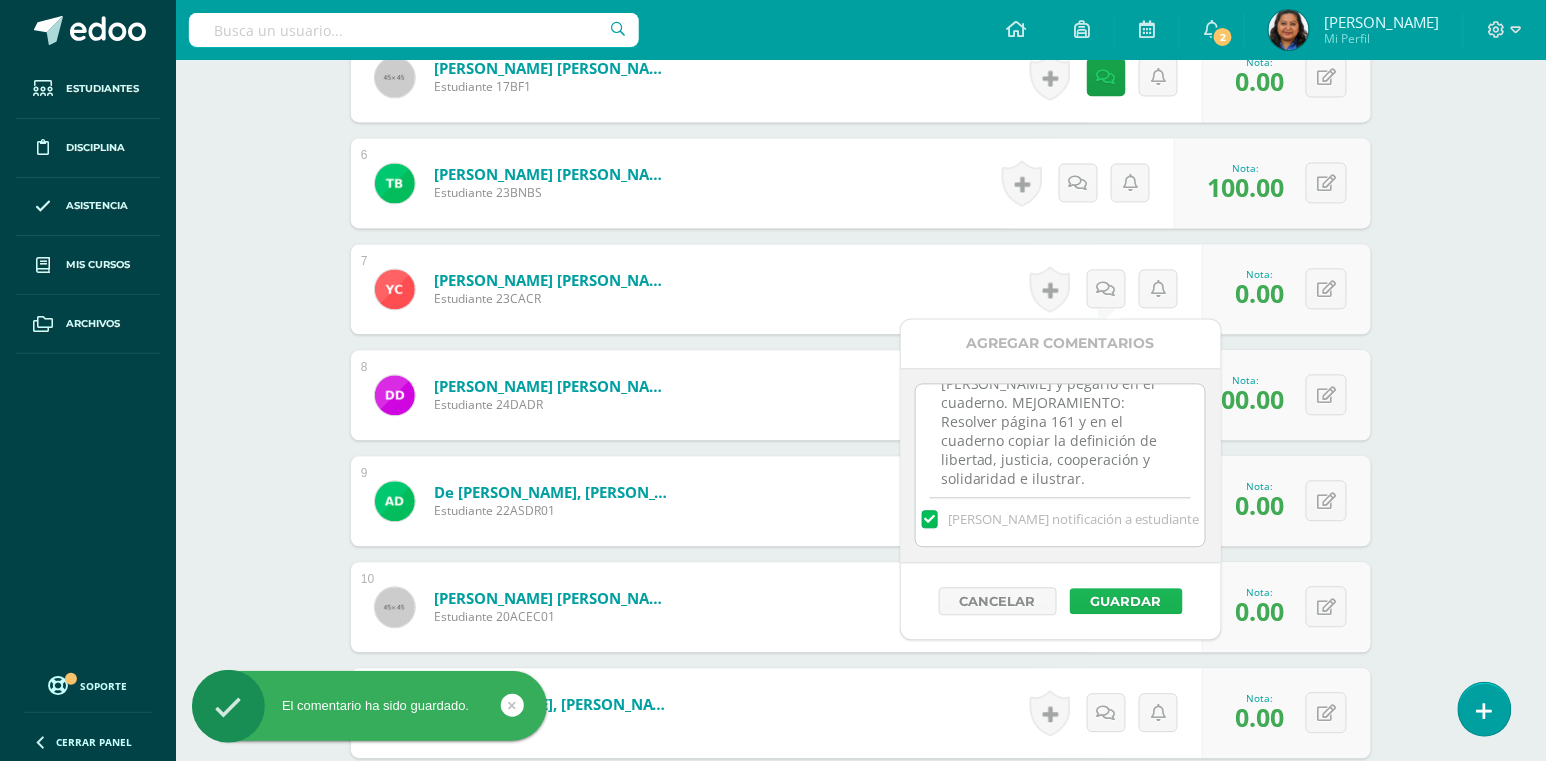 click on "Guardar" at bounding box center (1126, 602) 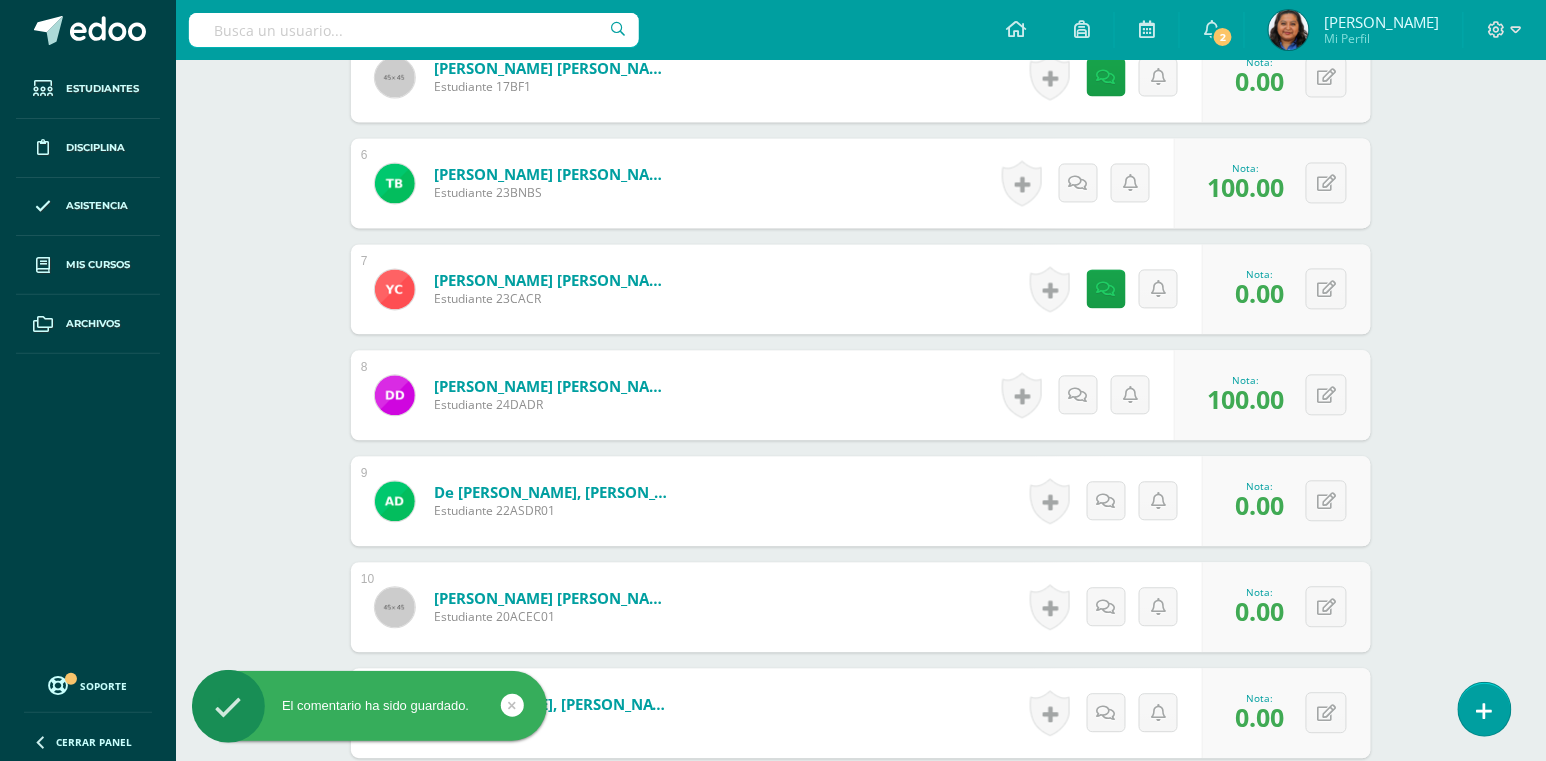 scroll, scrollTop: 1390, scrollLeft: 0, axis: vertical 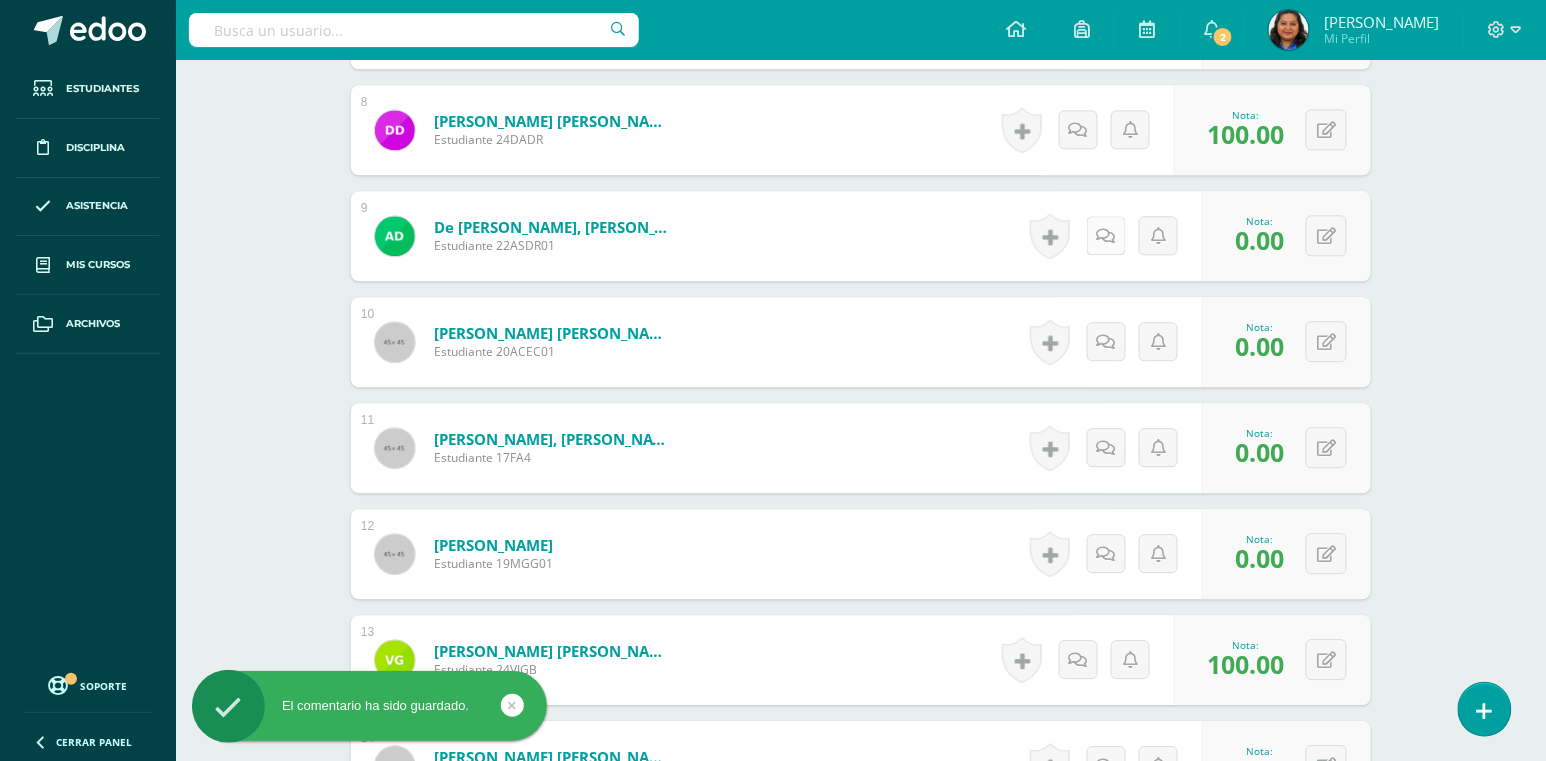 click at bounding box center [1106, 235] 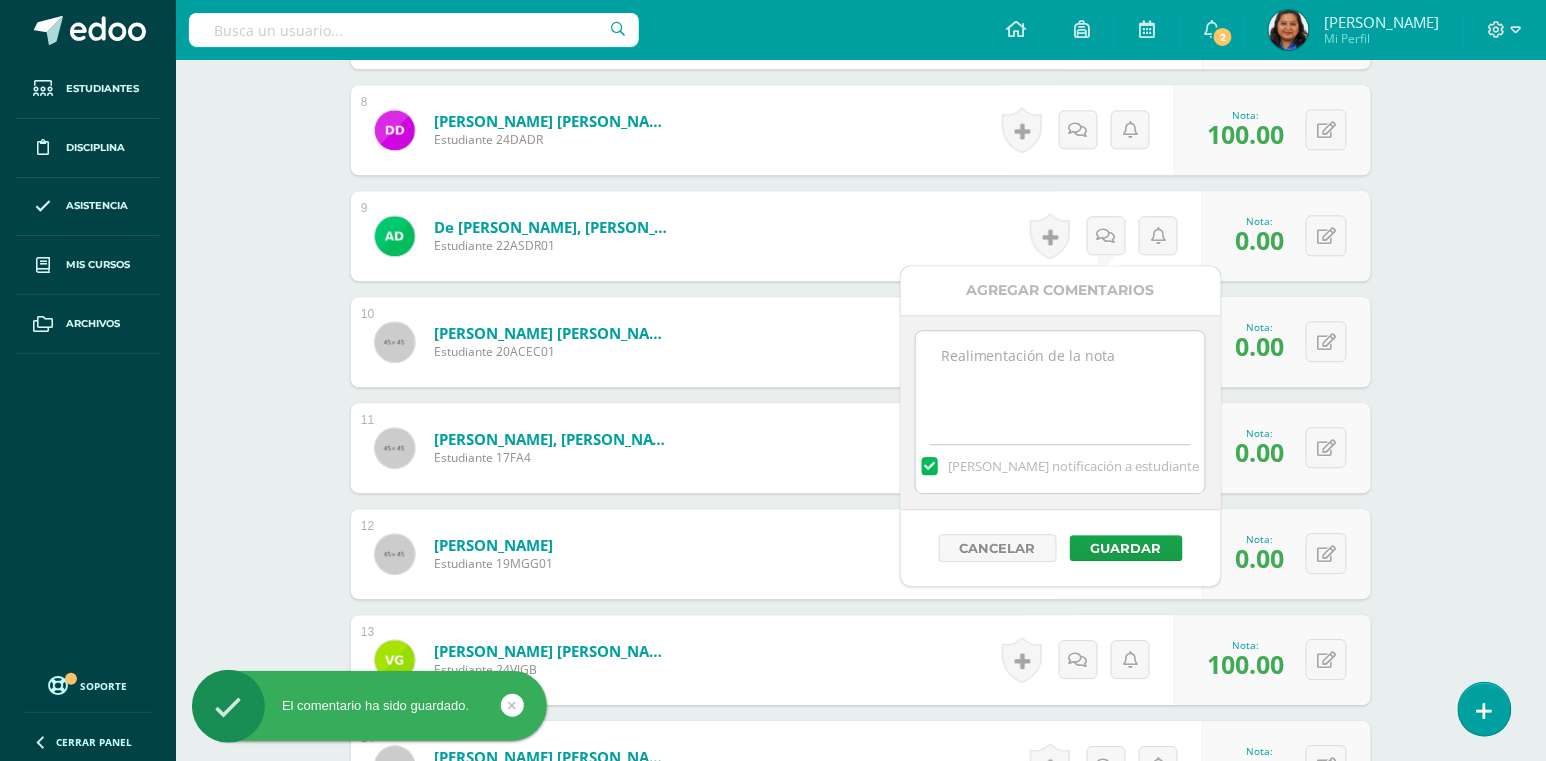 click at bounding box center [1060, 381] 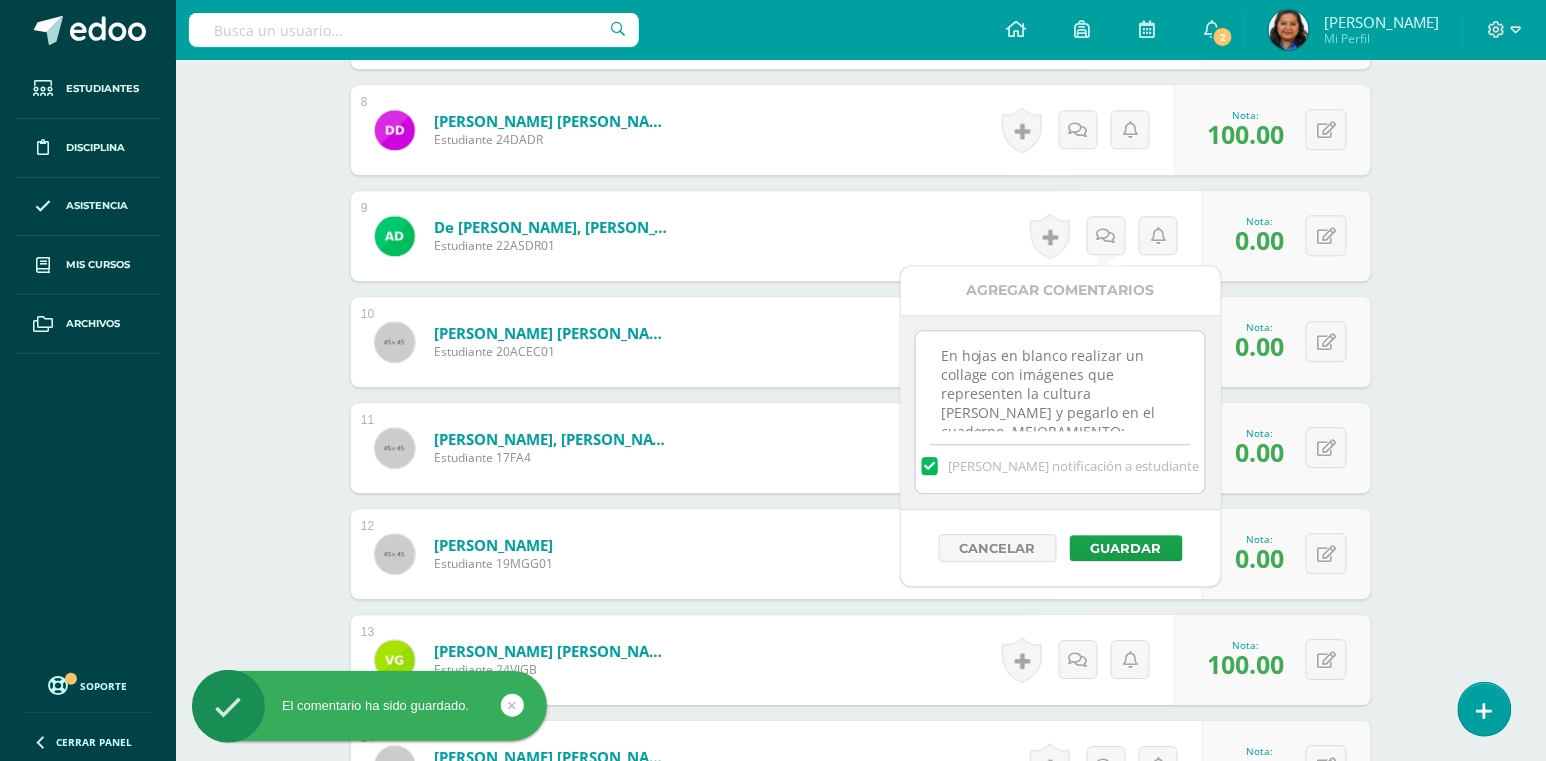 scroll, scrollTop: 82, scrollLeft: 0, axis: vertical 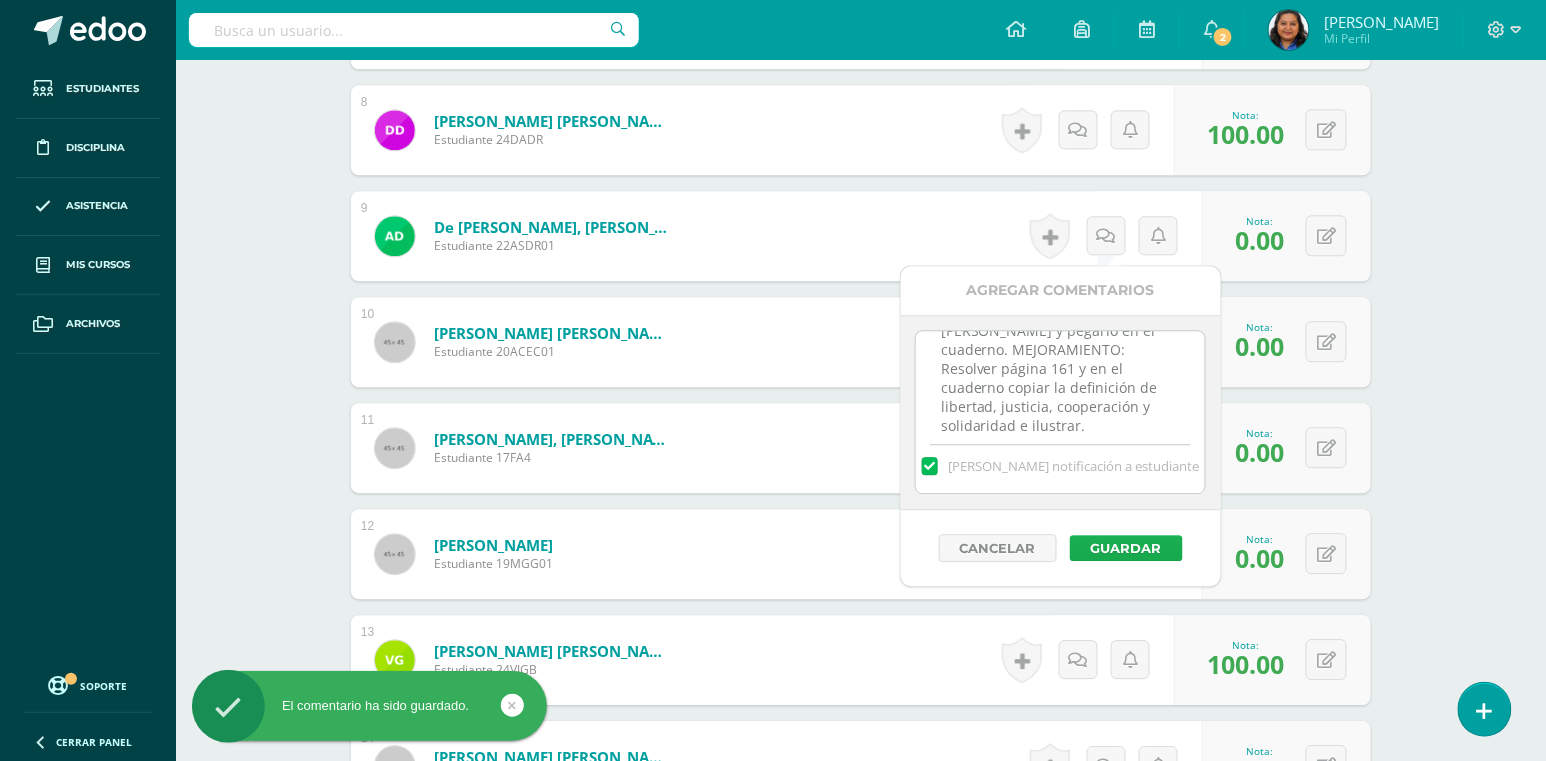 type on "En hojas en blanco realizar un collage con imágenes que representen la cultura [PERSON_NAME] y pegarlo en el cuaderno. MEJORAMIENTO: Resolver página 161 y en el cuaderno copiar la definición de libertad, justicia, cooperación y solidaridad e ilustrar." 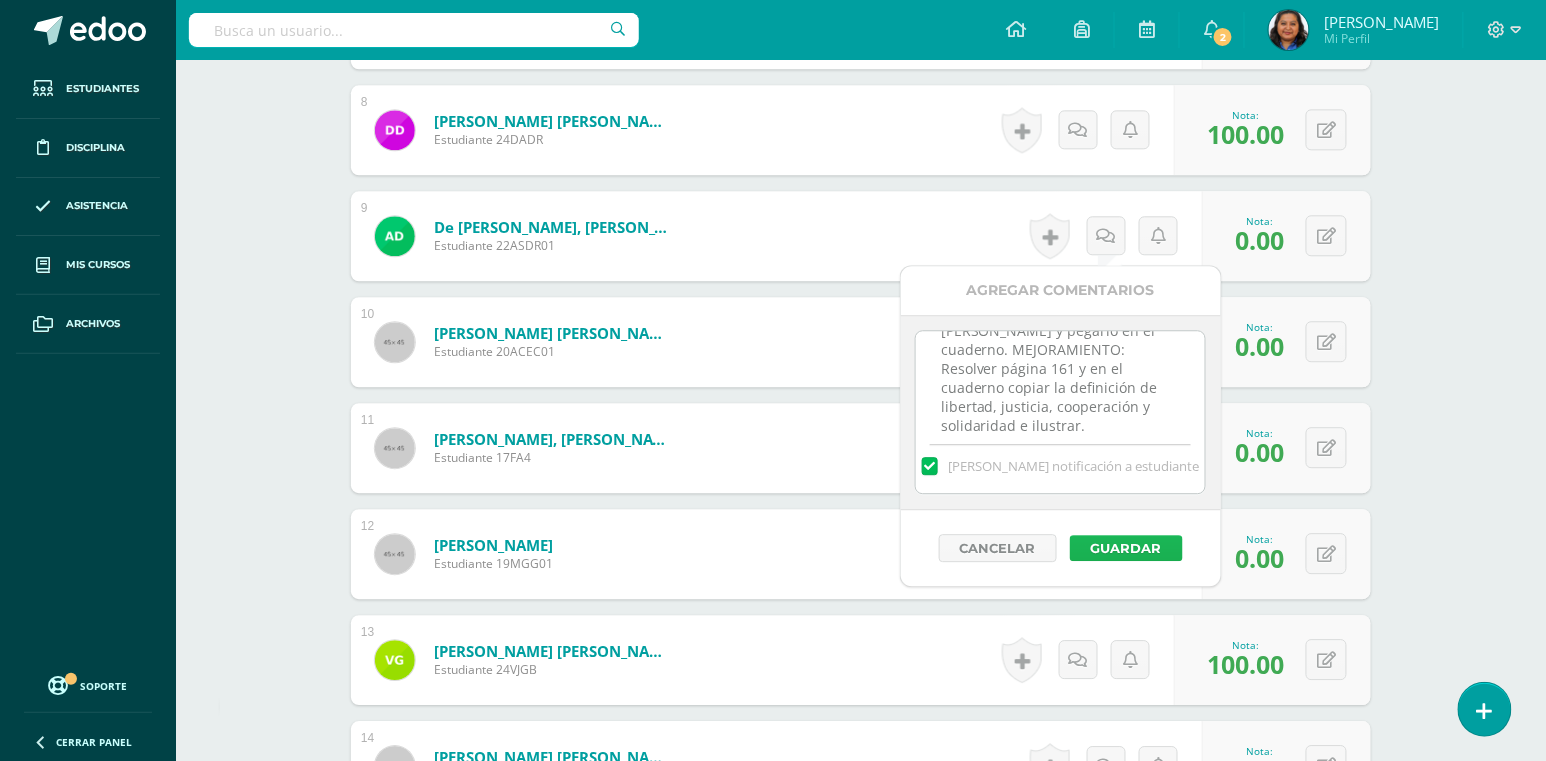 click on "Guardar" at bounding box center [1126, 548] 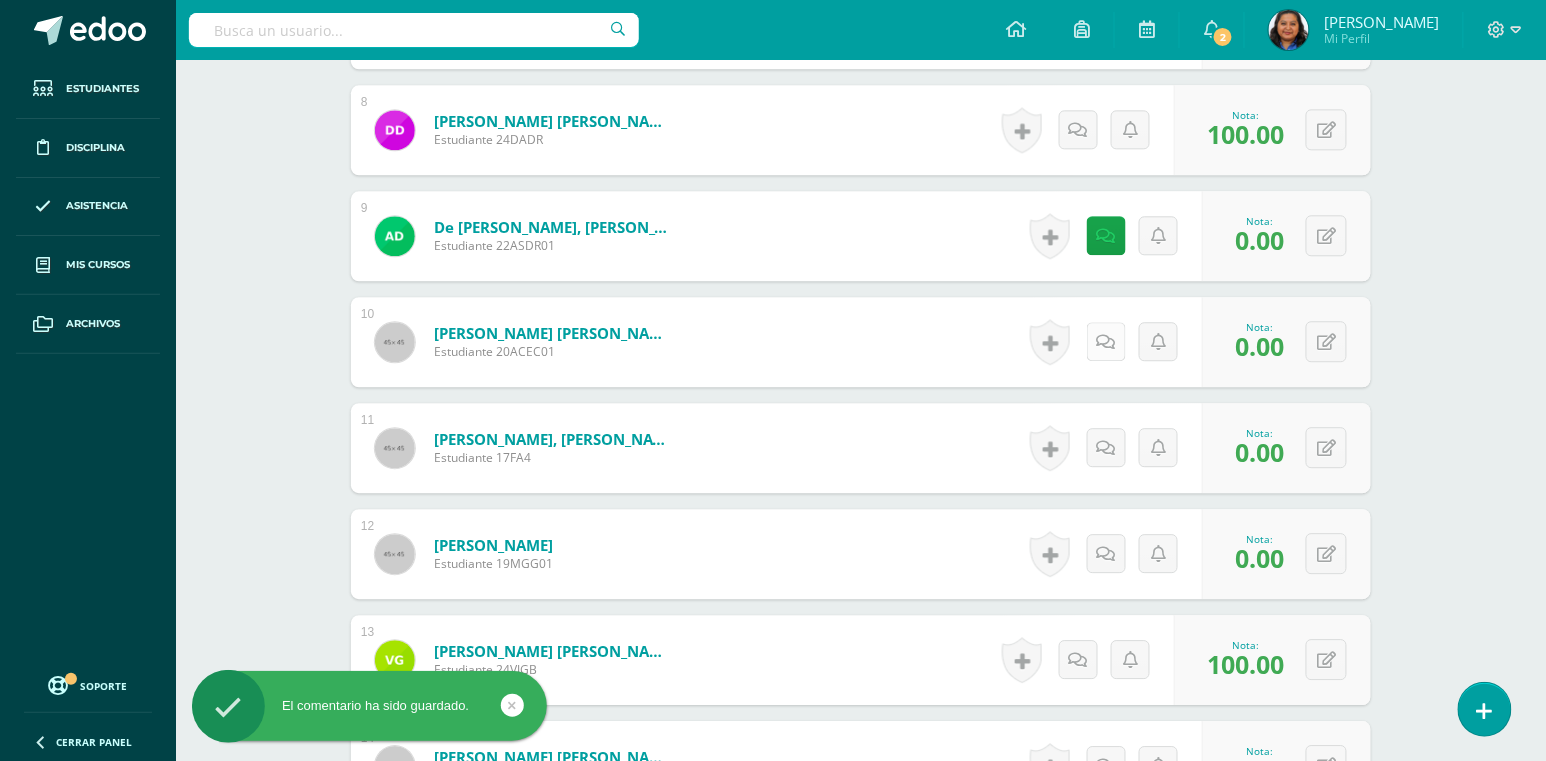 click at bounding box center [1106, 341] 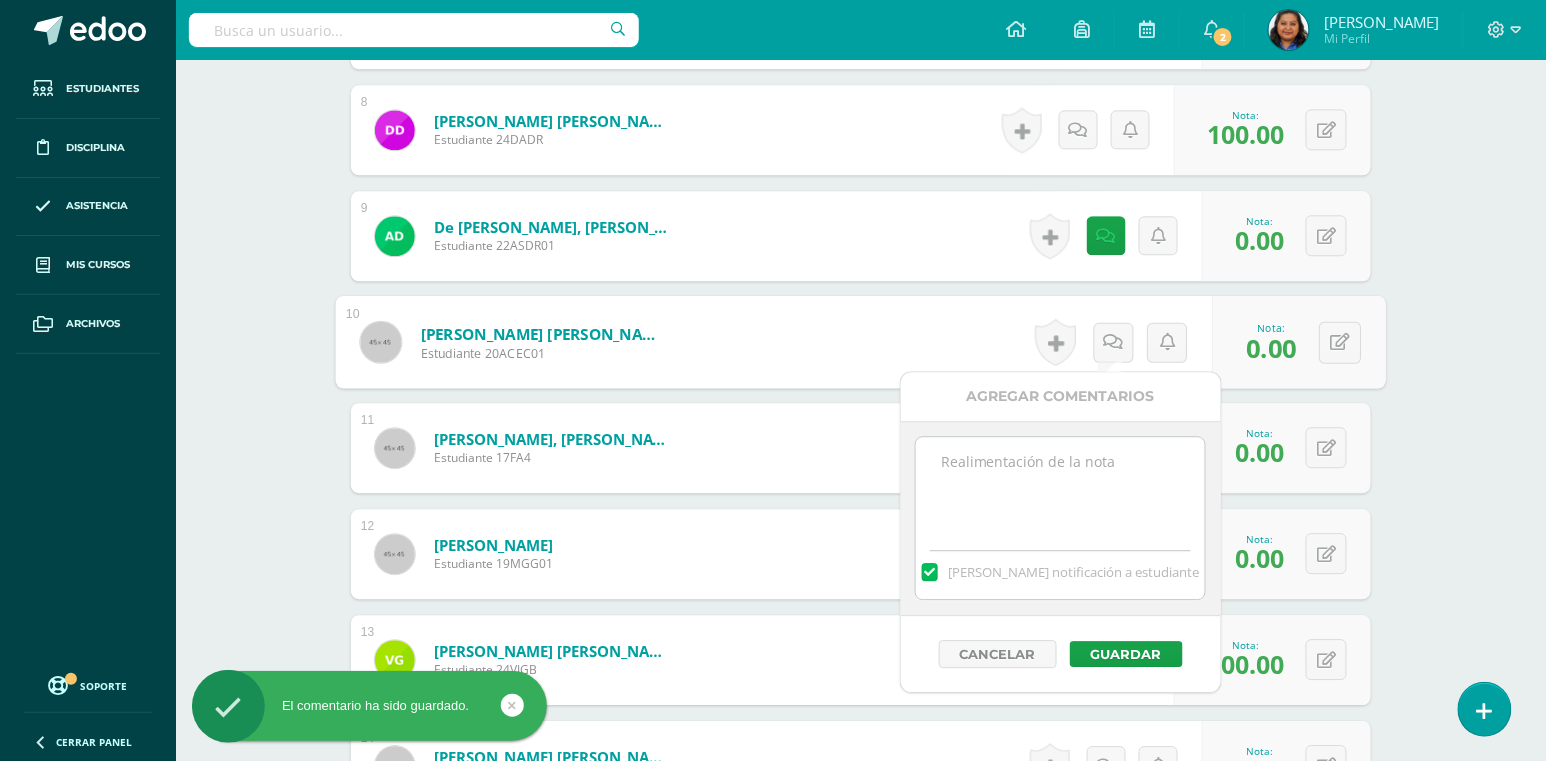 click at bounding box center (1060, 487) 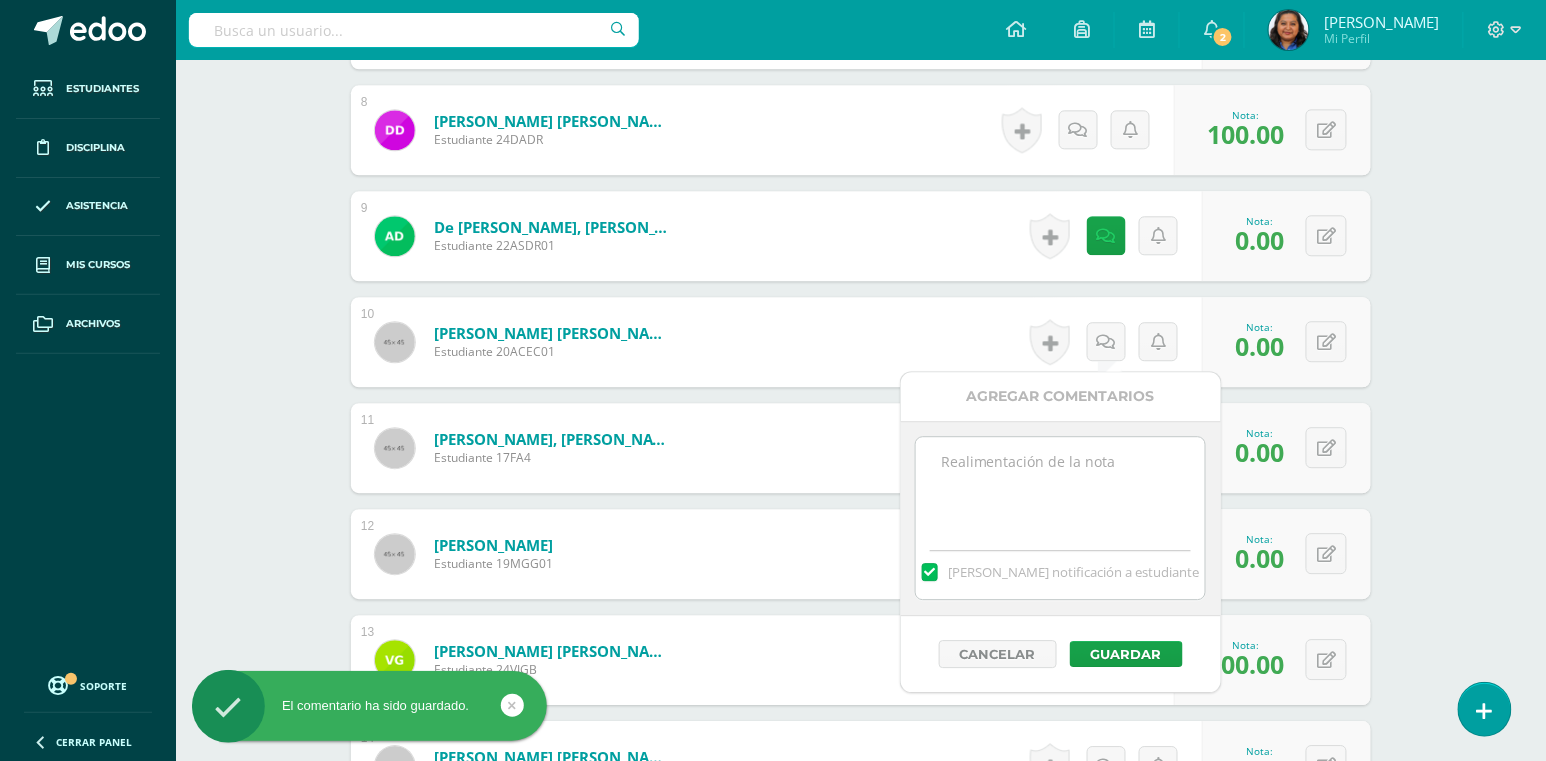 paste on "En hojas en blanco realizar un collage con imágenes que representen la cultura [PERSON_NAME] y pegarlo en el cuaderno. MEJORAMIENTO: Resolver página 161 y en el cuaderno copiar la definición de libertad, justicia, cooperación y solidaridad e ilustrar." 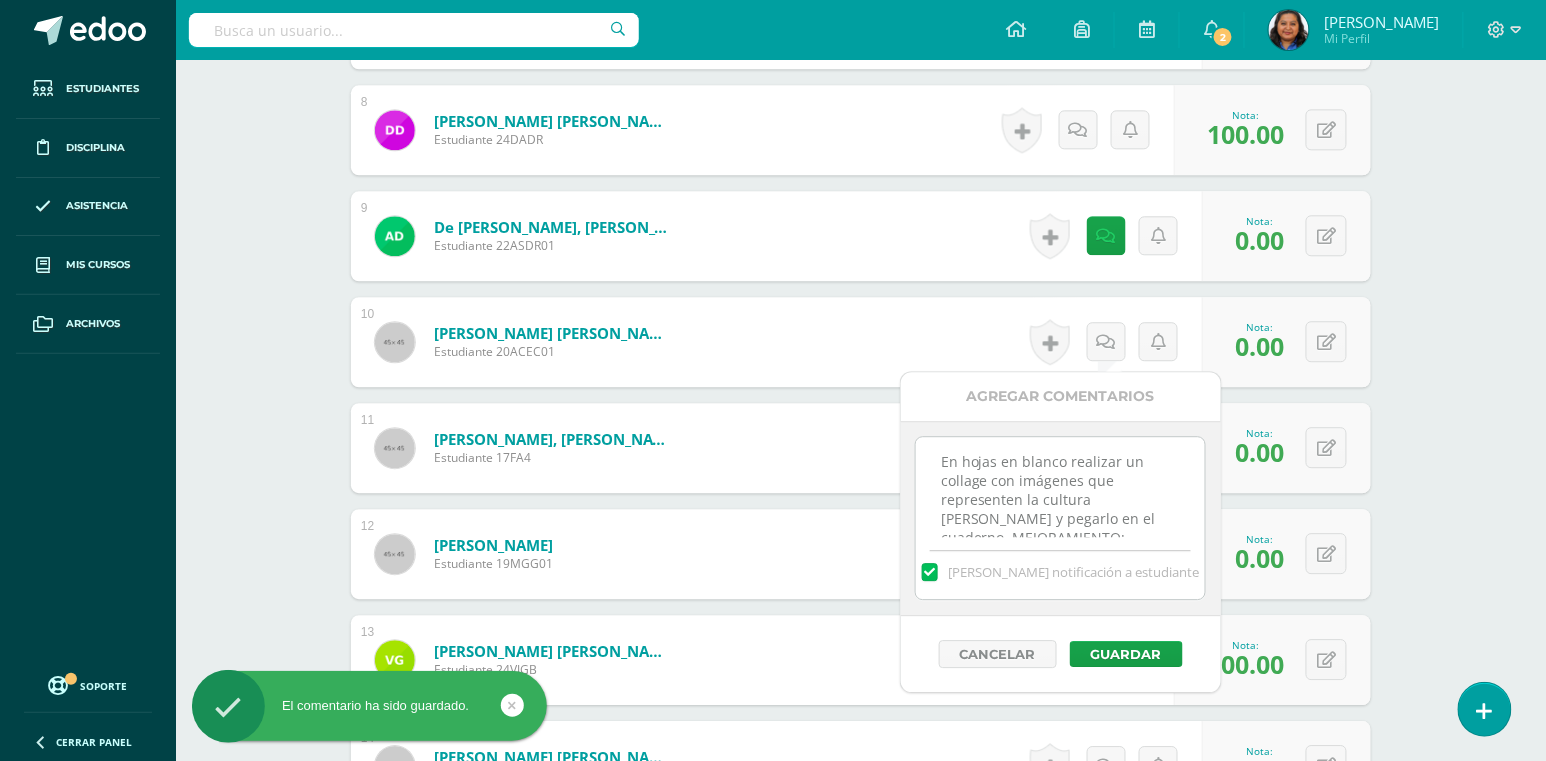 scroll, scrollTop: 84, scrollLeft: 0, axis: vertical 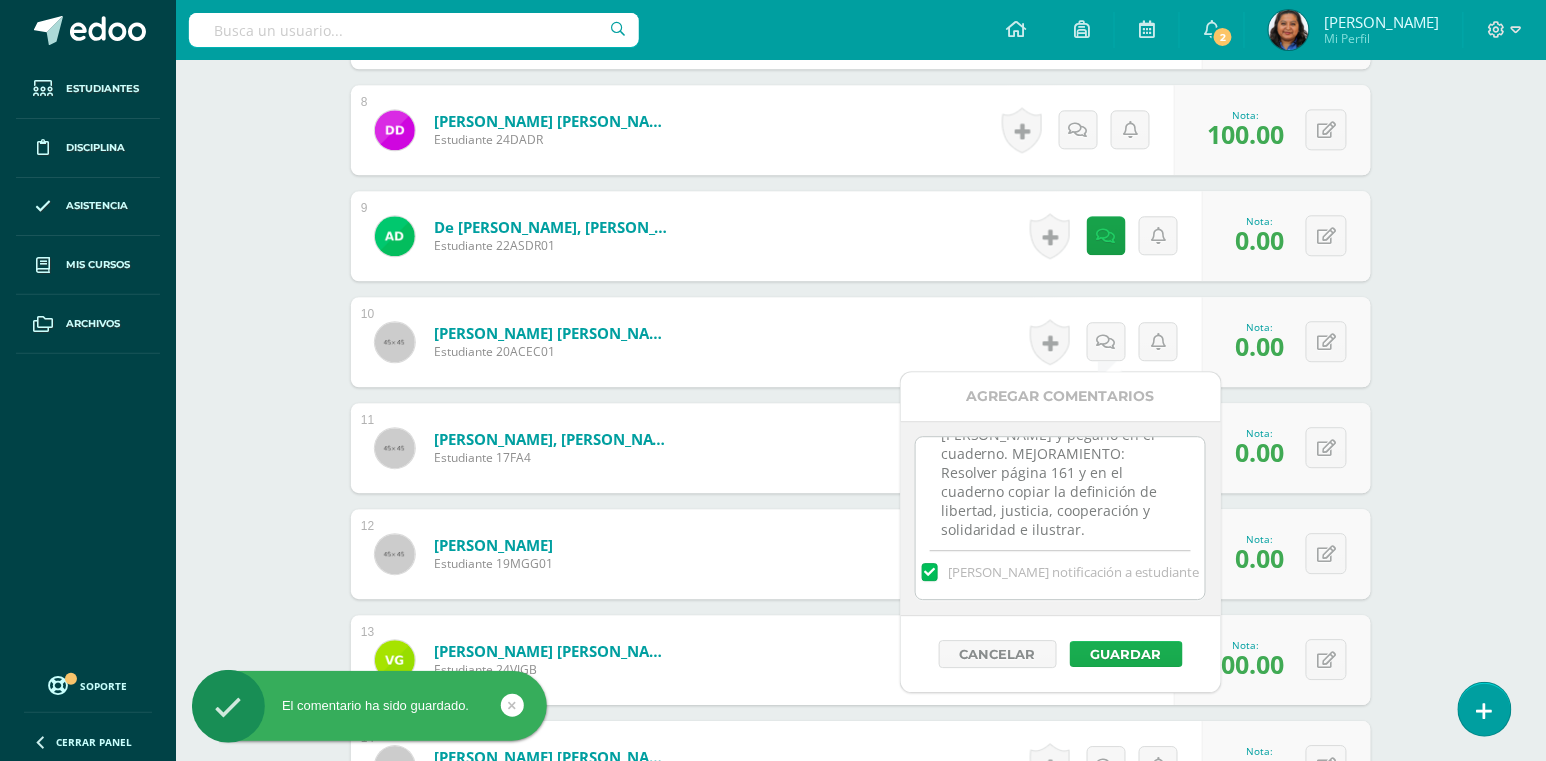 type on "En hojas en blanco realizar un collage con imágenes que representen la cultura [PERSON_NAME] y pegarlo en el cuaderno. MEJORAMIENTO: Resolver página 161 y en el cuaderno copiar la definición de libertad, justicia, cooperación y solidaridad e ilustrar." 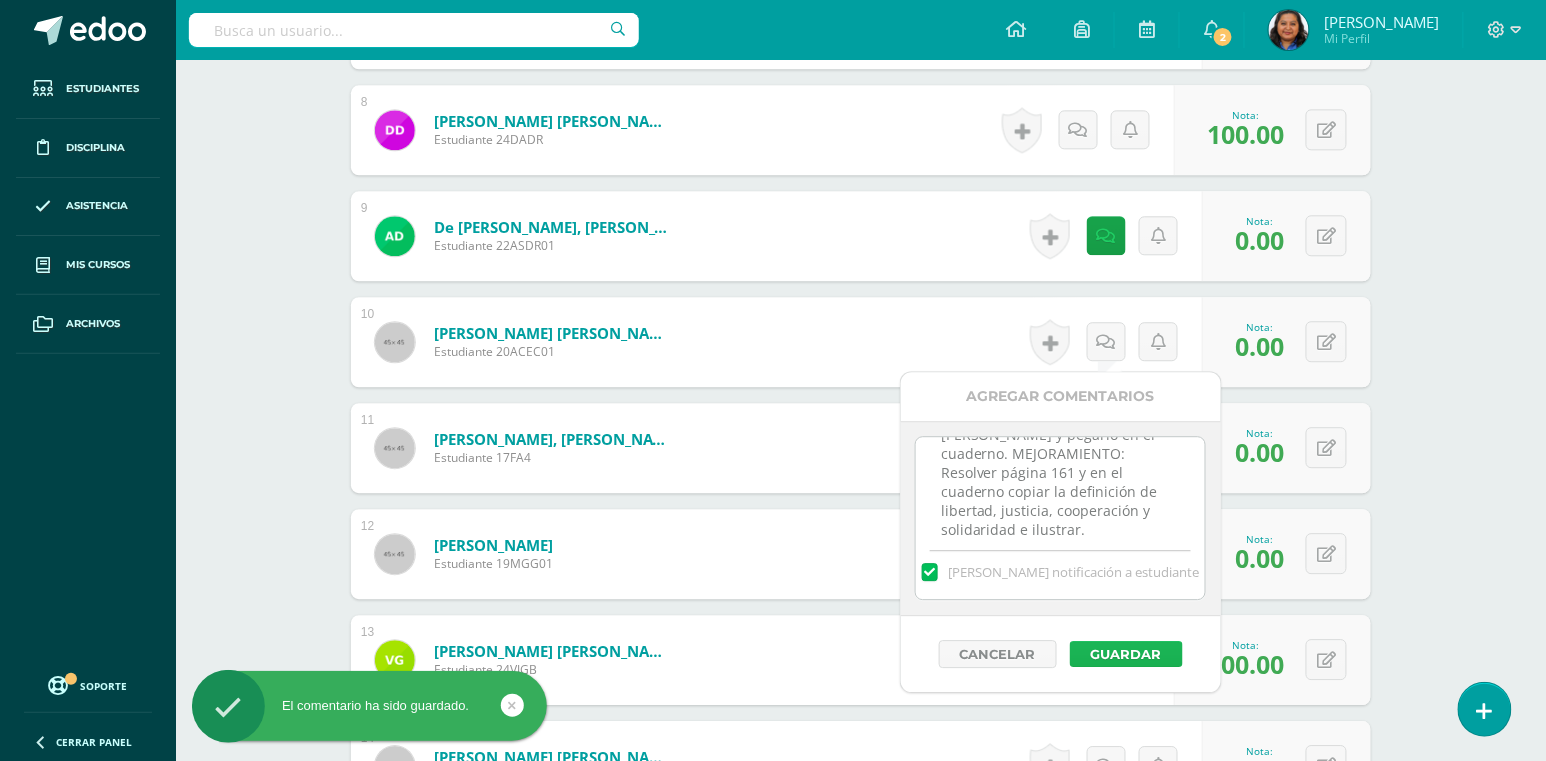 click on "Guardar" at bounding box center [1126, 654] 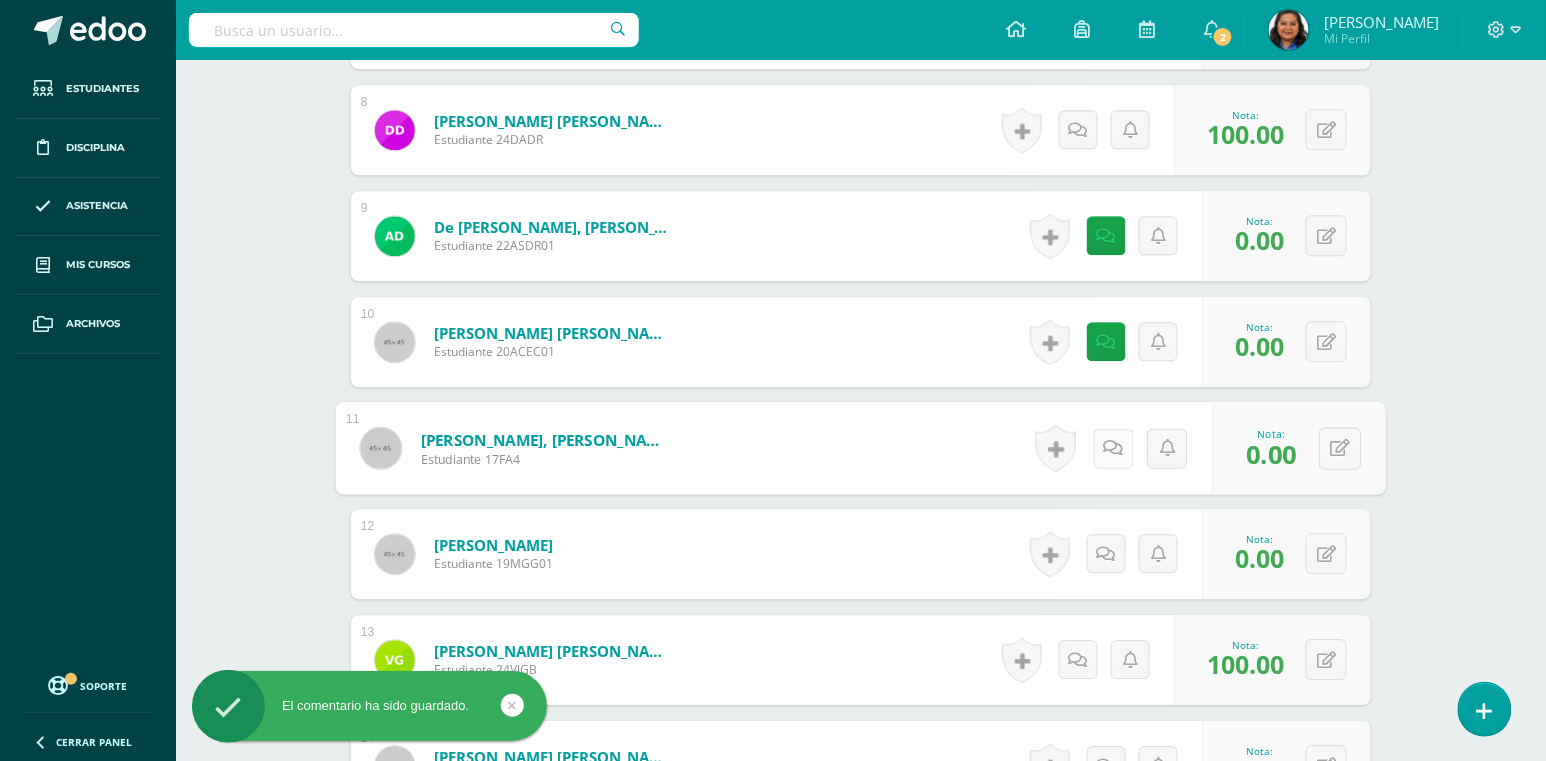 click at bounding box center (1114, 447) 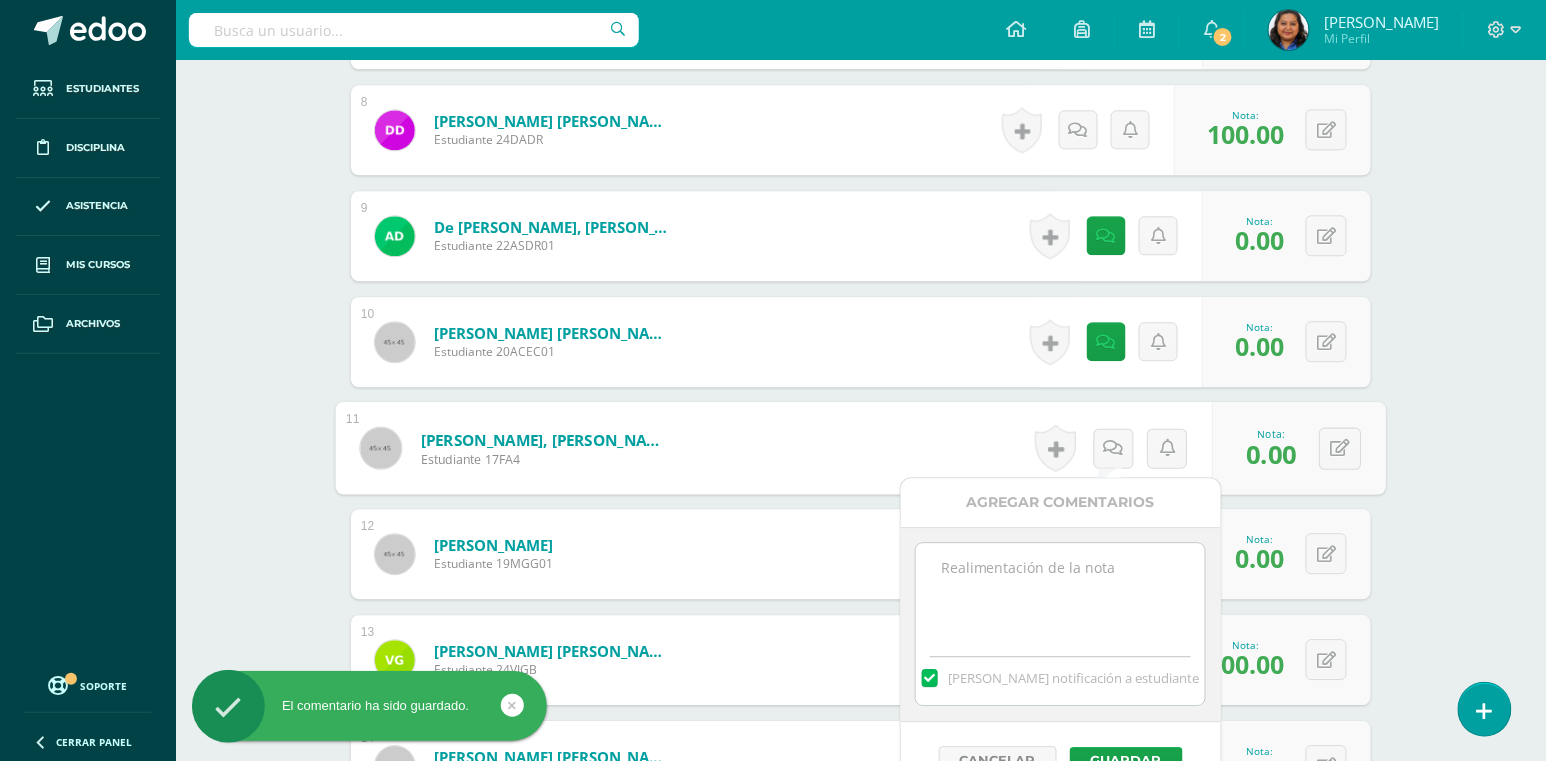 click at bounding box center [1060, 593] 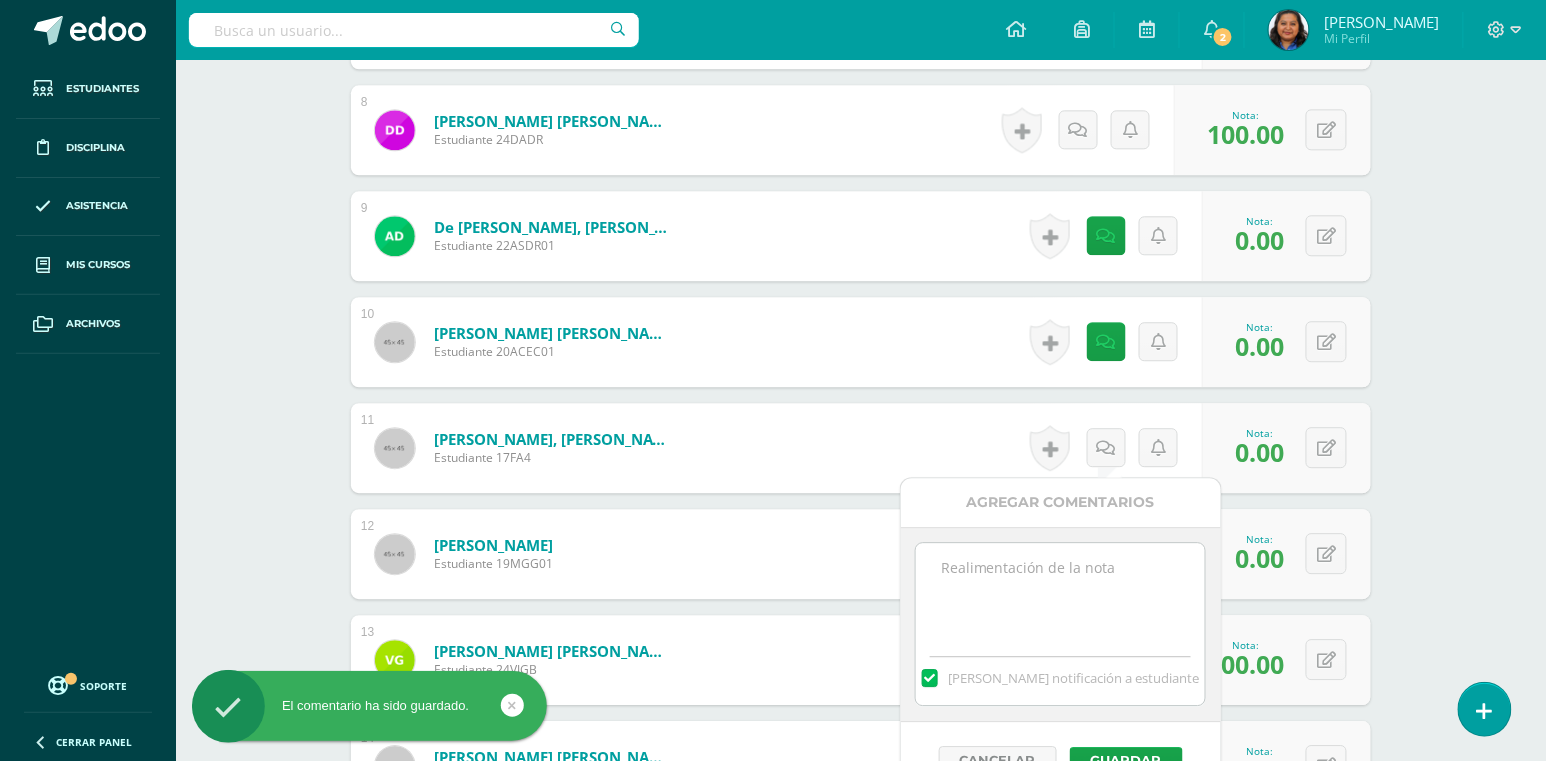 paste on "En hojas en blanco realizar un collage con imágenes que representen la cultura [PERSON_NAME] y pegarlo en el cuaderno. MEJORAMIENTO: Resolver página 161 y en el cuaderno copiar la definición de libertad, justicia, cooperación y solidaridad e ilustrar." 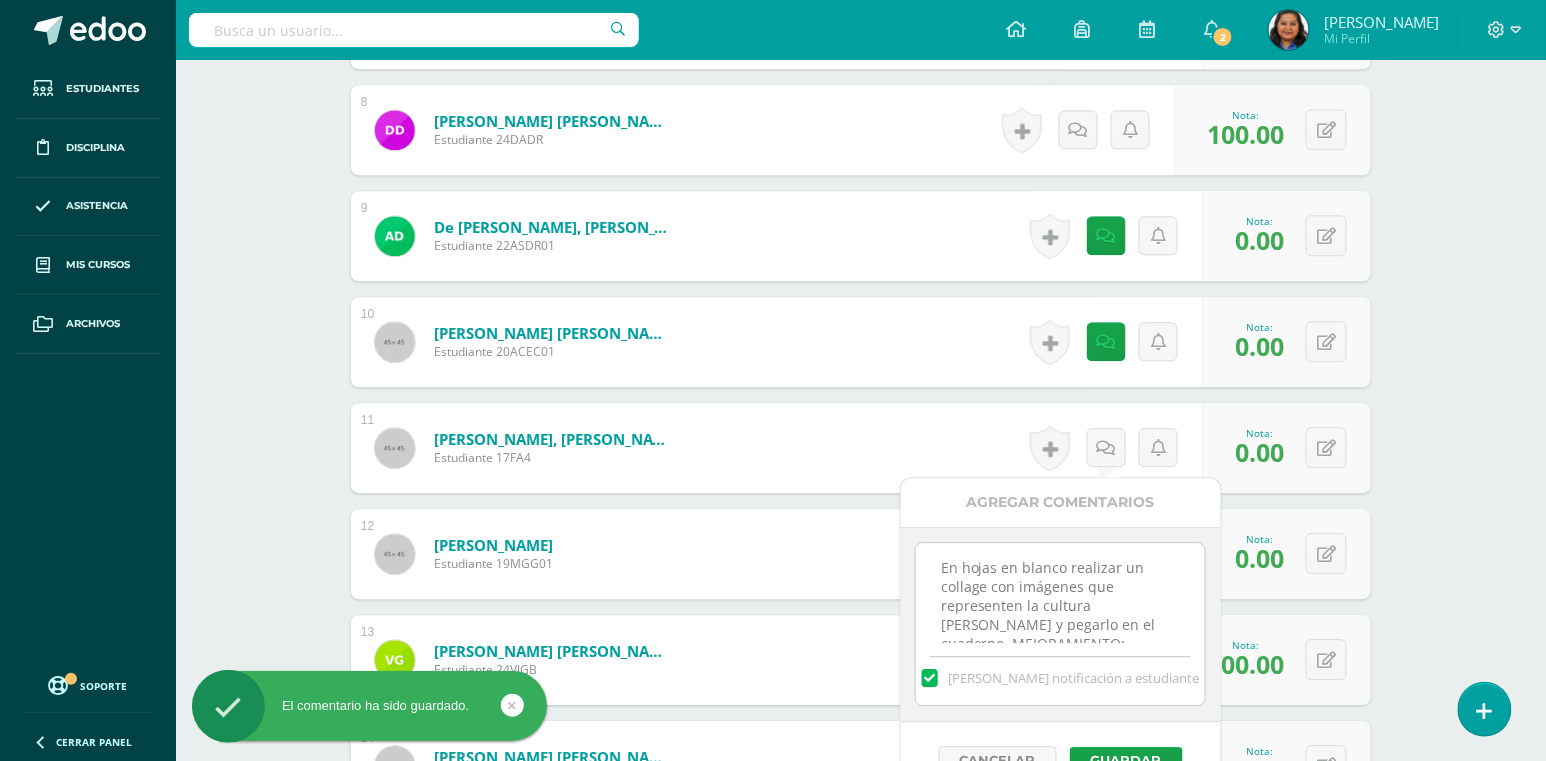scroll, scrollTop: 82, scrollLeft: 0, axis: vertical 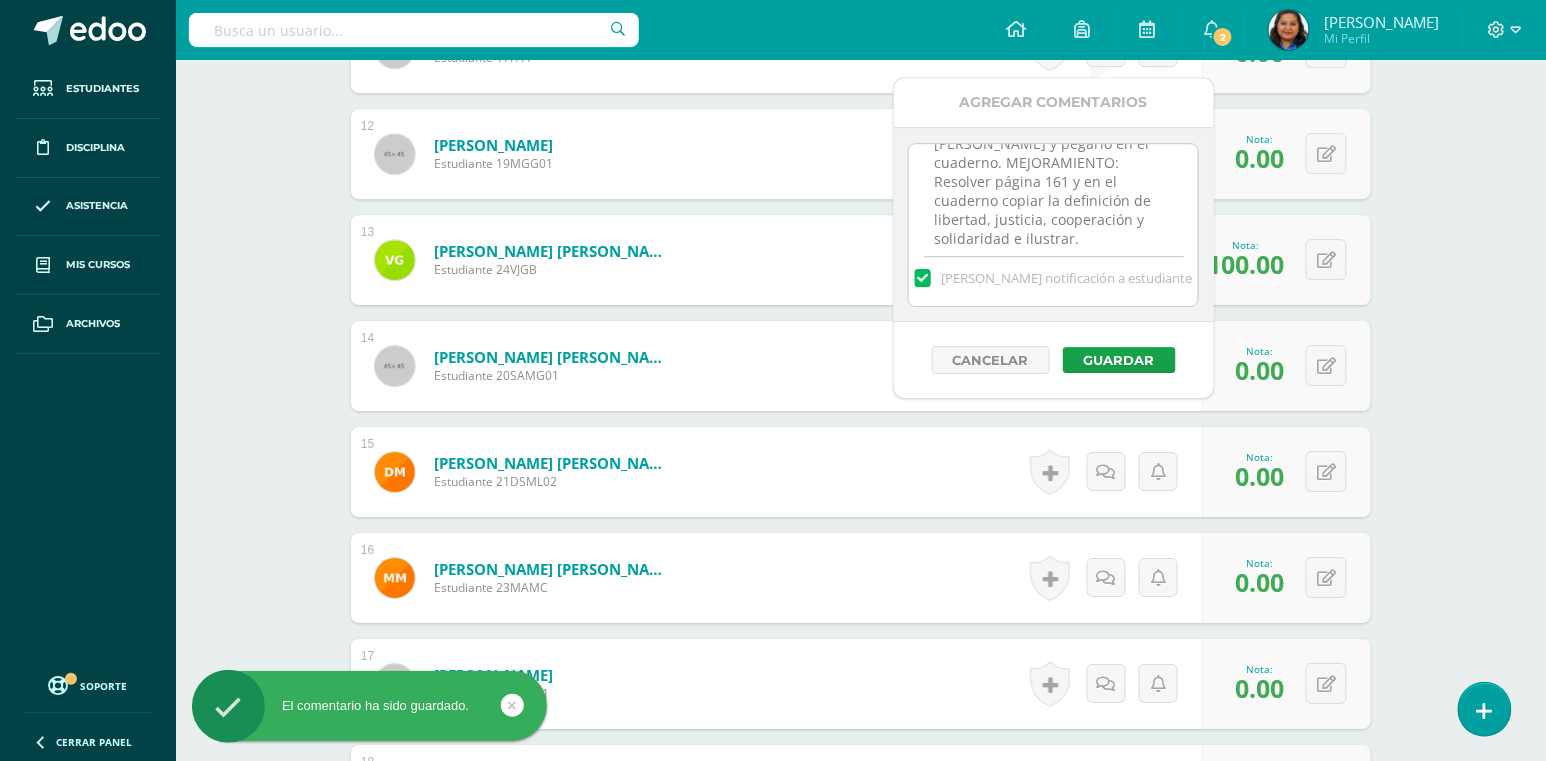 type on "En hojas en blanco realizar un collage con imágenes que representen la cultura [PERSON_NAME] y pegarlo en el cuaderno. MEJORAMIENTO: Resolver página 161 y en el cuaderno copiar la definición de libertad, justicia, cooperación y solidaridad e ilustrar." 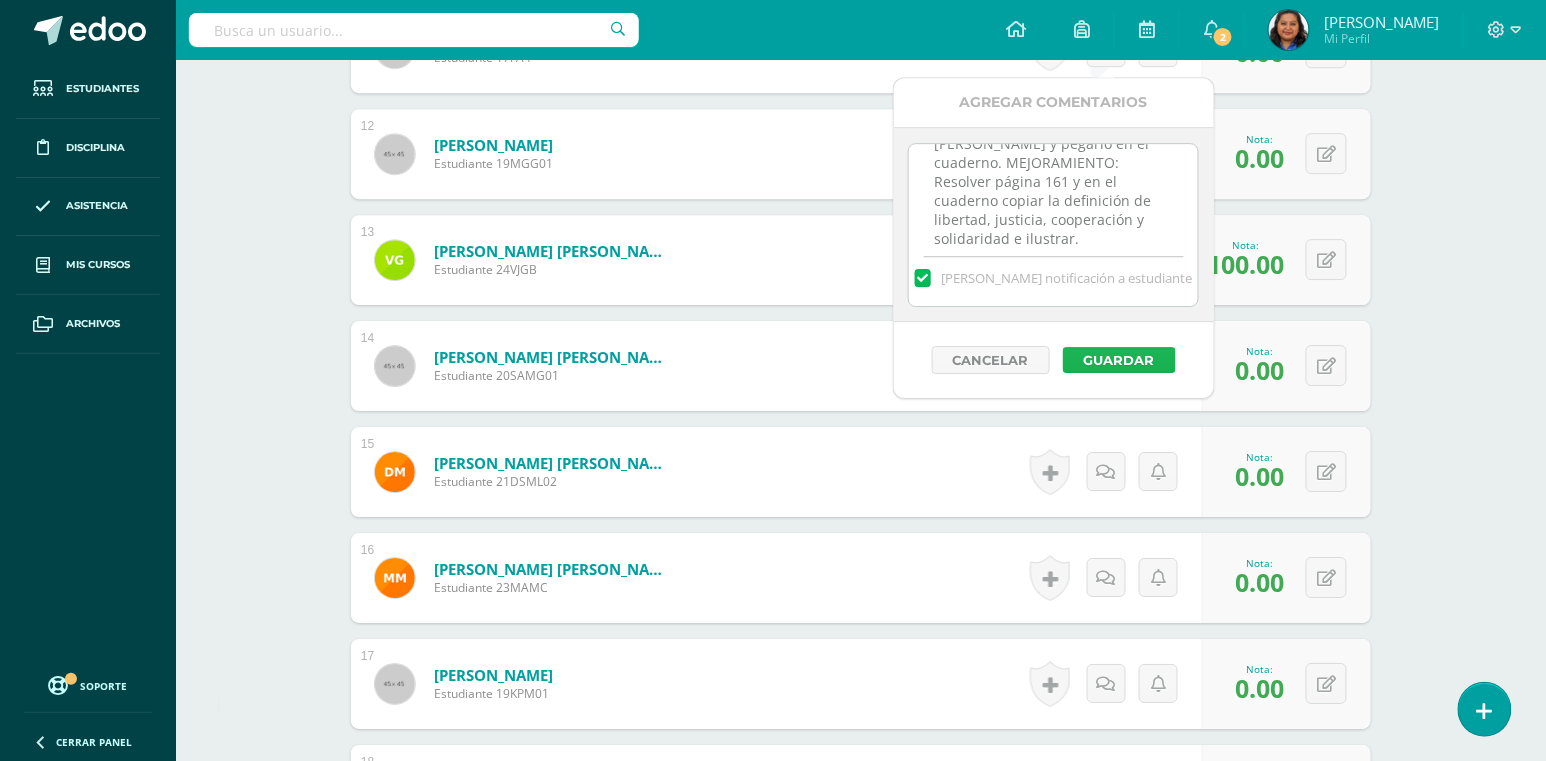 click on "Guardar" at bounding box center (1119, 360) 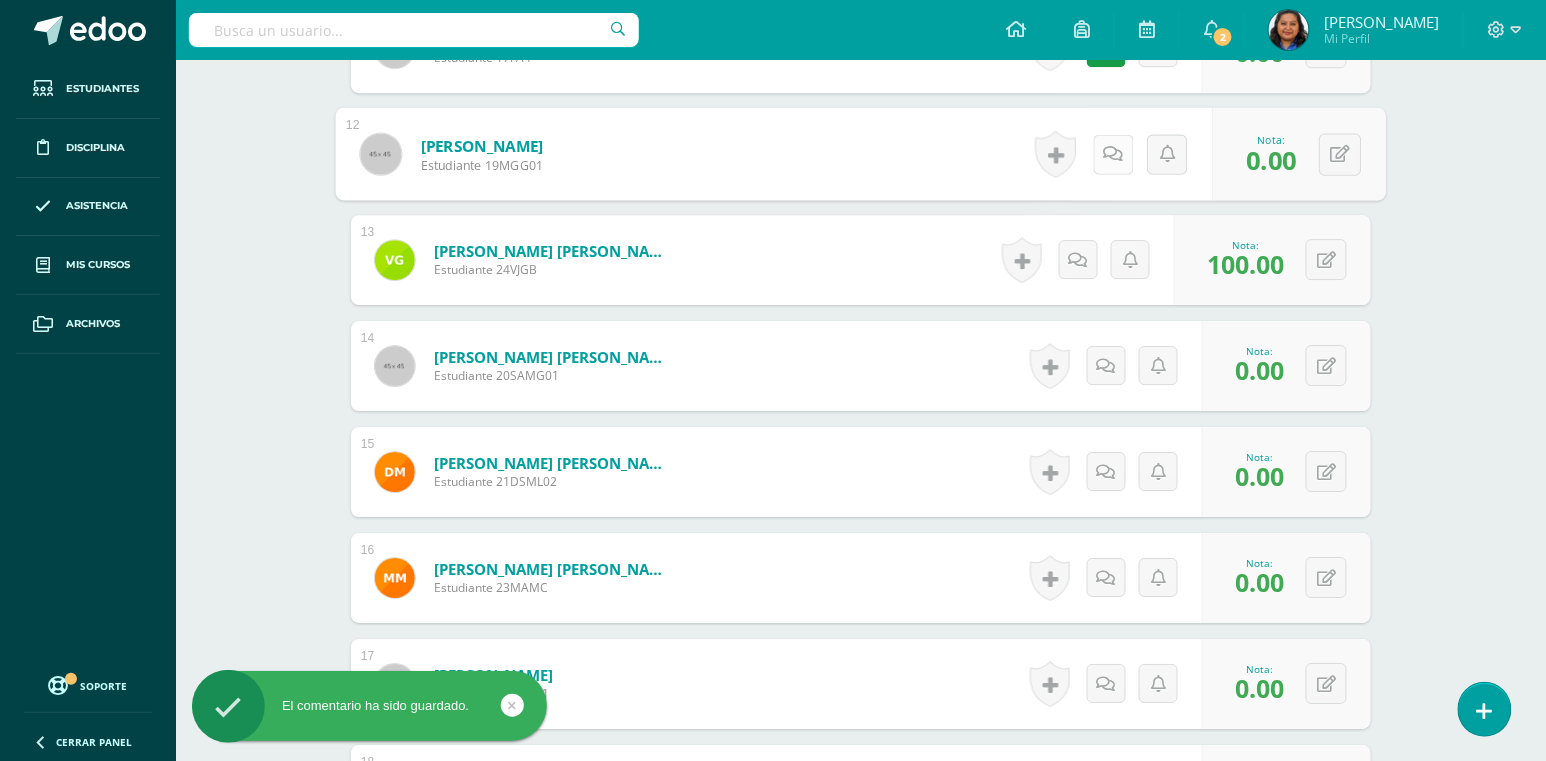click at bounding box center (1113, 154) 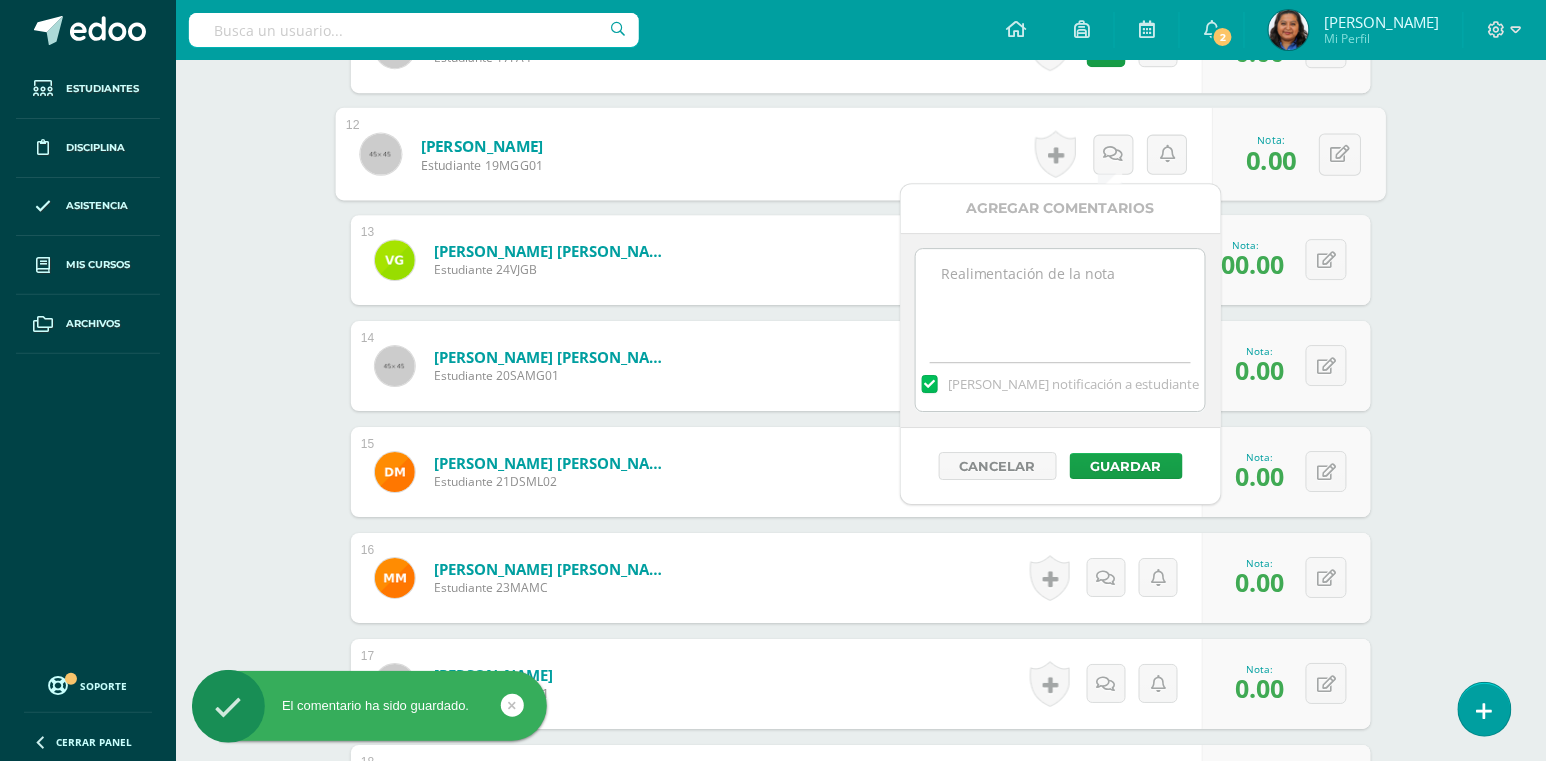 click at bounding box center [1060, 299] 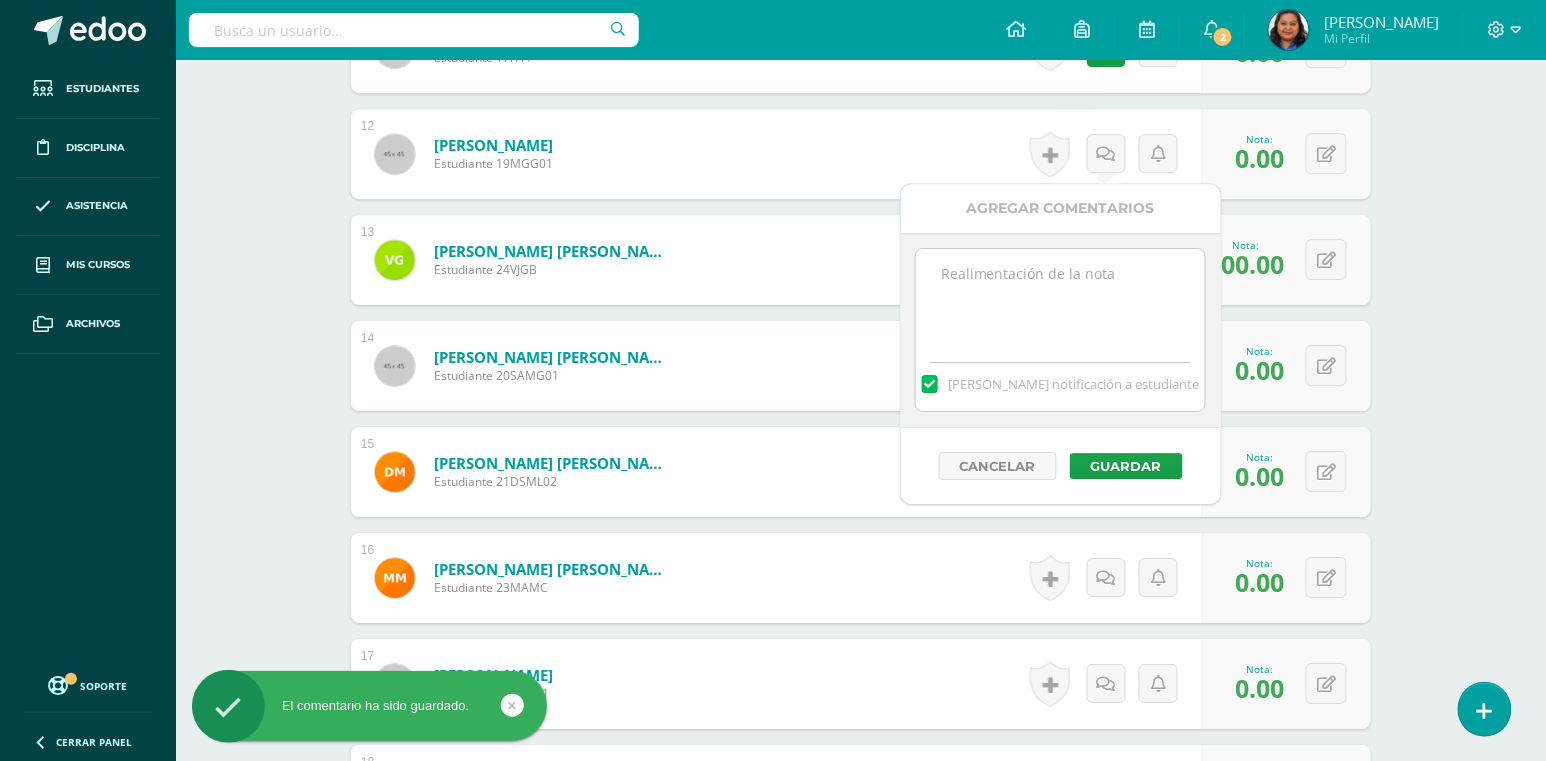 paste on "En hojas en blanco realizar un collage con imágenes que representen la cultura [PERSON_NAME] y pegarlo en el cuaderno. MEJORAMIENTO: Resolver página 161 y en el cuaderno copiar la definición de libertad, justicia, cooperación y solidaridad e ilustrar." 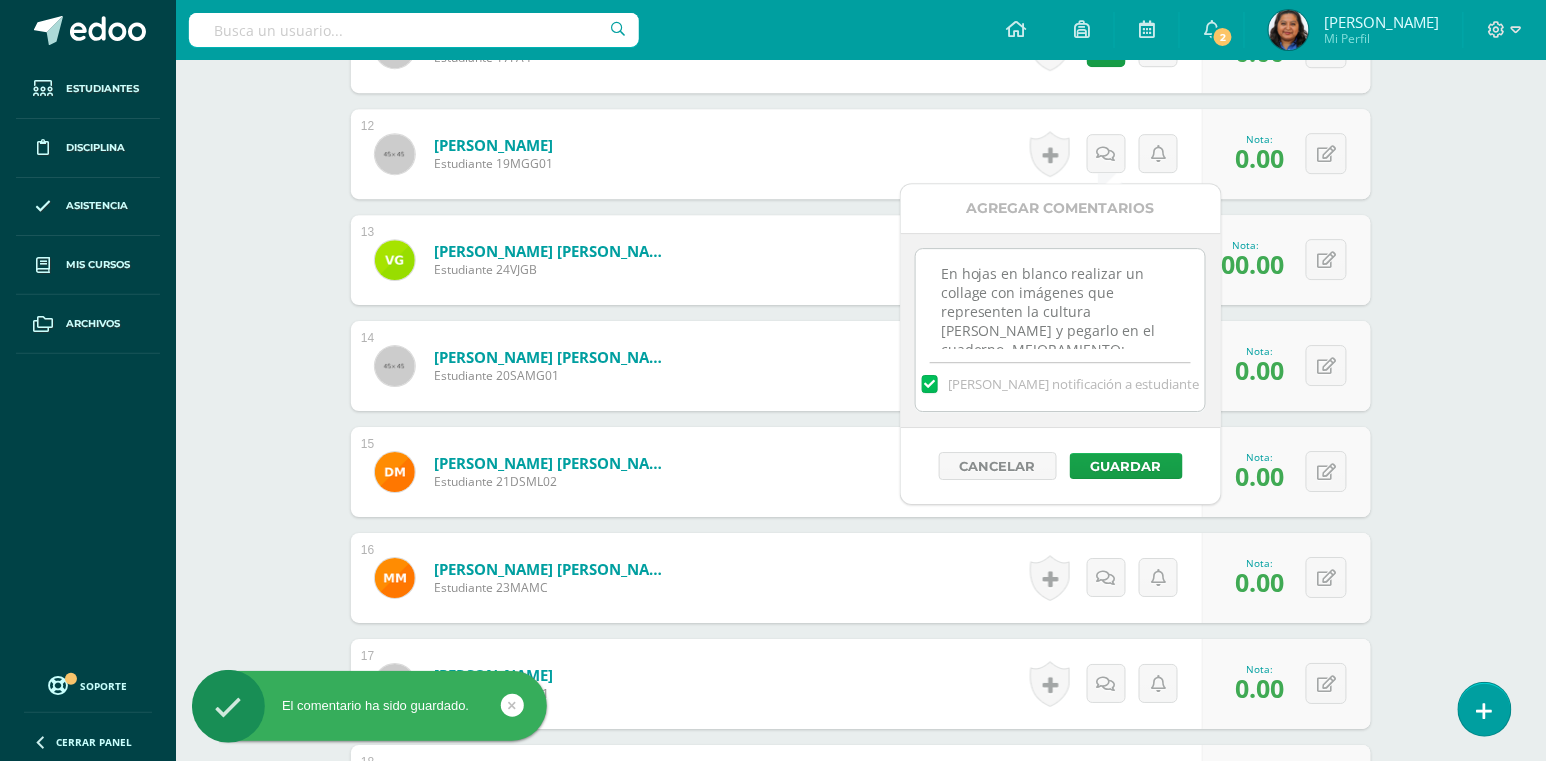 scroll, scrollTop: 84, scrollLeft: 0, axis: vertical 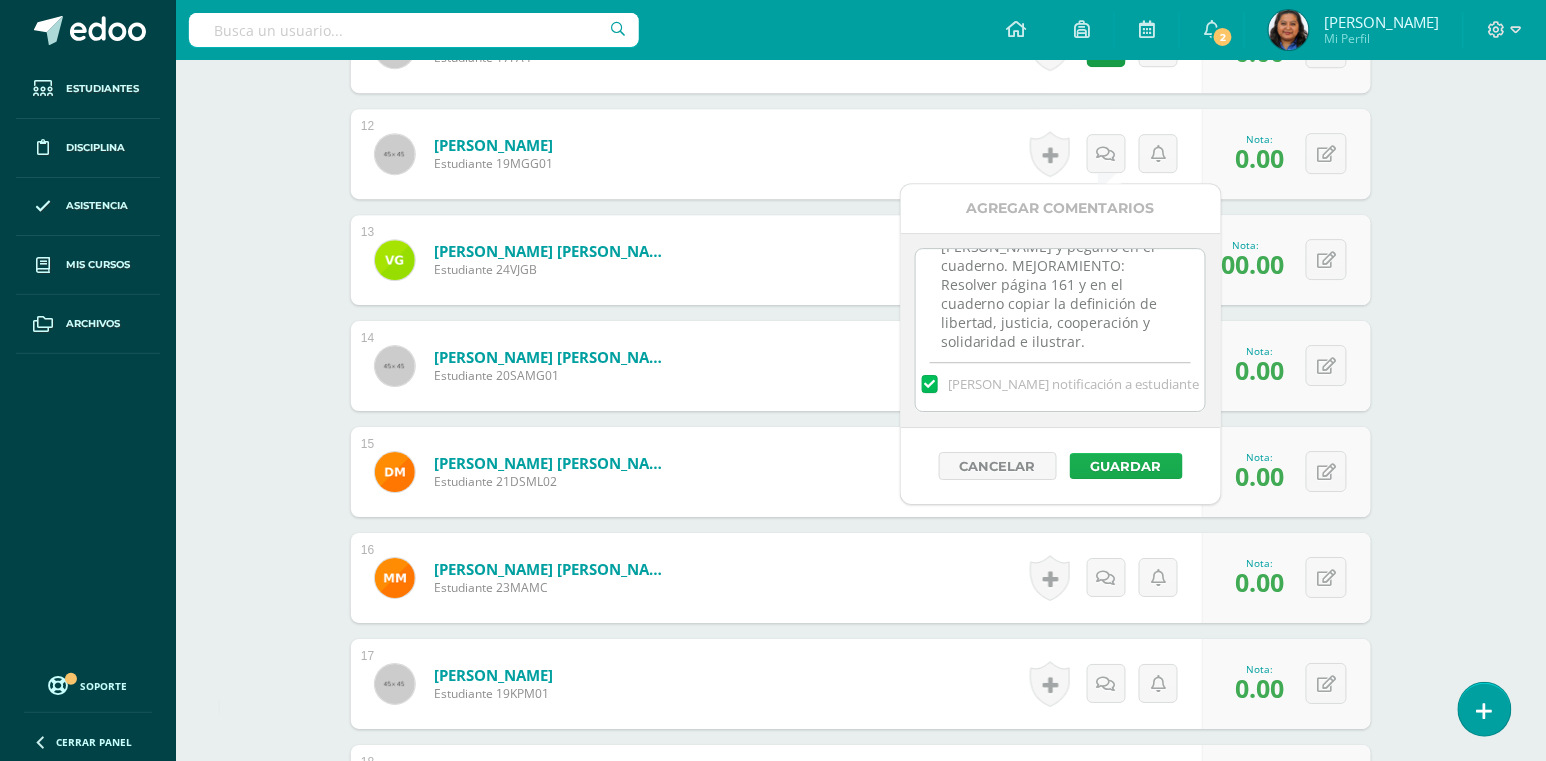 type on "En hojas en blanco realizar un collage con imágenes que representen la cultura [PERSON_NAME] y pegarlo en el cuaderno. MEJORAMIENTO: Resolver página 161 y en el cuaderno copiar la definición de libertad, justicia, cooperación y solidaridad e ilustrar." 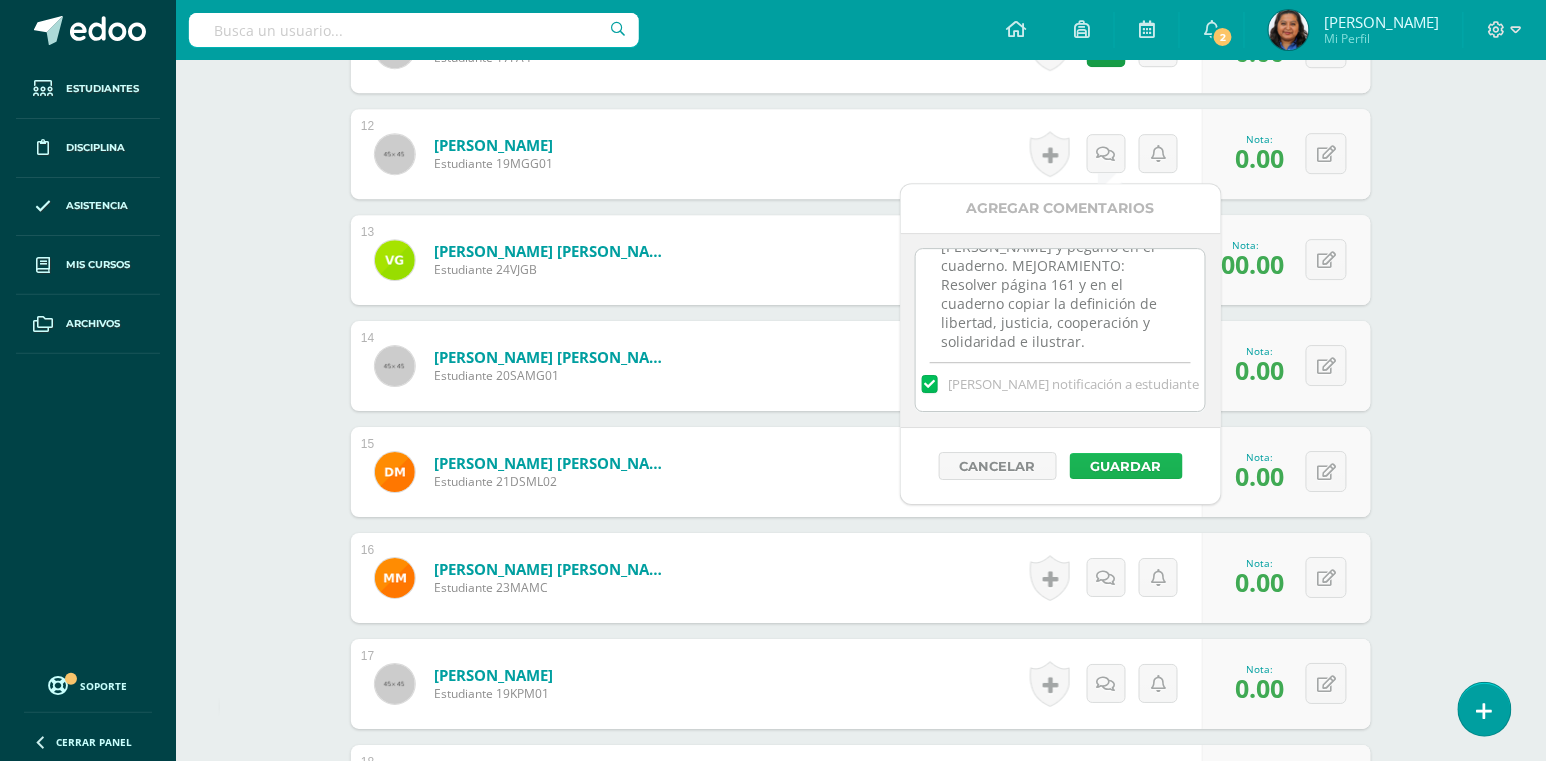 click on "Guardar" at bounding box center (1126, 466) 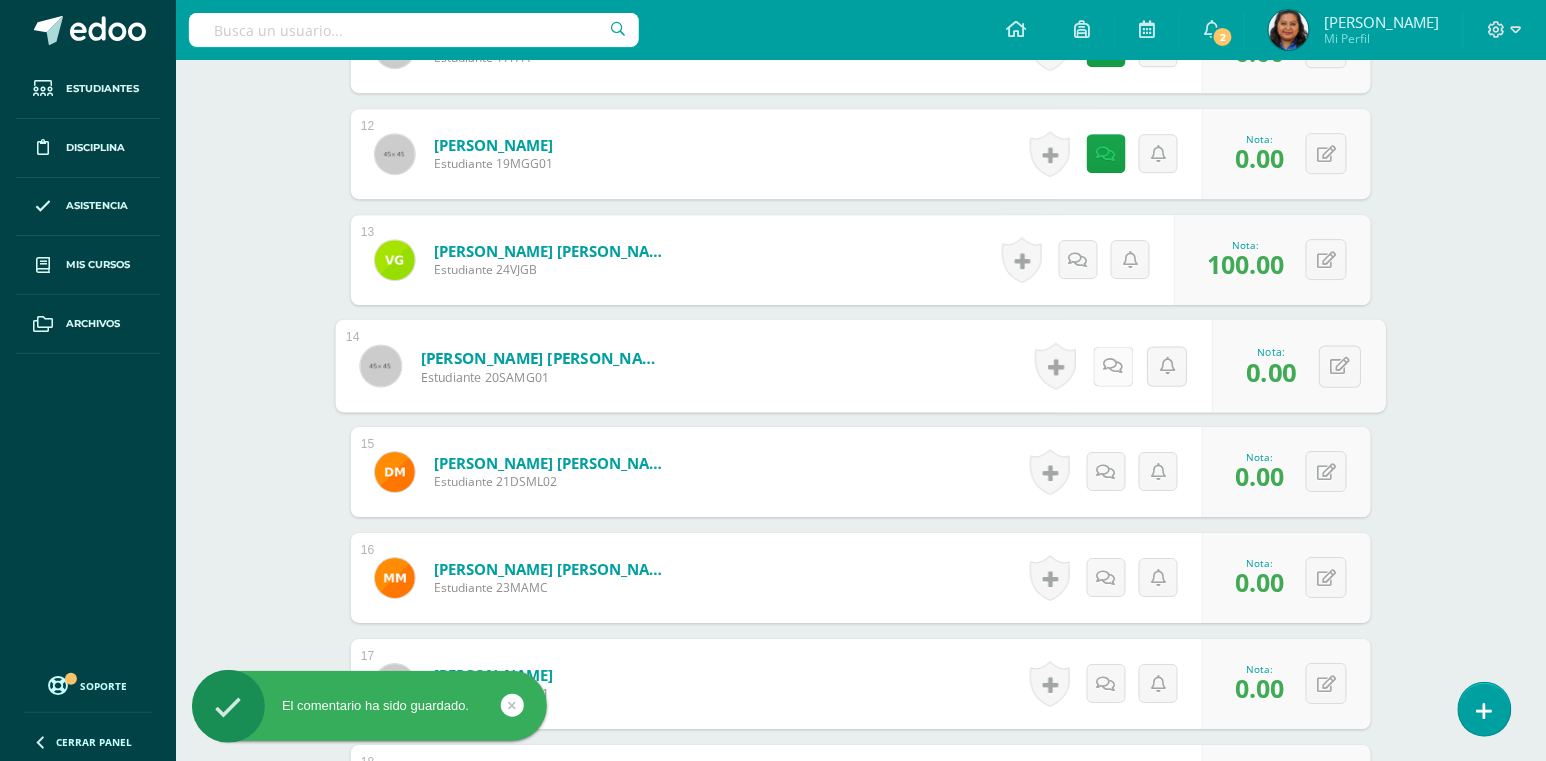 click at bounding box center [1114, 365] 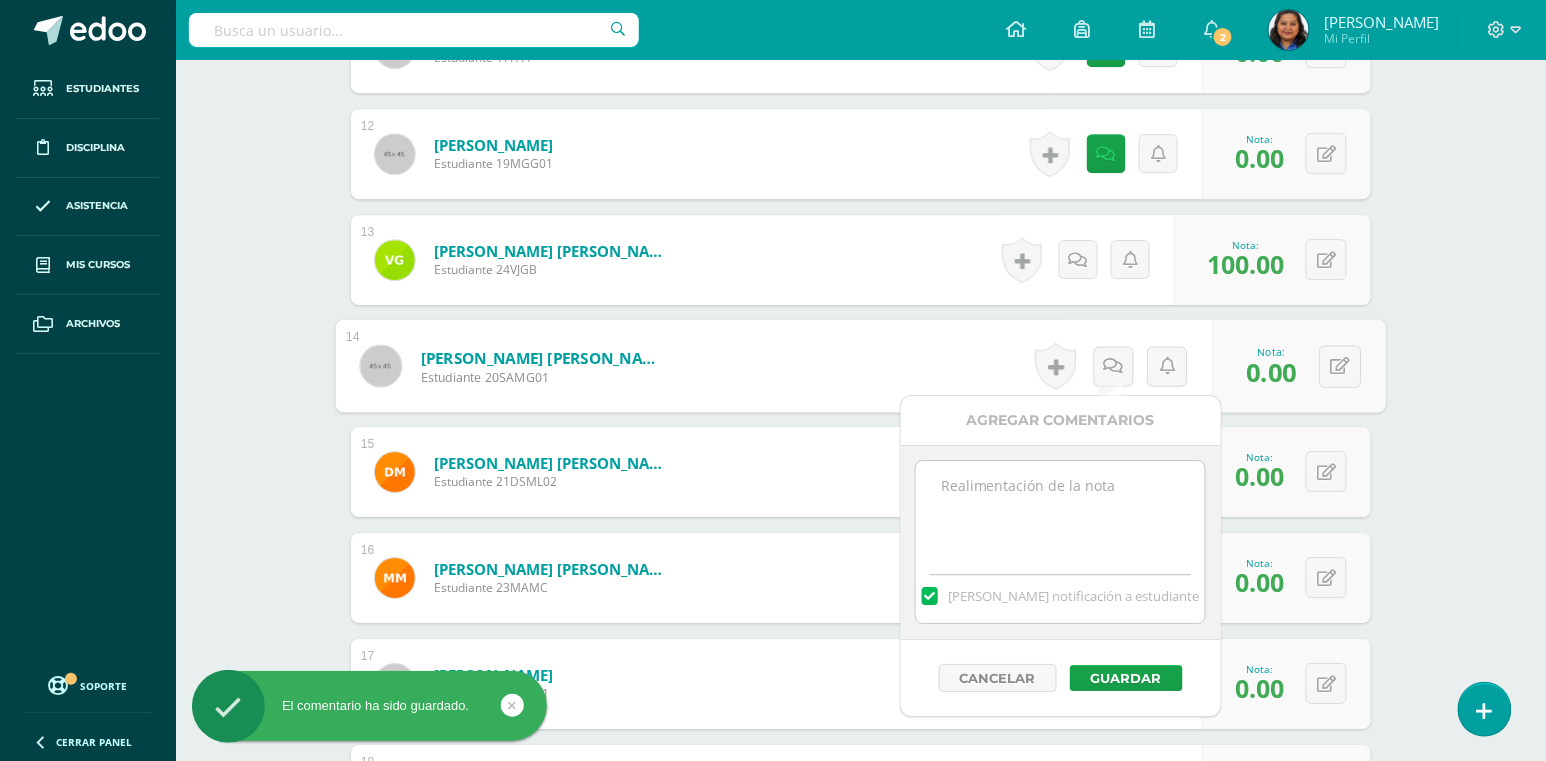 click at bounding box center (1060, 511) 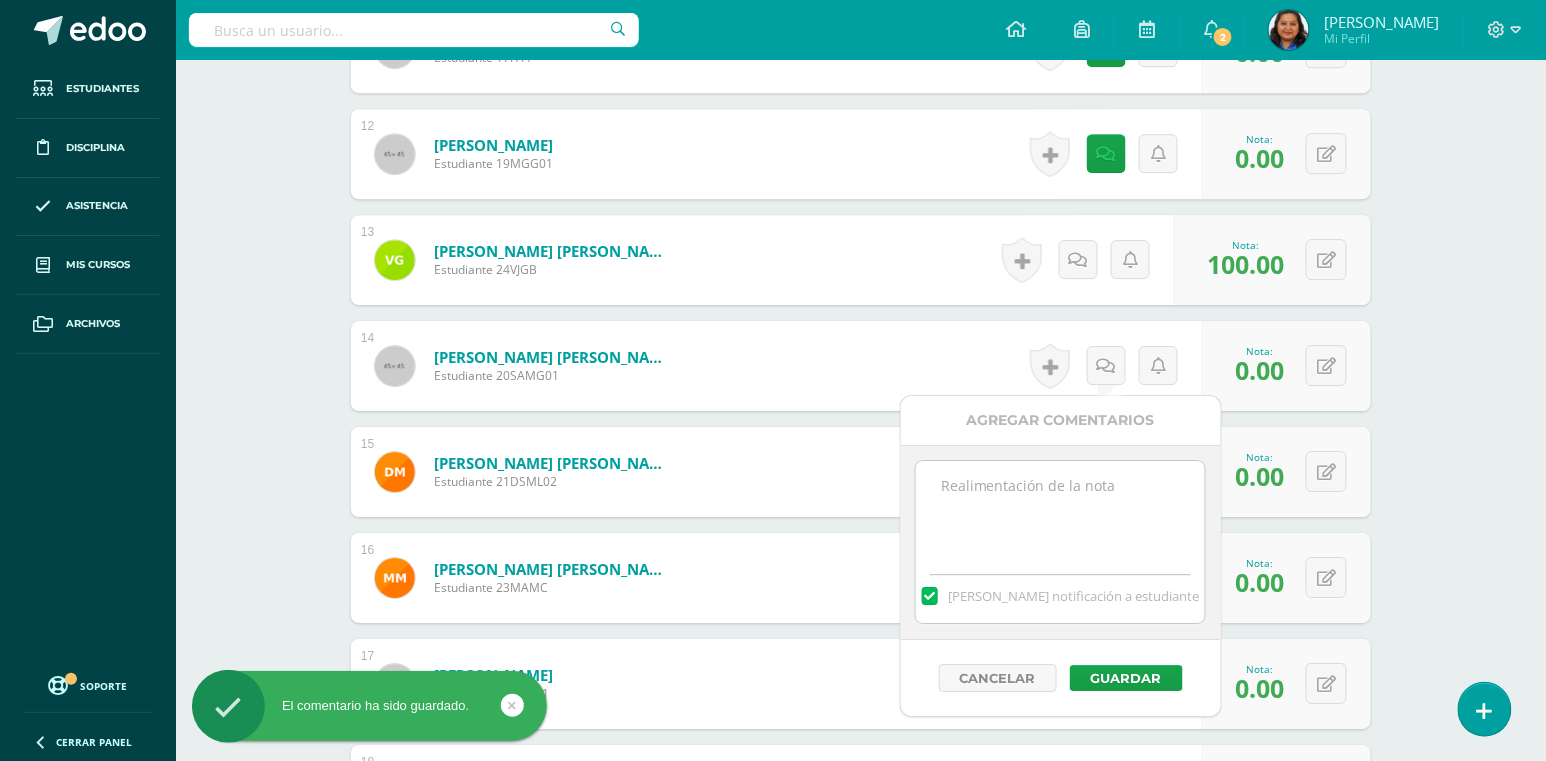 paste on "En hojas en blanco realizar un collage con imágenes que representen la cultura [PERSON_NAME] y pegarlo en el cuaderno. MEJORAMIENTO: Resolver página 161 y en el cuaderno copiar la definición de libertad, justicia, cooperación y solidaridad e ilustrar." 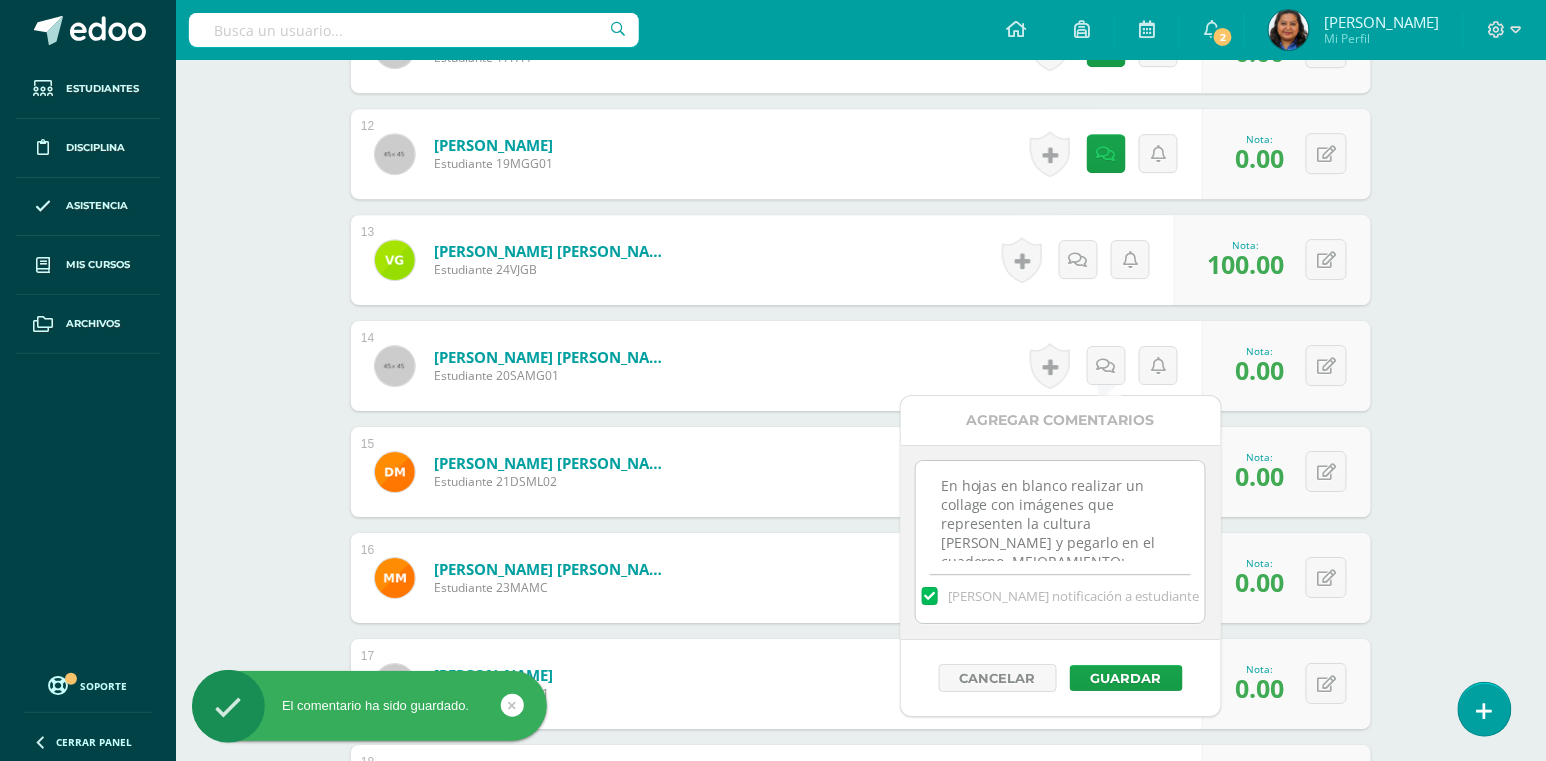 scroll, scrollTop: 84, scrollLeft: 0, axis: vertical 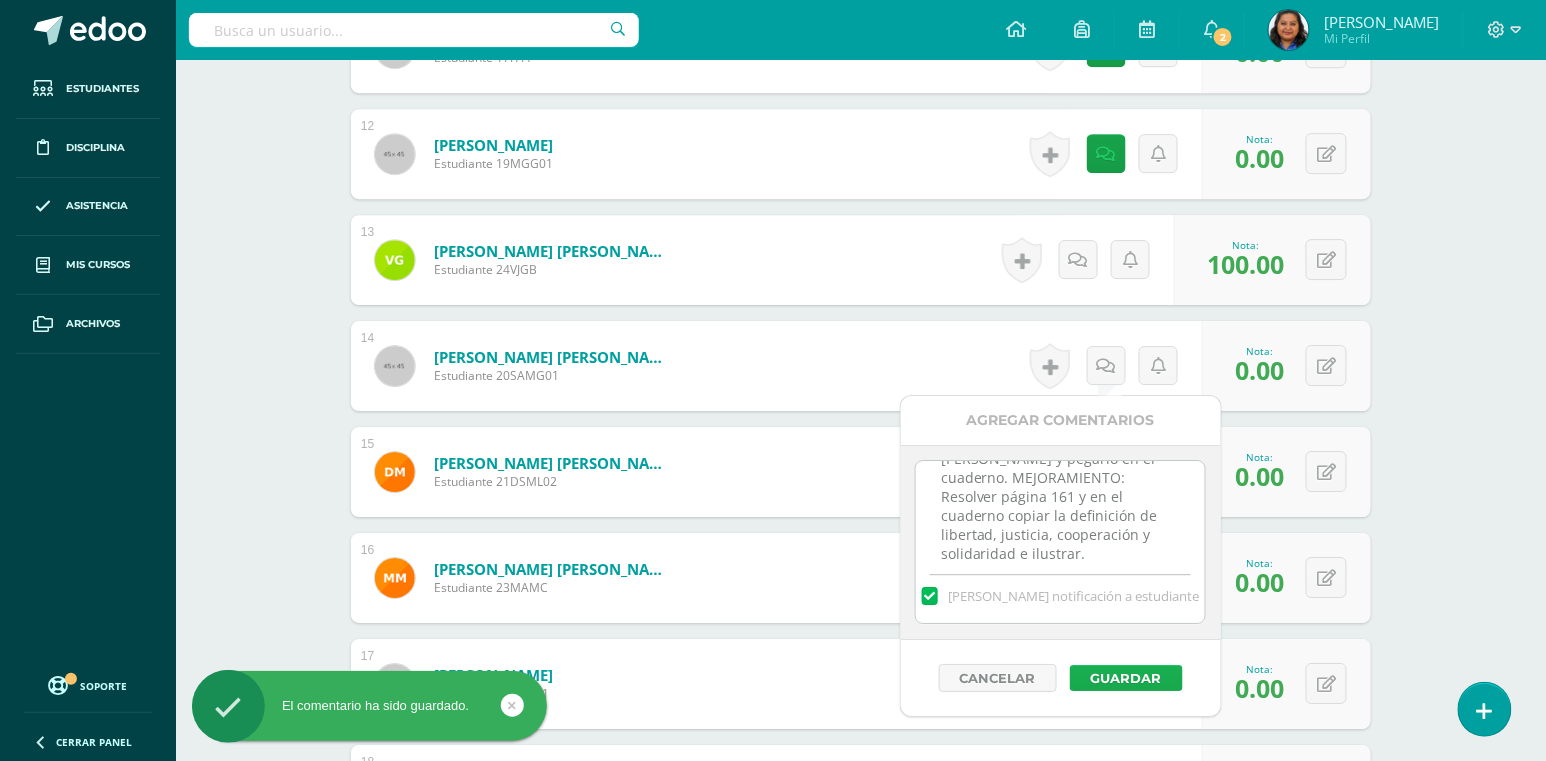 type on "En hojas en blanco realizar un collage con imágenes que representen la cultura [PERSON_NAME] y pegarlo en el cuaderno. MEJORAMIENTO: Resolver página 161 y en el cuaderno copiar la definición de libertad, justicia, cooperación y solidaridad e ilustrar." 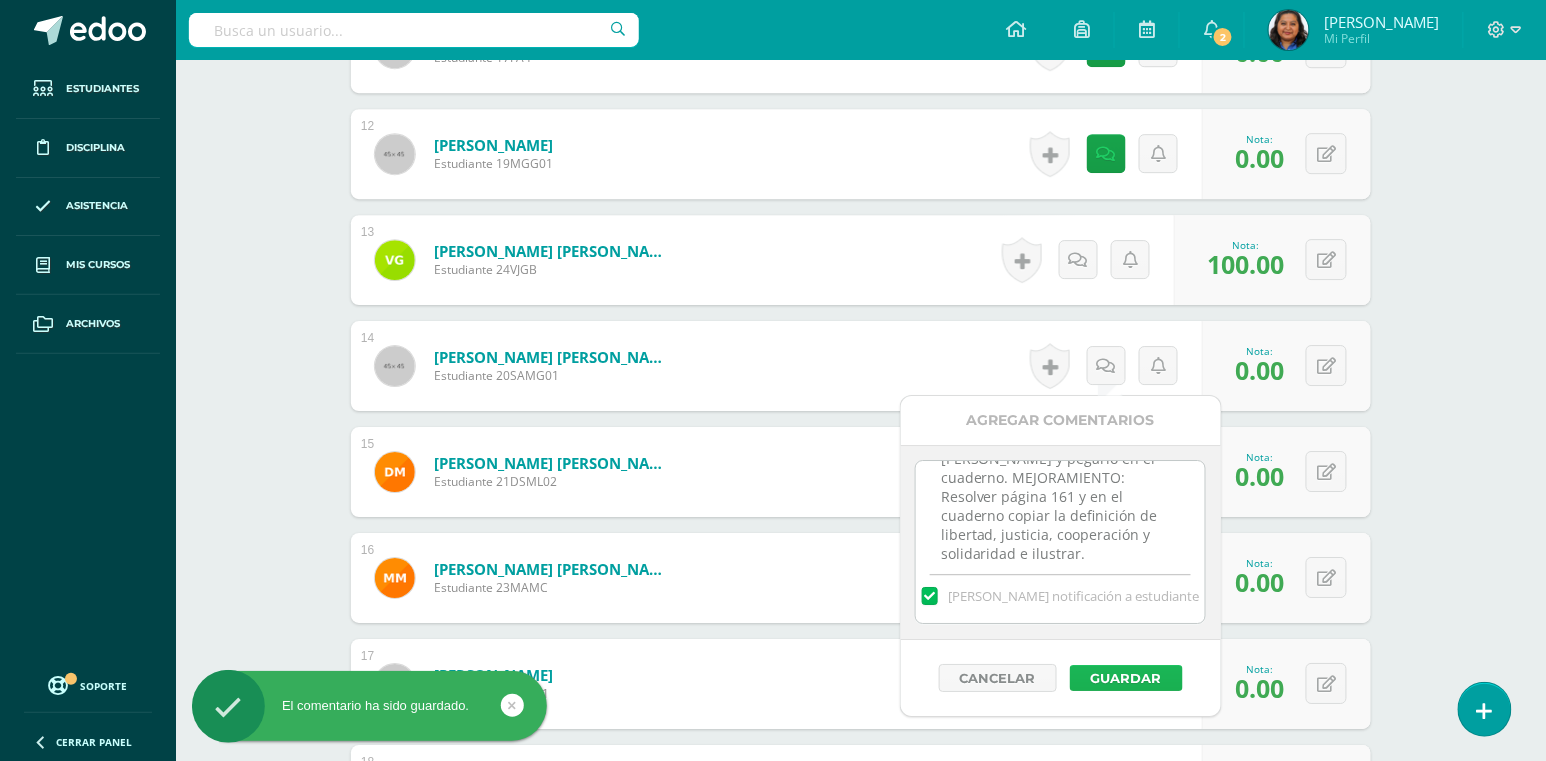 click on "Guardar" at bounding box center (1126, 678) 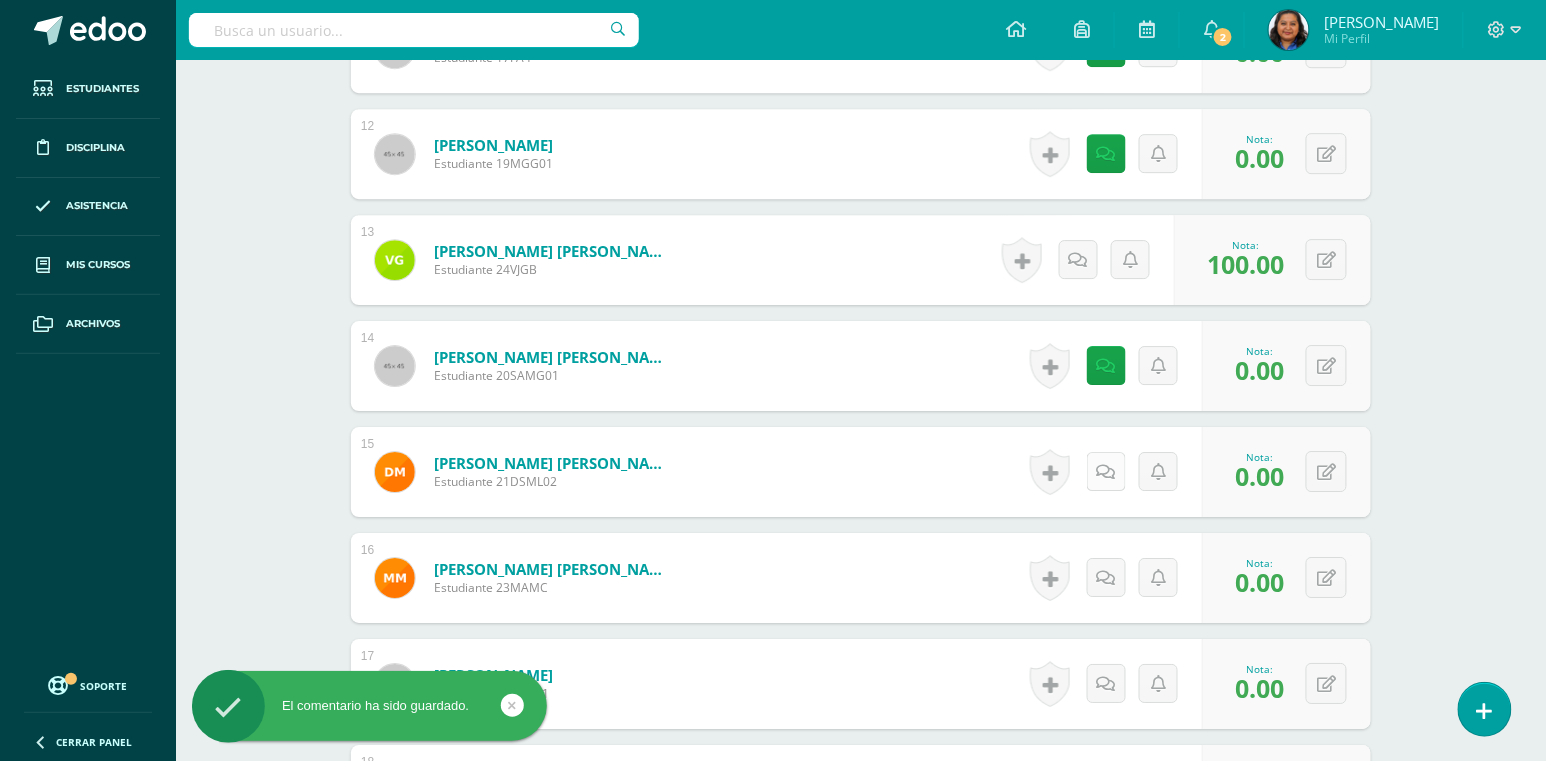 click at bounding box center [1106, 472] 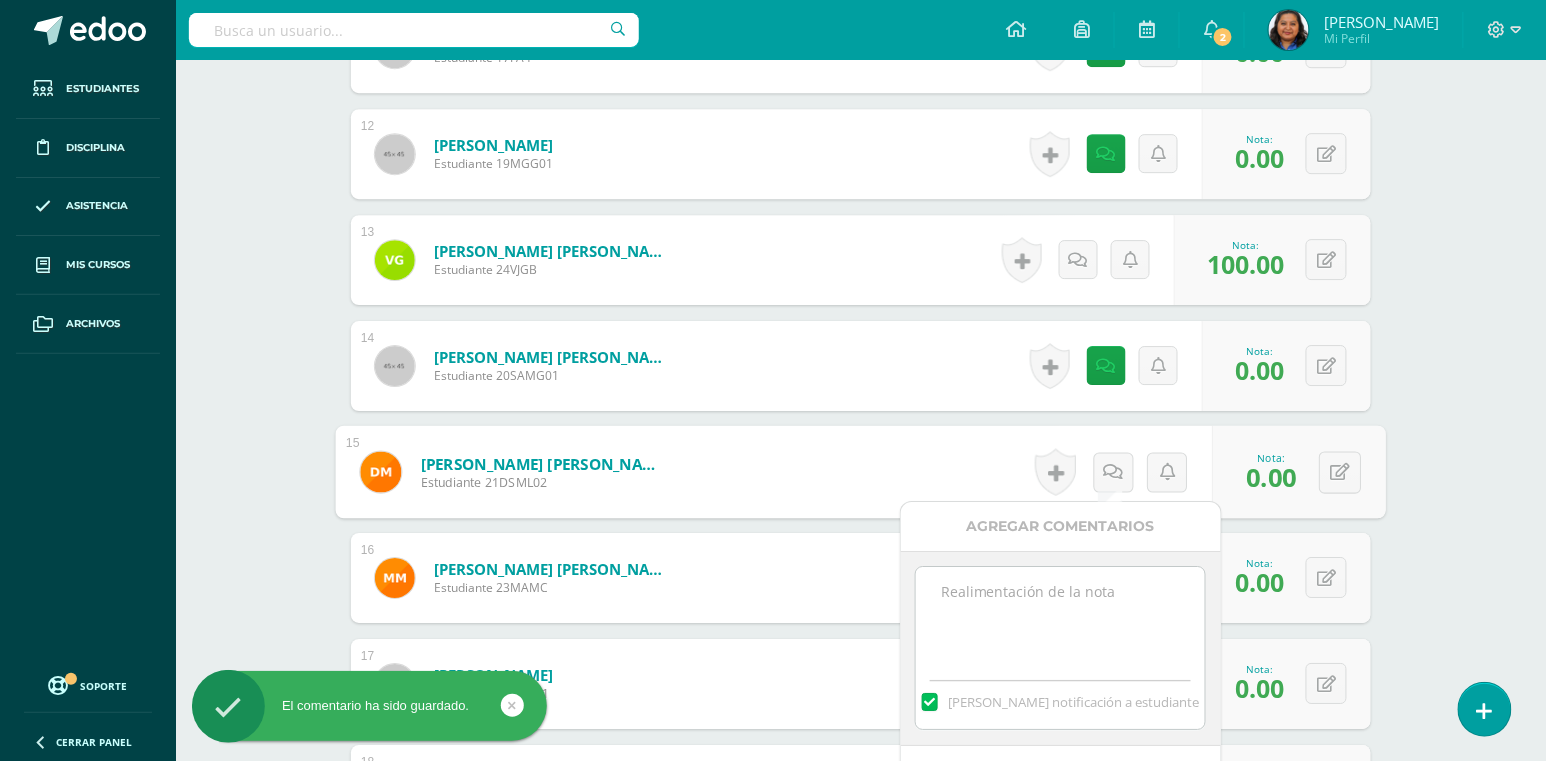 click at bounding box center [1060, 617] 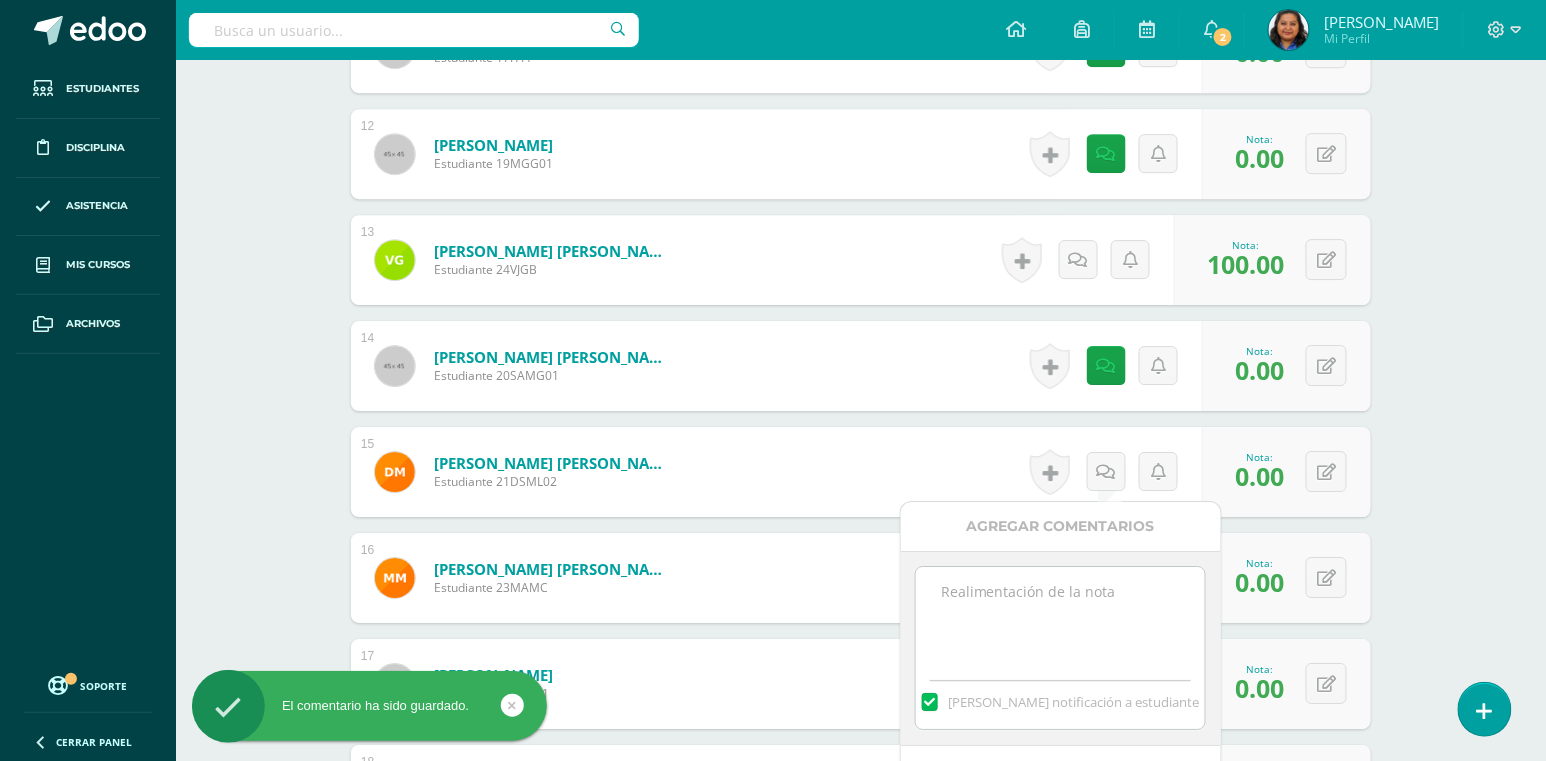 paste on "En hojas en blanco realizar un collage con imágenes que representen la cultura [PERSON_NAME] y pegarlo en el cuaderno. MEJORAMIENTO: Resolver página 161 y en el cuaderno copiar la definición de libertad, justicia, cooperación y solidaridad e ilustrar." 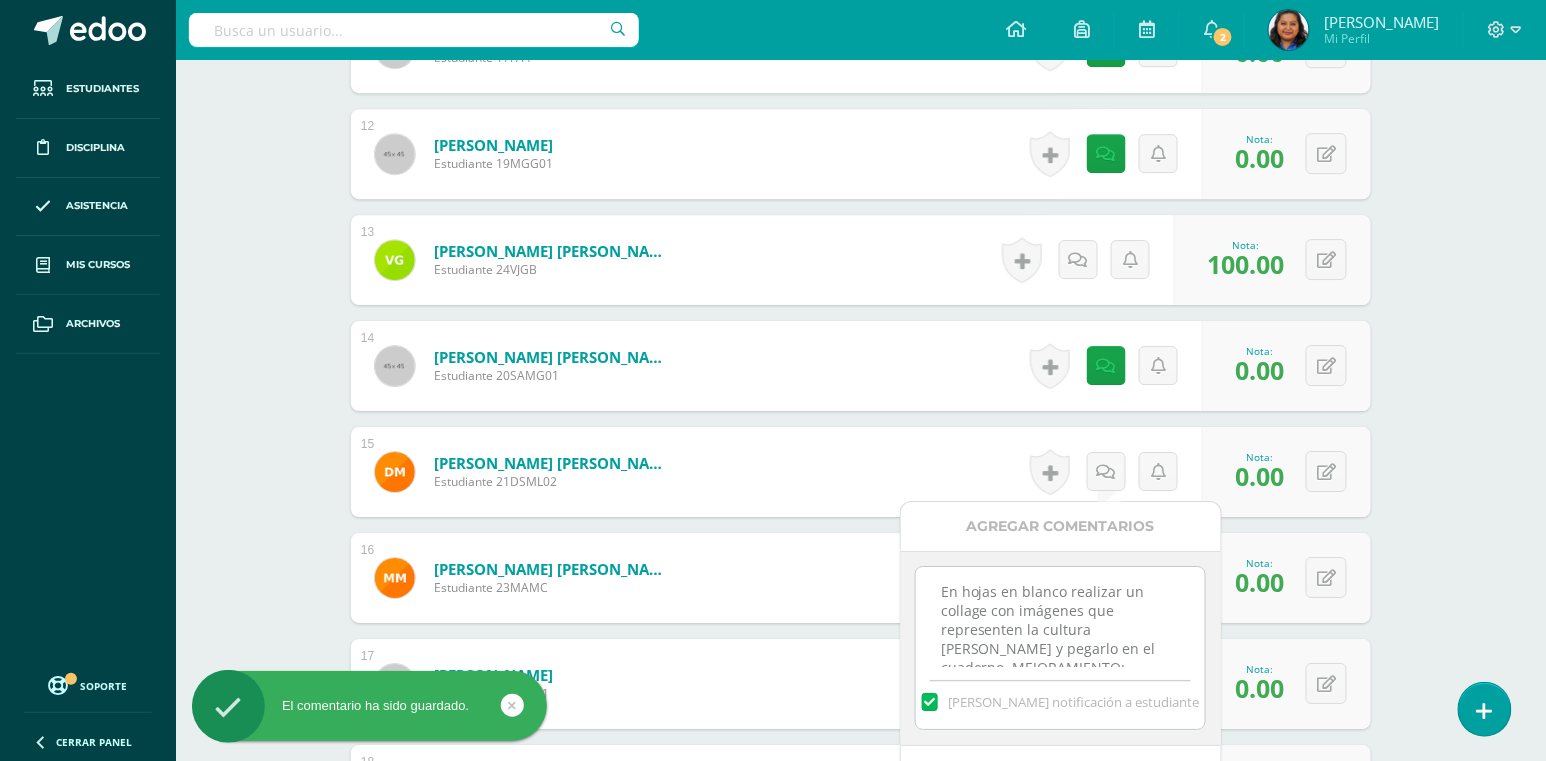 scroll, scrollTop: 82, scrollLeft: 0, axis: vertical 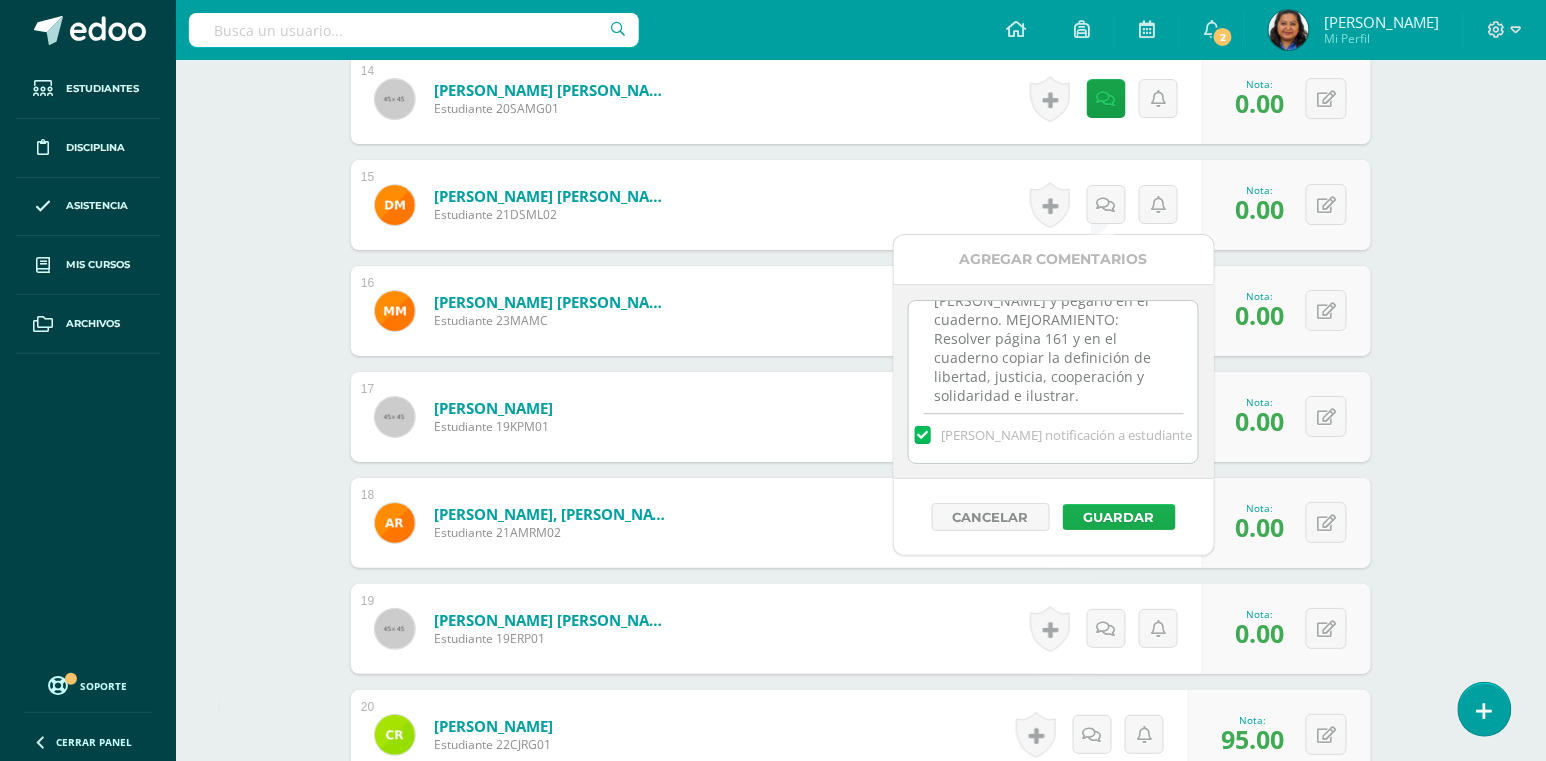 type on "En hojas en blanco realizar un collage con imágenes que representen la cultura [PERSON_NAME] y pegarlo en el cuaderno. MEJORAMIENTO: Resolver página 161 y en el cuaderno copiar la definición de libertad, justicia, cooperación y solidaridad e ilustrar." 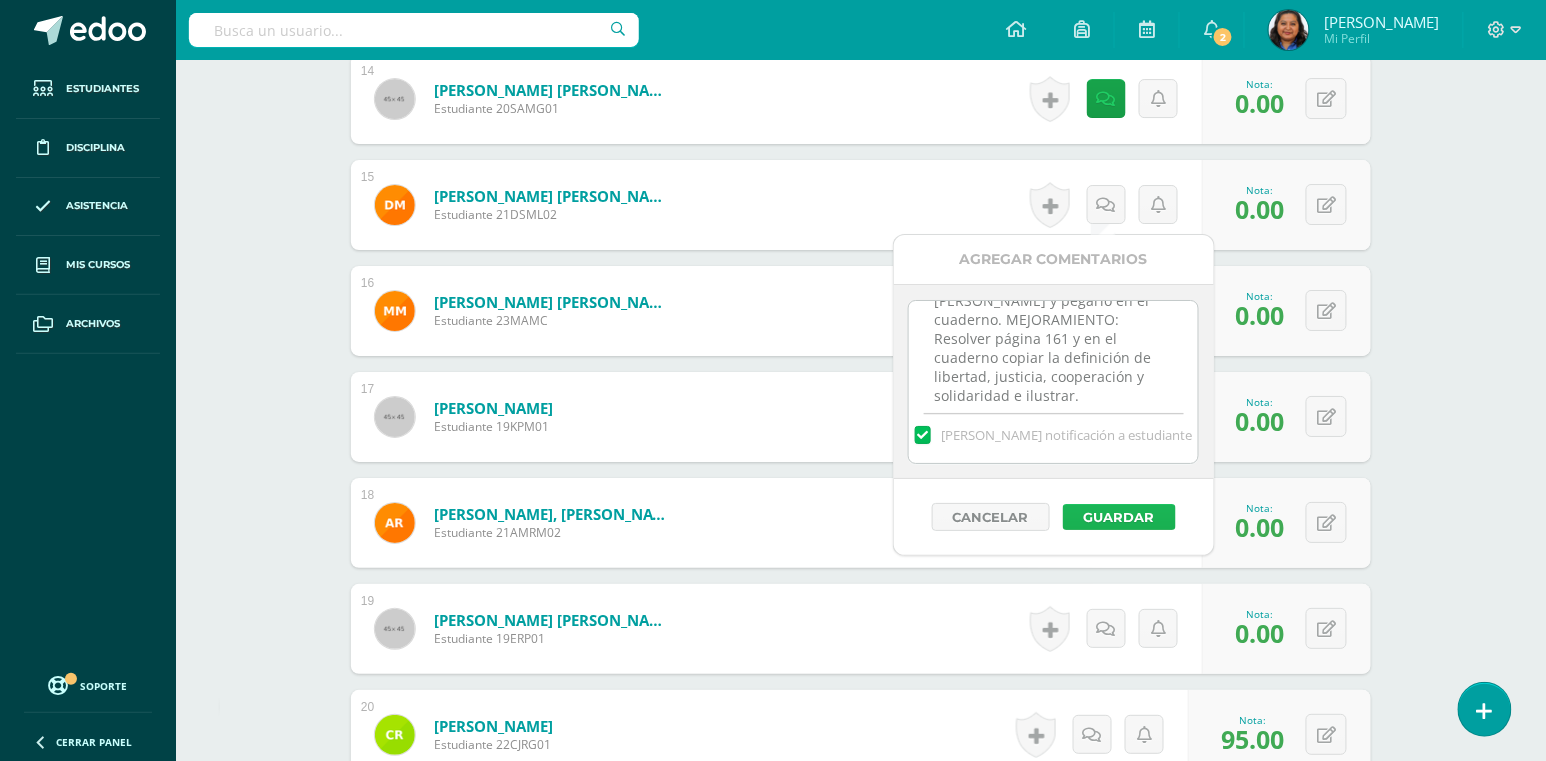 click on "Guardar" at bounding box center (1119, 517) 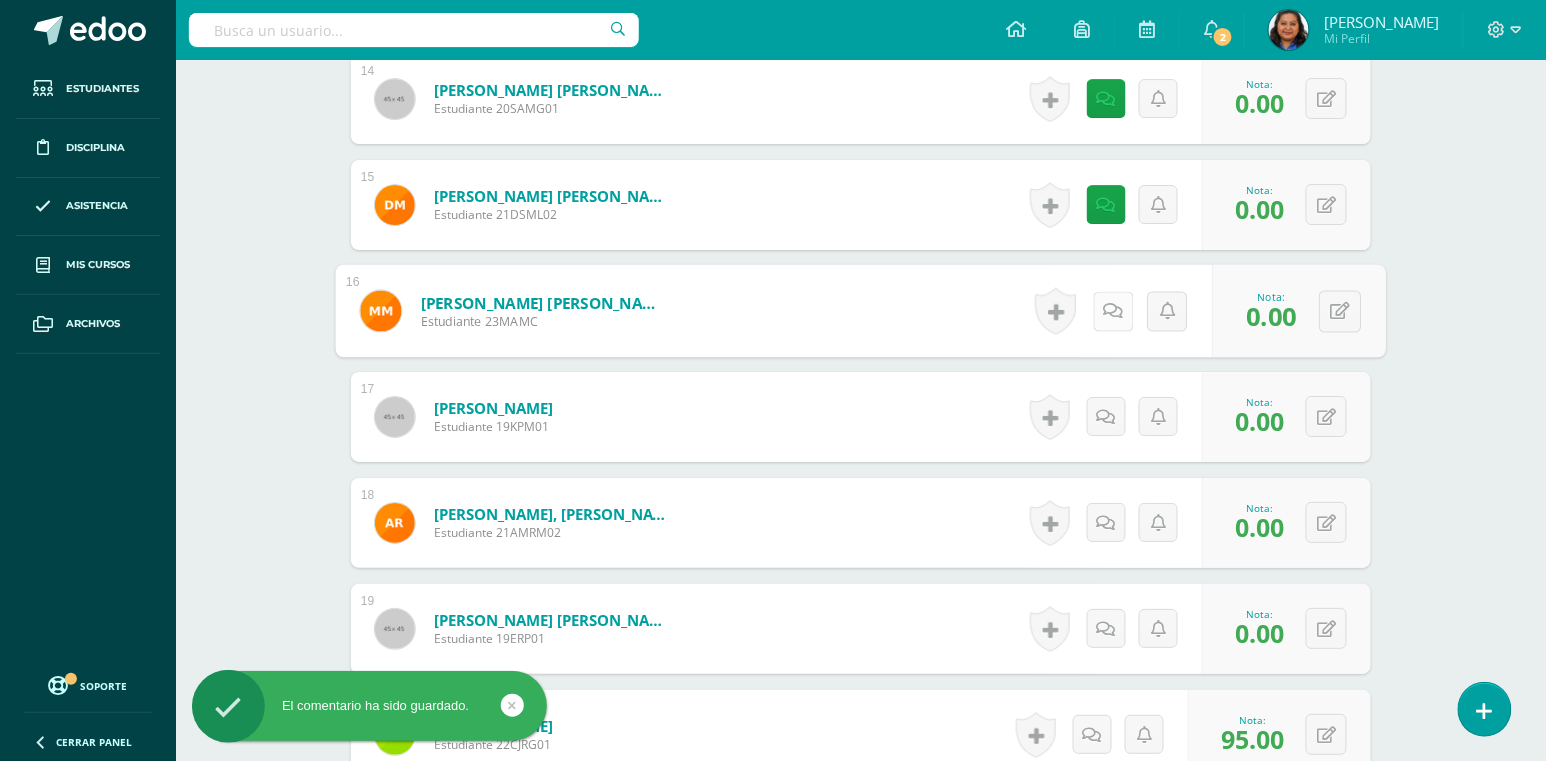 click at bounding box center (1114, 310) 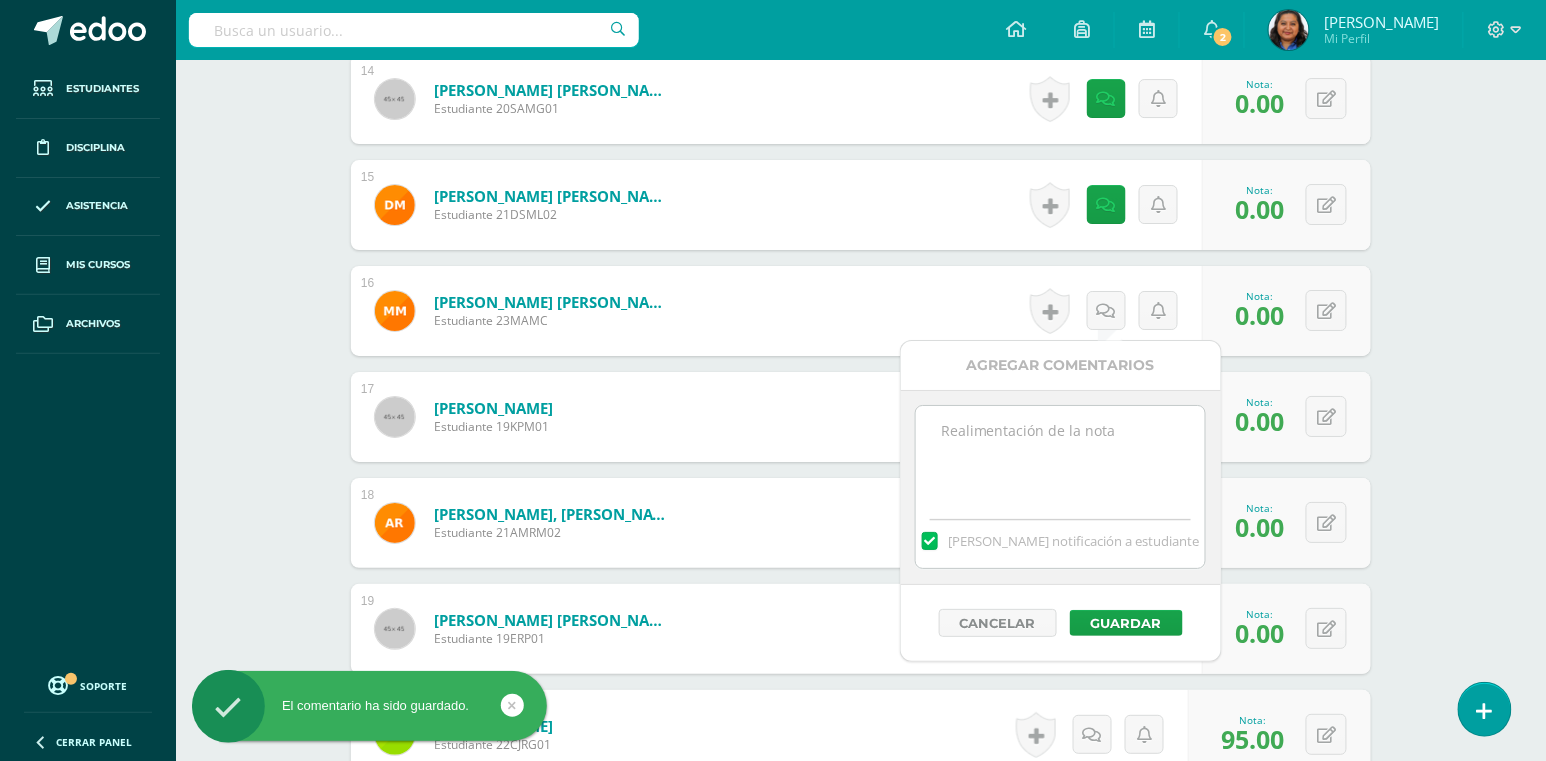 click at bounding box center (1060, 456) 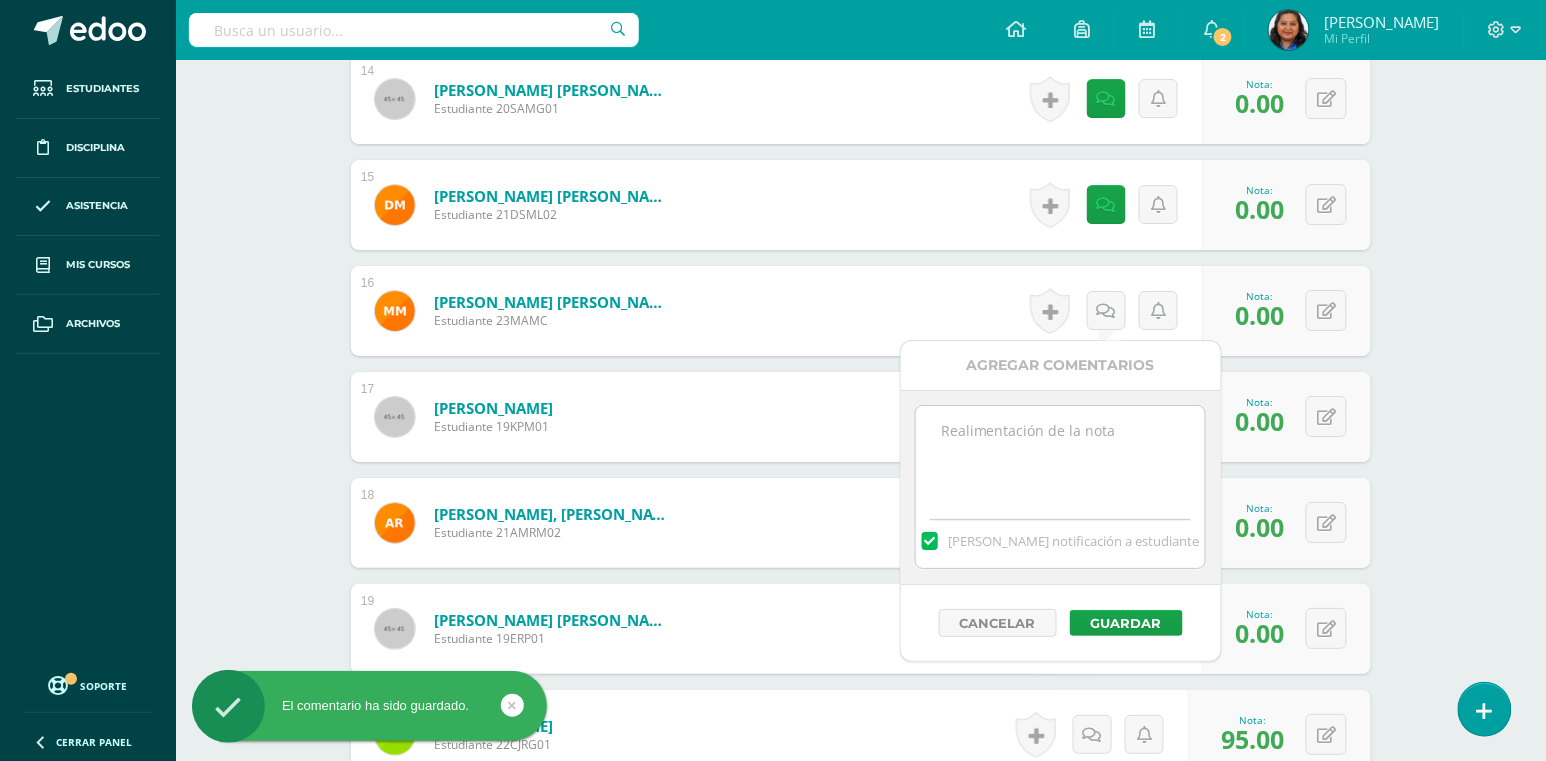 paste on "En hojas en blanco realizar un collage con imágenes que representen la cultura [PERSON_NAME] y pegarlo en el cuaderno. MEJORAMIENTO: Resolver página 161 y en el cuaderno copiar la definición de libertad, justicia, cooperación y solidaridad e ilustrar." 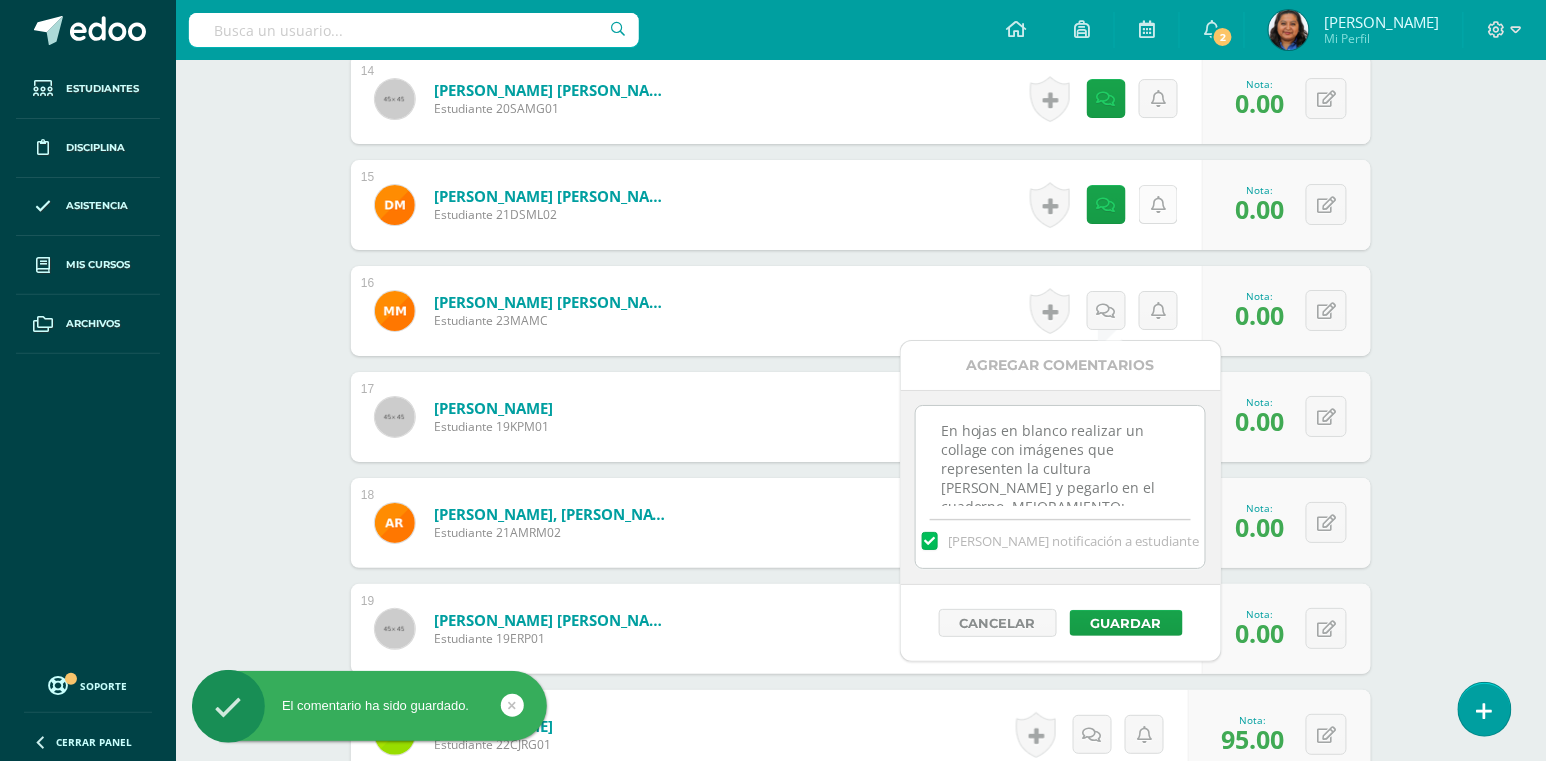 scroll, scrollTop: 84, scrollLeft: 0, axis: vertical 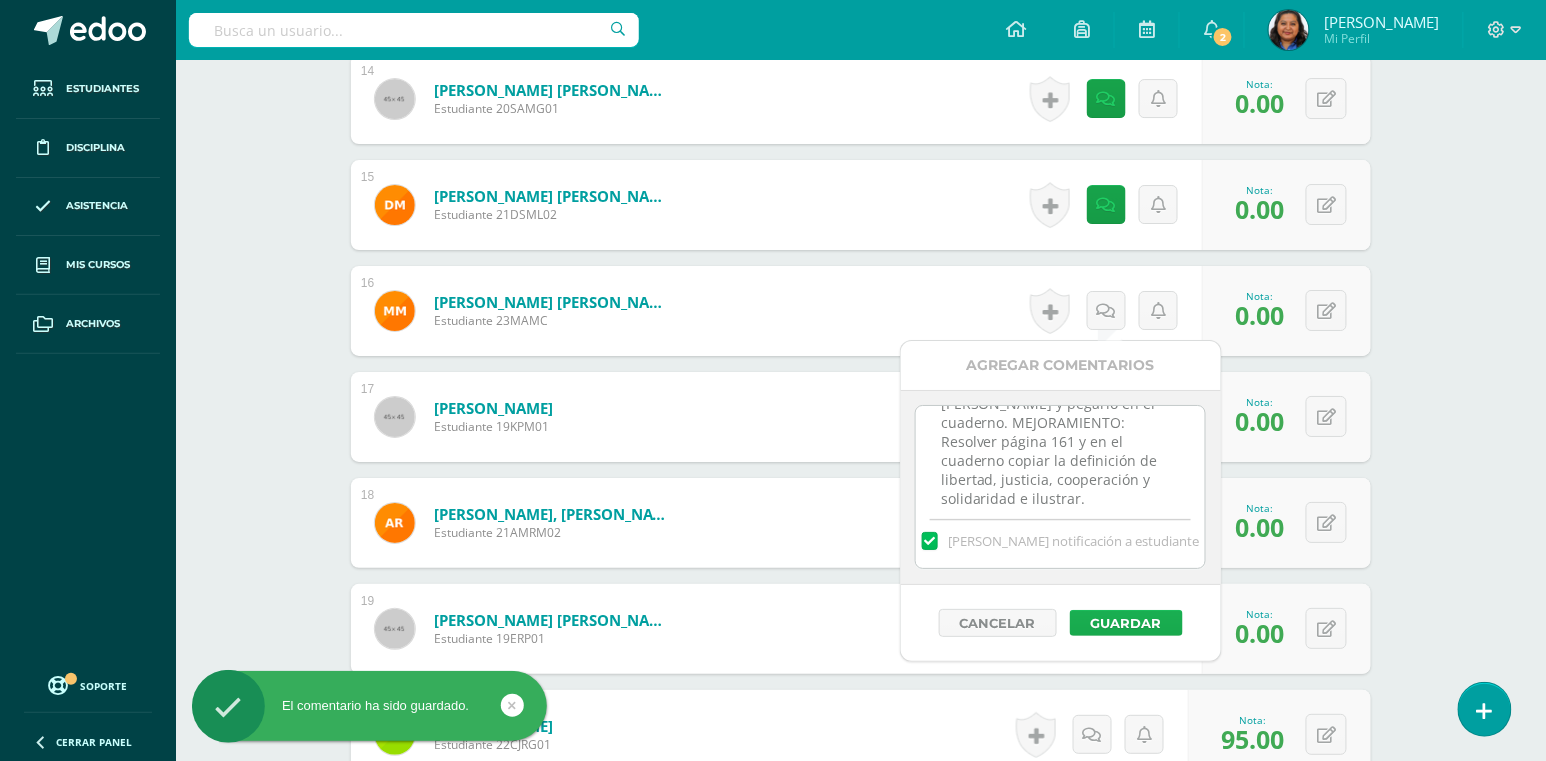 type on "En hojas en blanco realizar un collage con imágenes que representen la cultura [PERSON_NAME] y pegarlo en el cuaderno. MEJORAMIENTO: Resolver página 161 y en el cuaderno copiar la definición de libertad, justicia, cooperación y solidaridad e ilustrar." 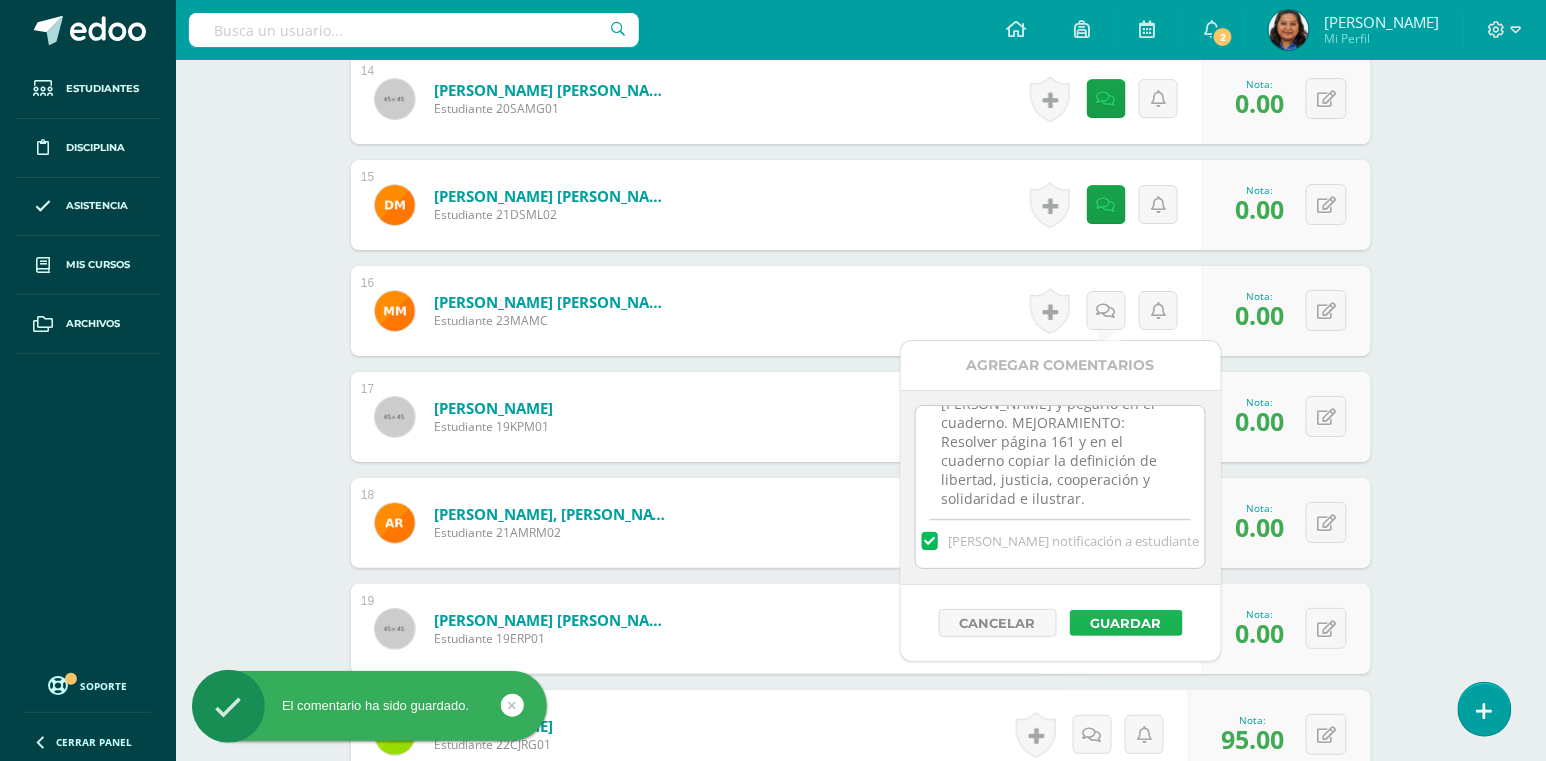click on "Guardar" at bounding box center [1126, 623] 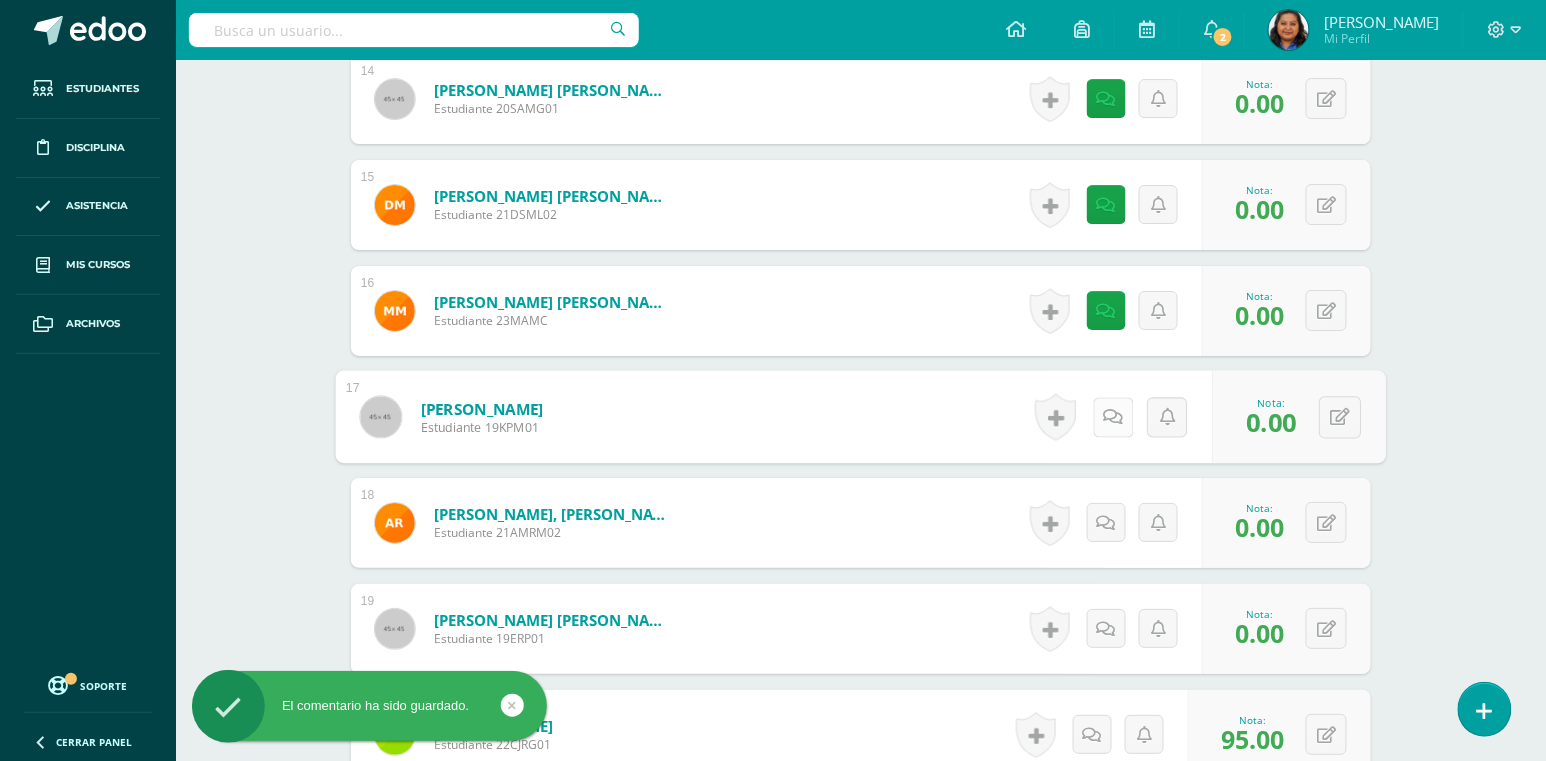 click at bounding box center (1114, 416) 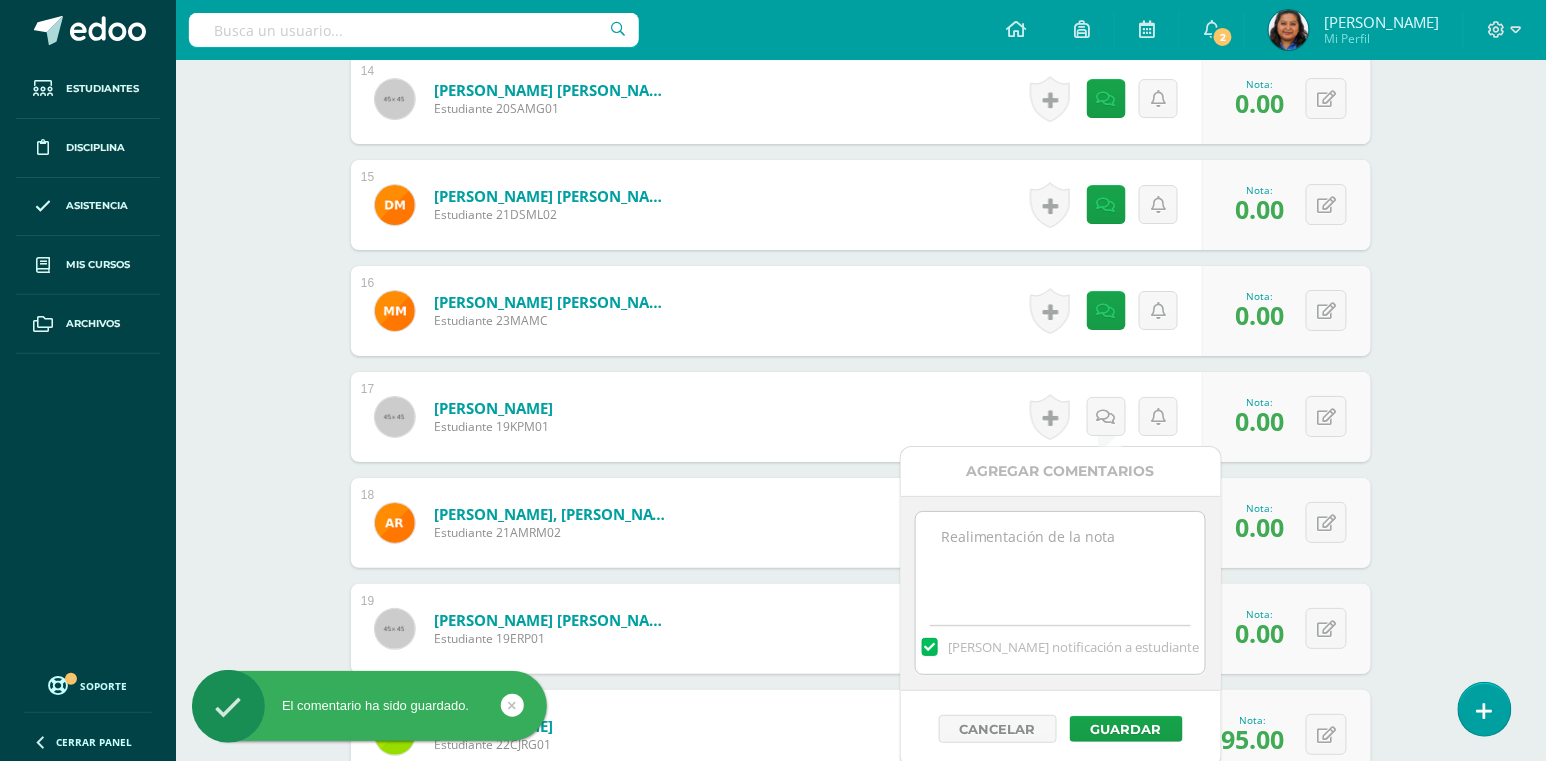 click at bounding box center (1060, 562) 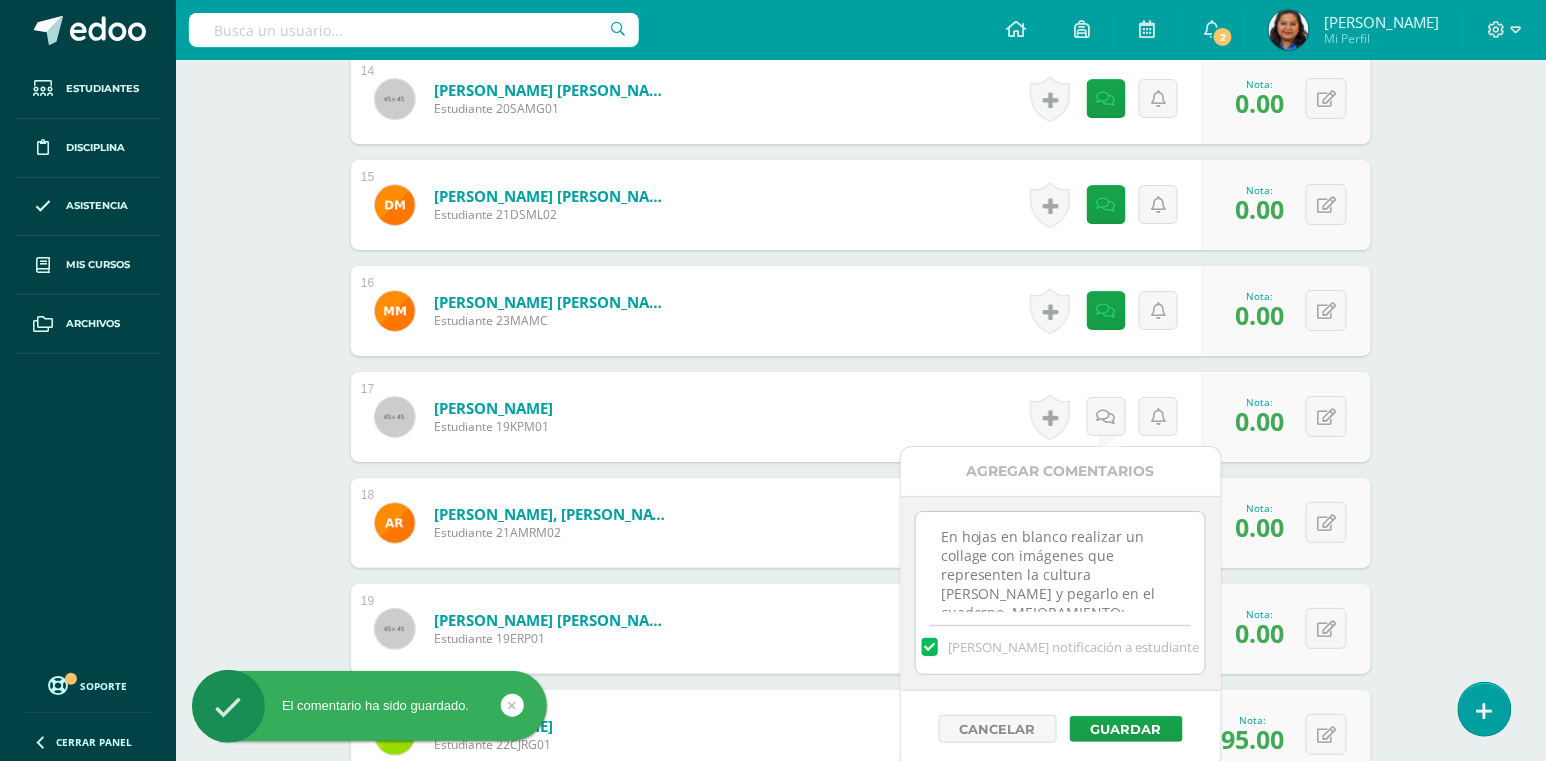scroll, scrollTop: 82, scrollLeft: 0, axis: vertical 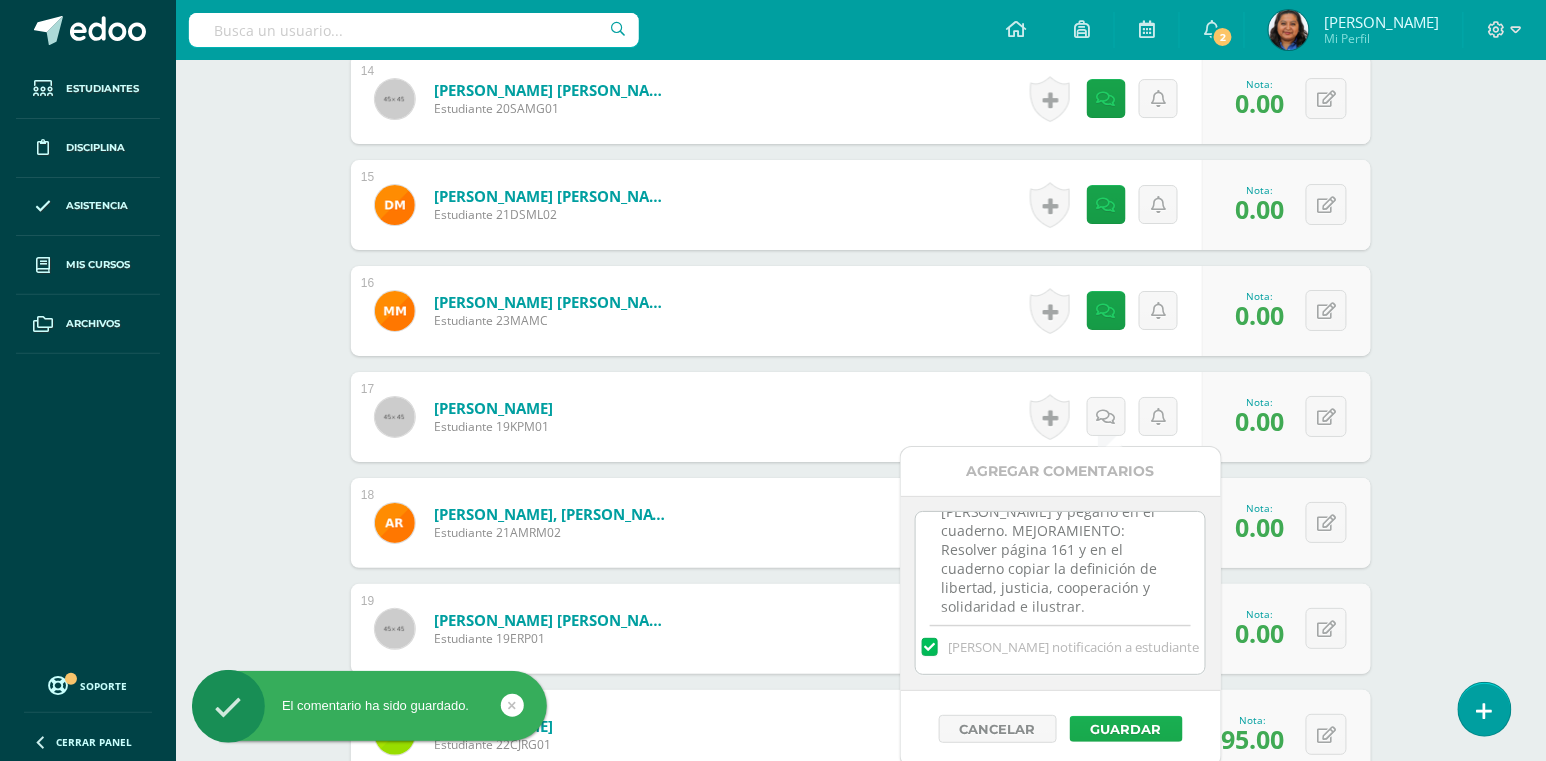 type on "En hojas en blanco realizar un collage con imágenes que representen la cultura [PERSON_NAME] y pegarlo en el cuaderno. MEJORAMIENTO: Resolver página 161 y en el cuaderno copiar la definición de libertad, justicia, cooperación y solidaridad e ilustrar." 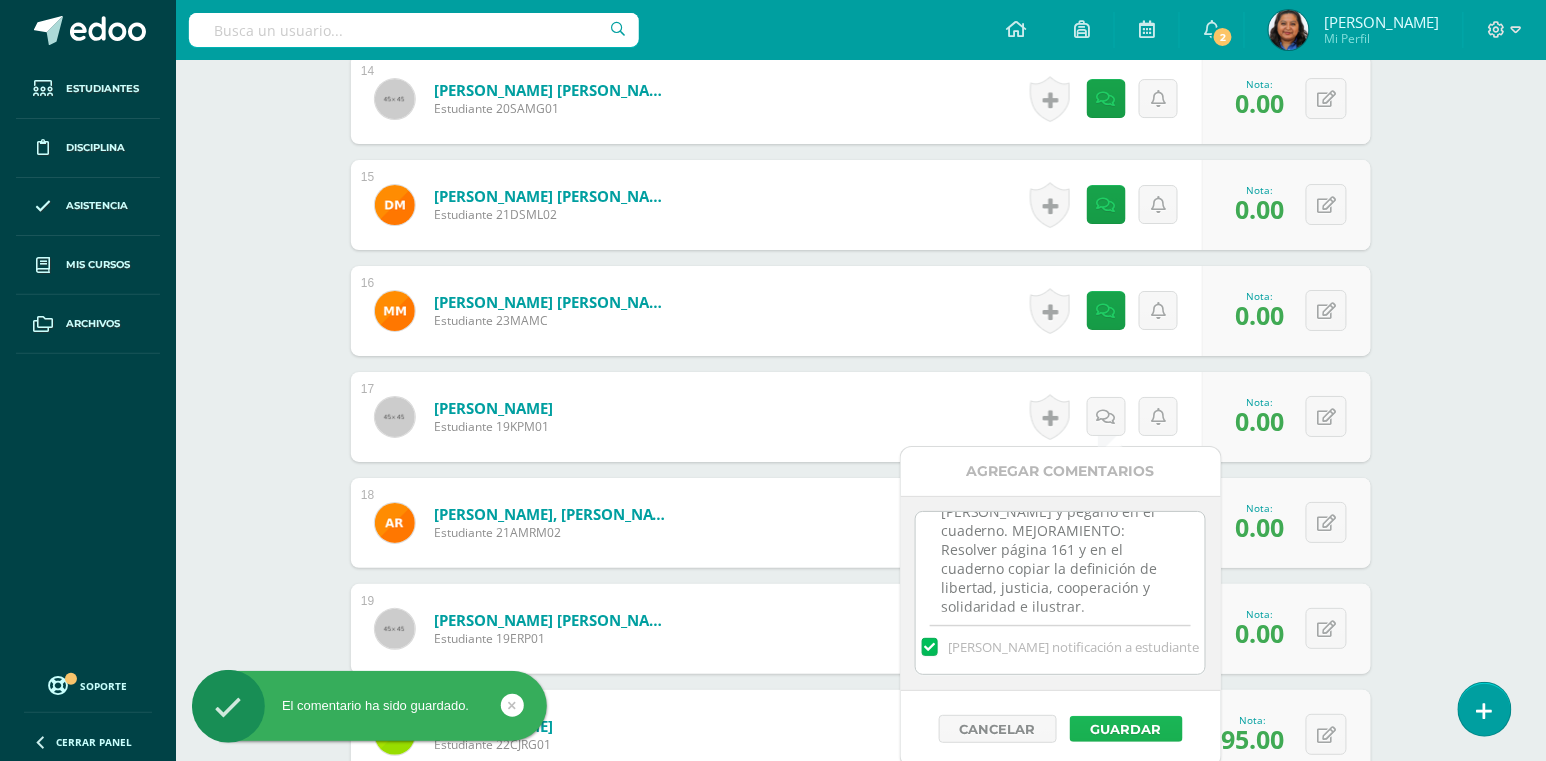 click on "Guardar" at bounding box center (1126, 729) 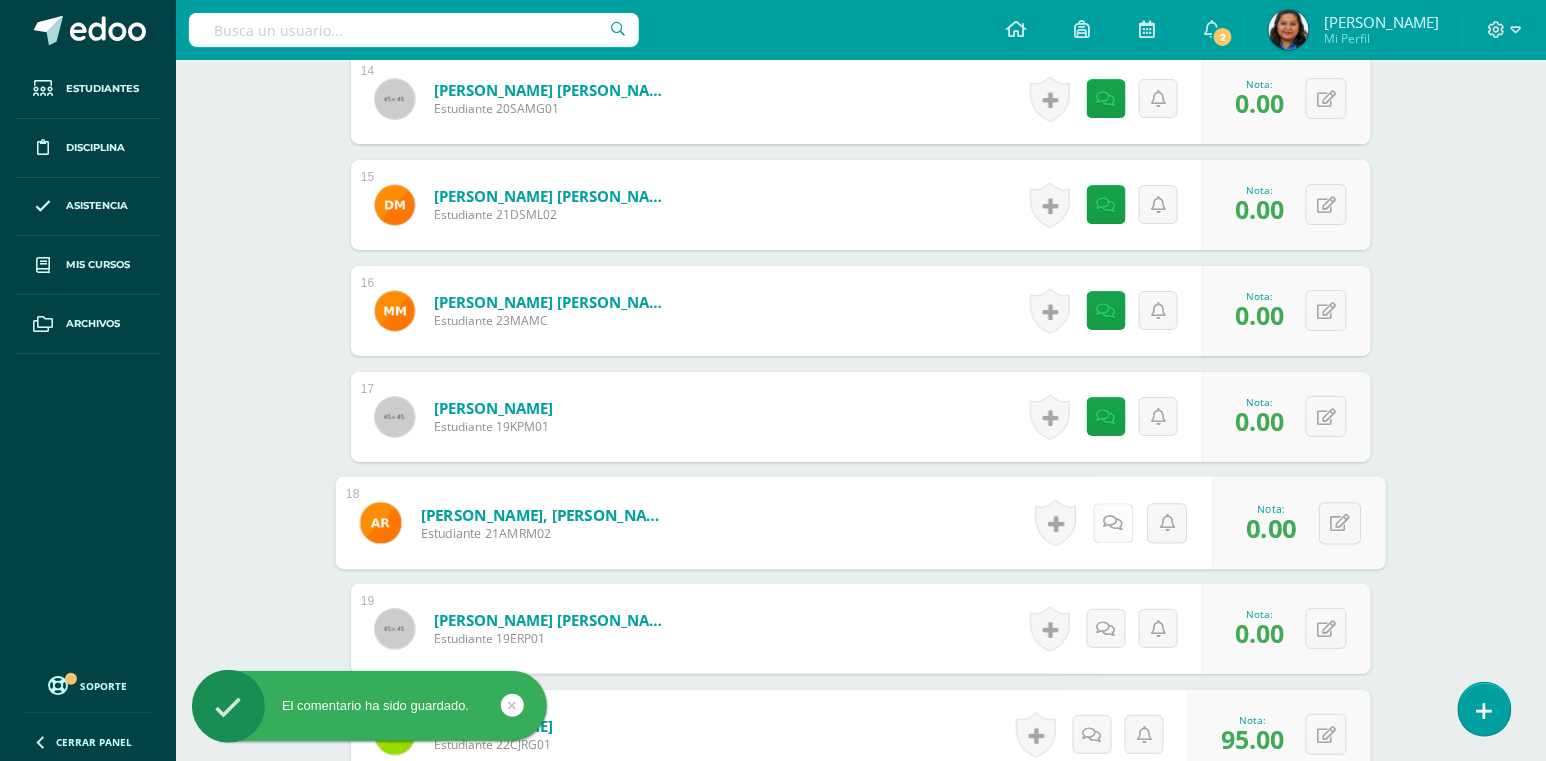 click at bounding box center (1114, 522) 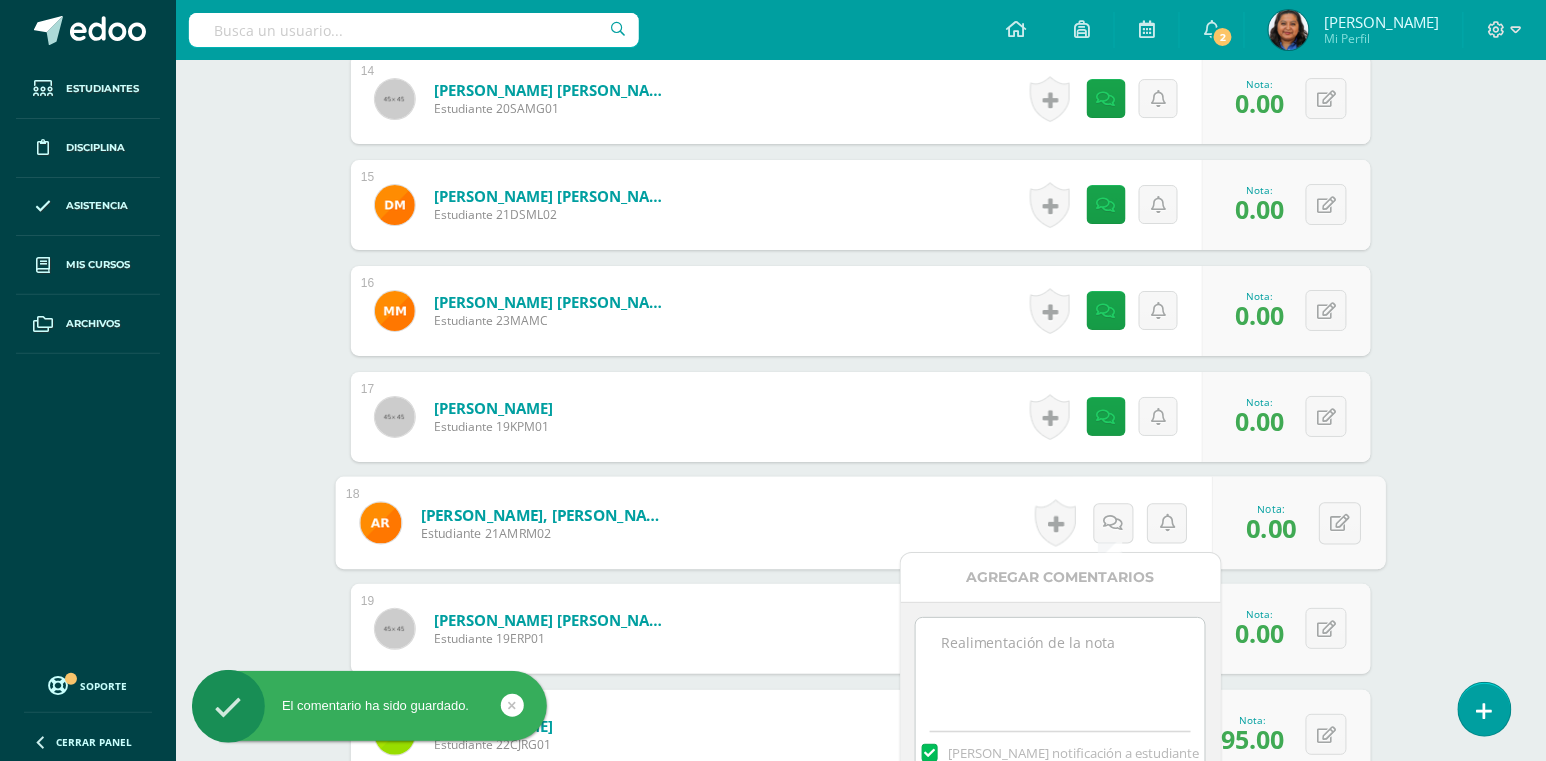 click at bounding box center [1060, 668] 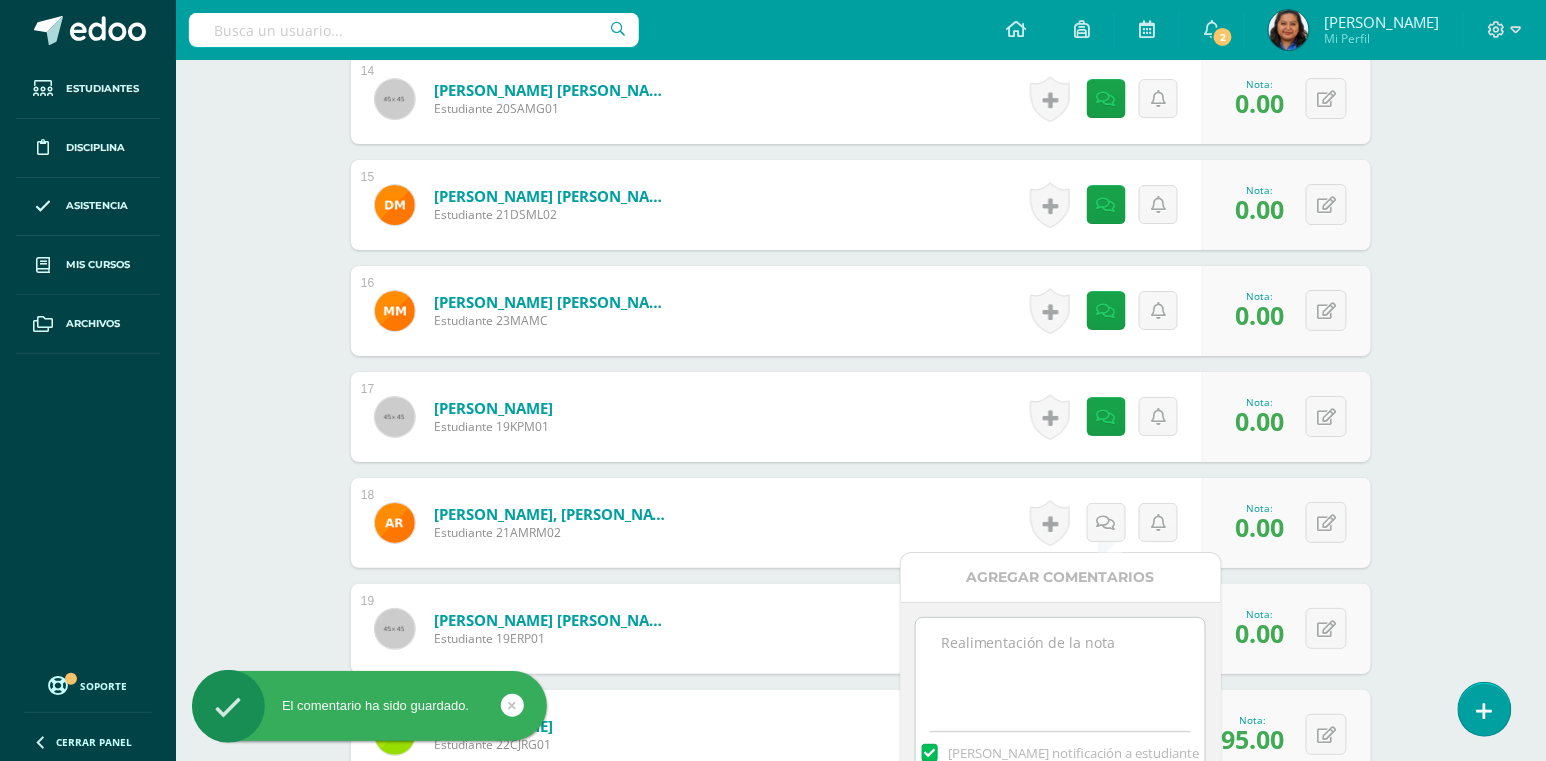 paste on "En hojas en blanco realizar un collage con imágenes que representen la cultura [PERSON_NAME] y pegarlo en el cuaderno. MEJORAMIENTO: Resolver página 161 y en el cuaderno copiar la definición de libertad, justicia, cooperación y solidaridad e ilustrar." 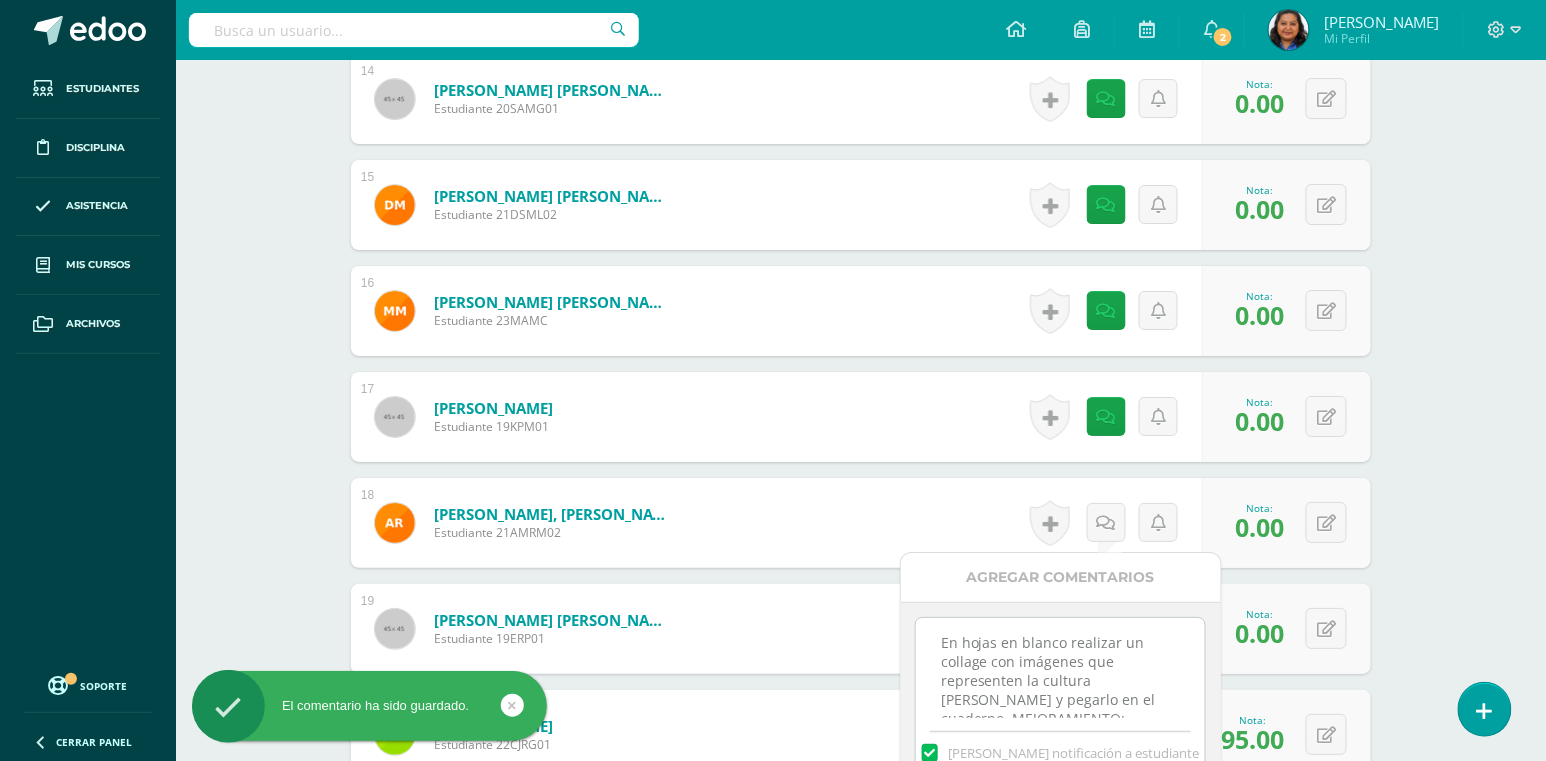 scroll, scrollTop: 84, scrollLeft: 0, axis: vertical 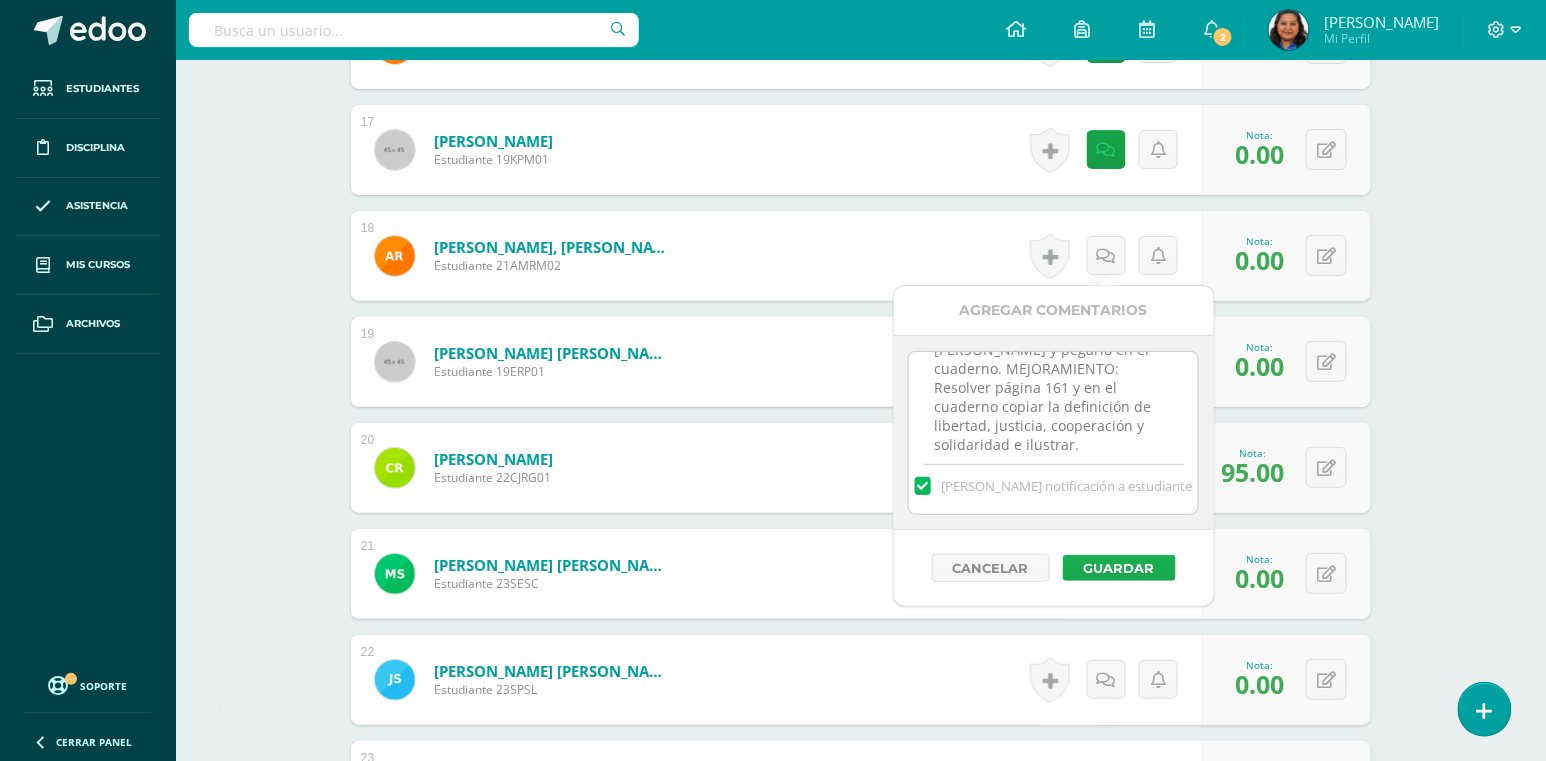 type on "En hojas en blanco realizar un collage con imágenes que representen la cultura [PERSON_NAME] y pegarlo en el cuaderno. MEJORAMIENTO: Resolver página 161 y en el cuaderno copiar la definición de libertad, justicia, cooperación y solidaridad e ilustrar." 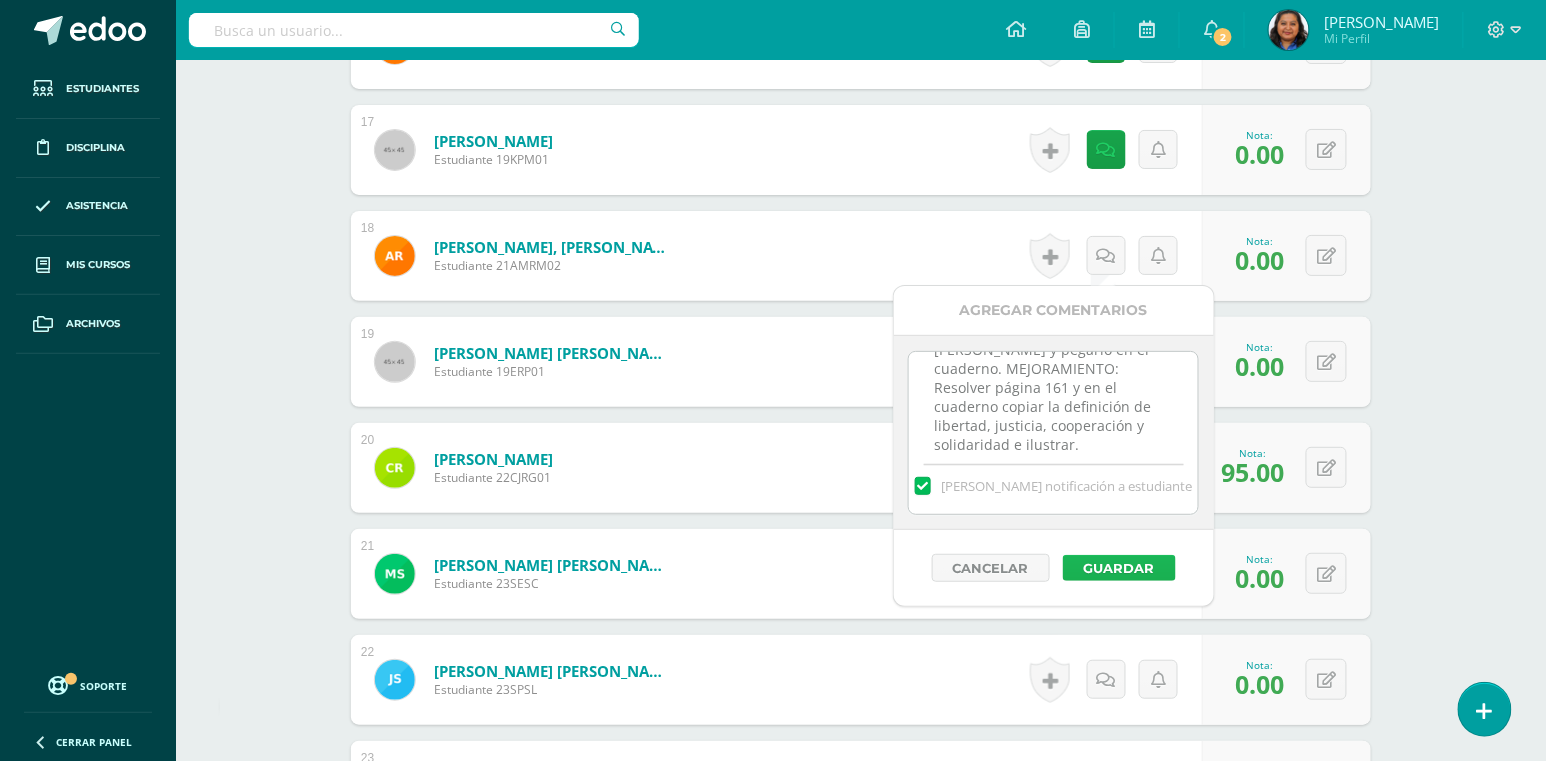 click on "Guardar" at bounding box center (1119, 568) 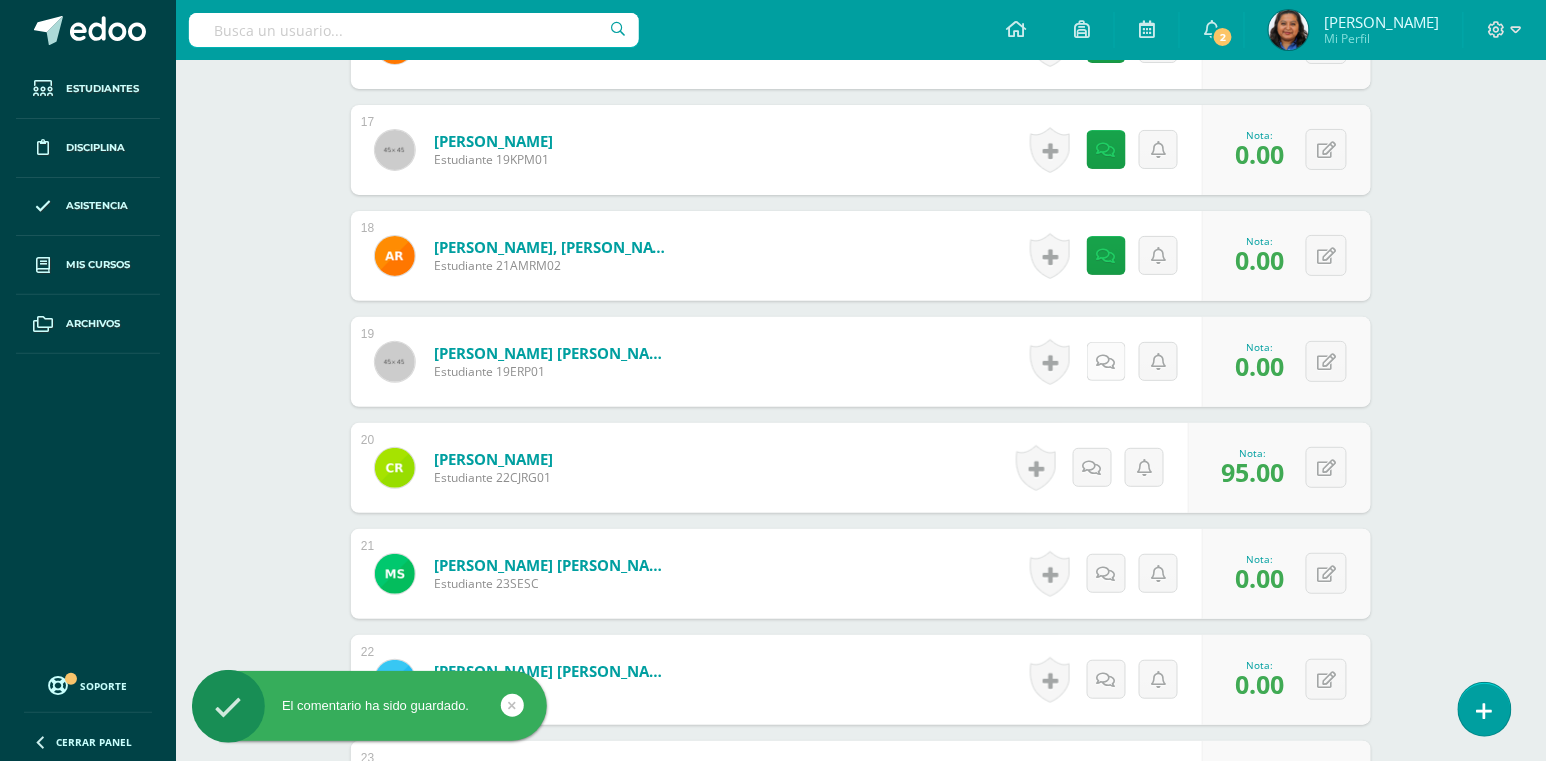 click at bounding box center [1106, 362] 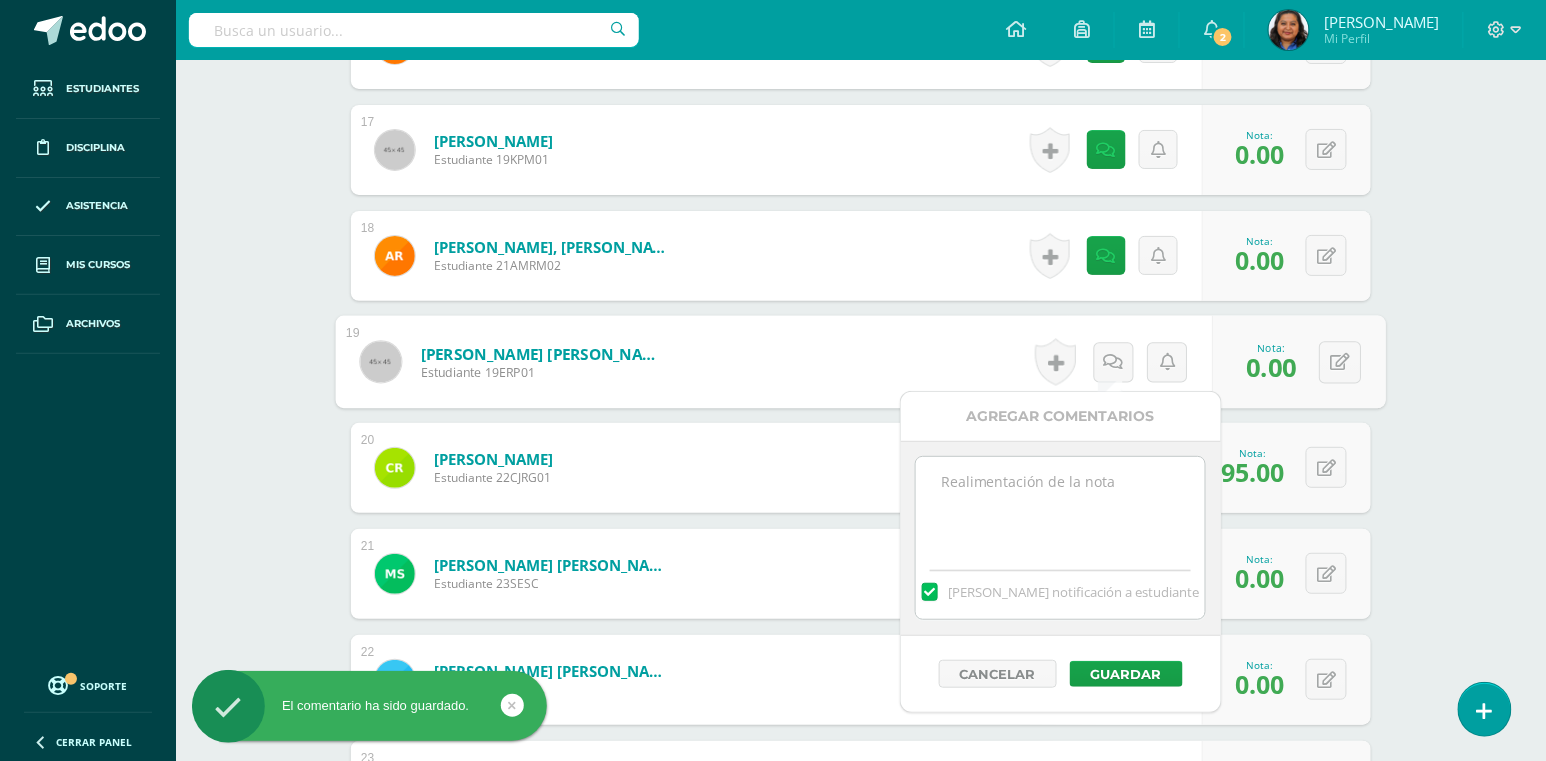 click at bounding box center [1060, 507] 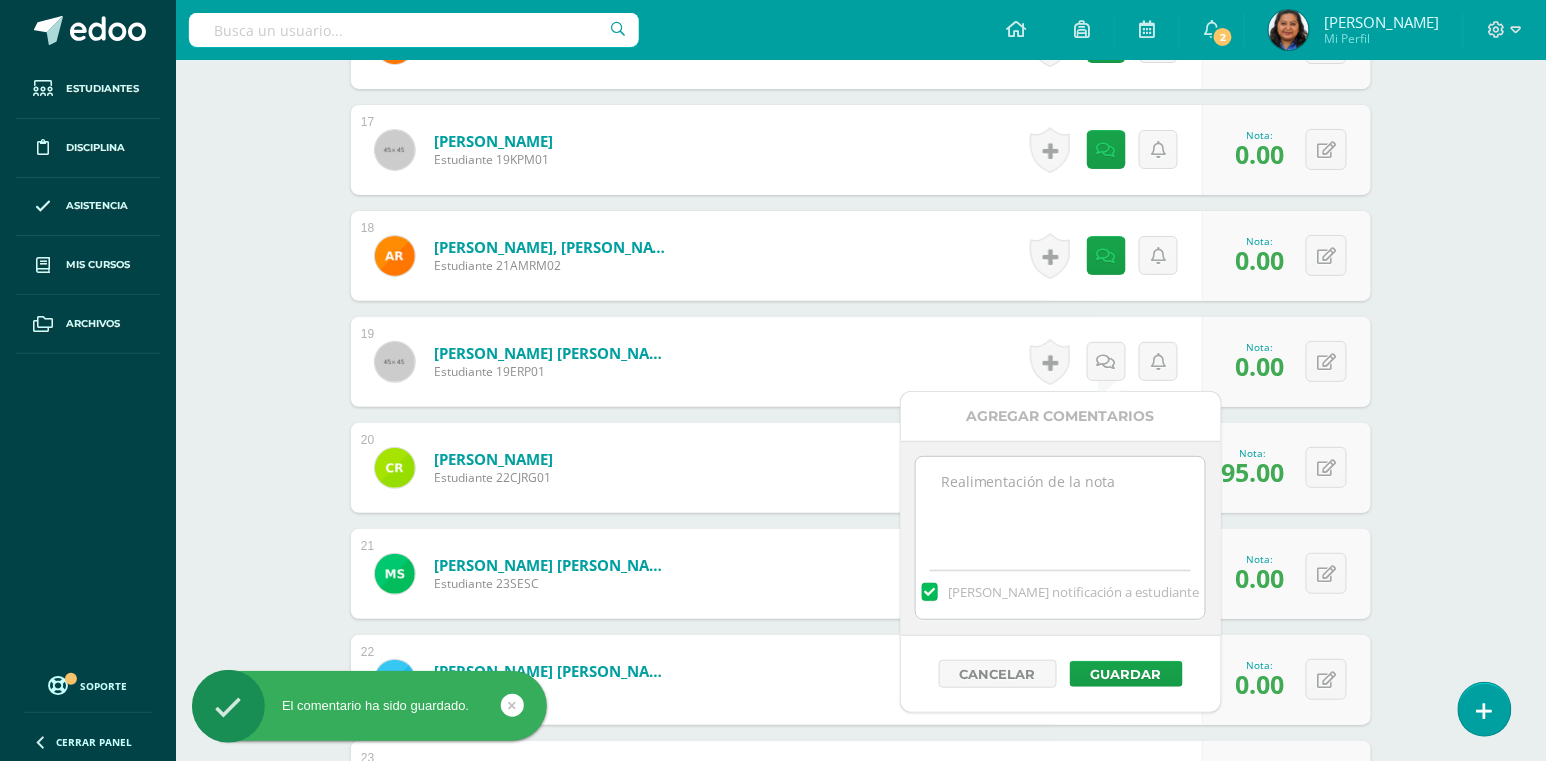 paste on "En hojas en blanco realizar un collage con imágenes que representen la cultura [PERSON_NAME] y pegarlo en el cuaderno. MEJORAMIENTO: Resolver página 161 y en el cuaderno copiar la definición de libertad, justicia, cooperación y solidaridad e ilustrar." 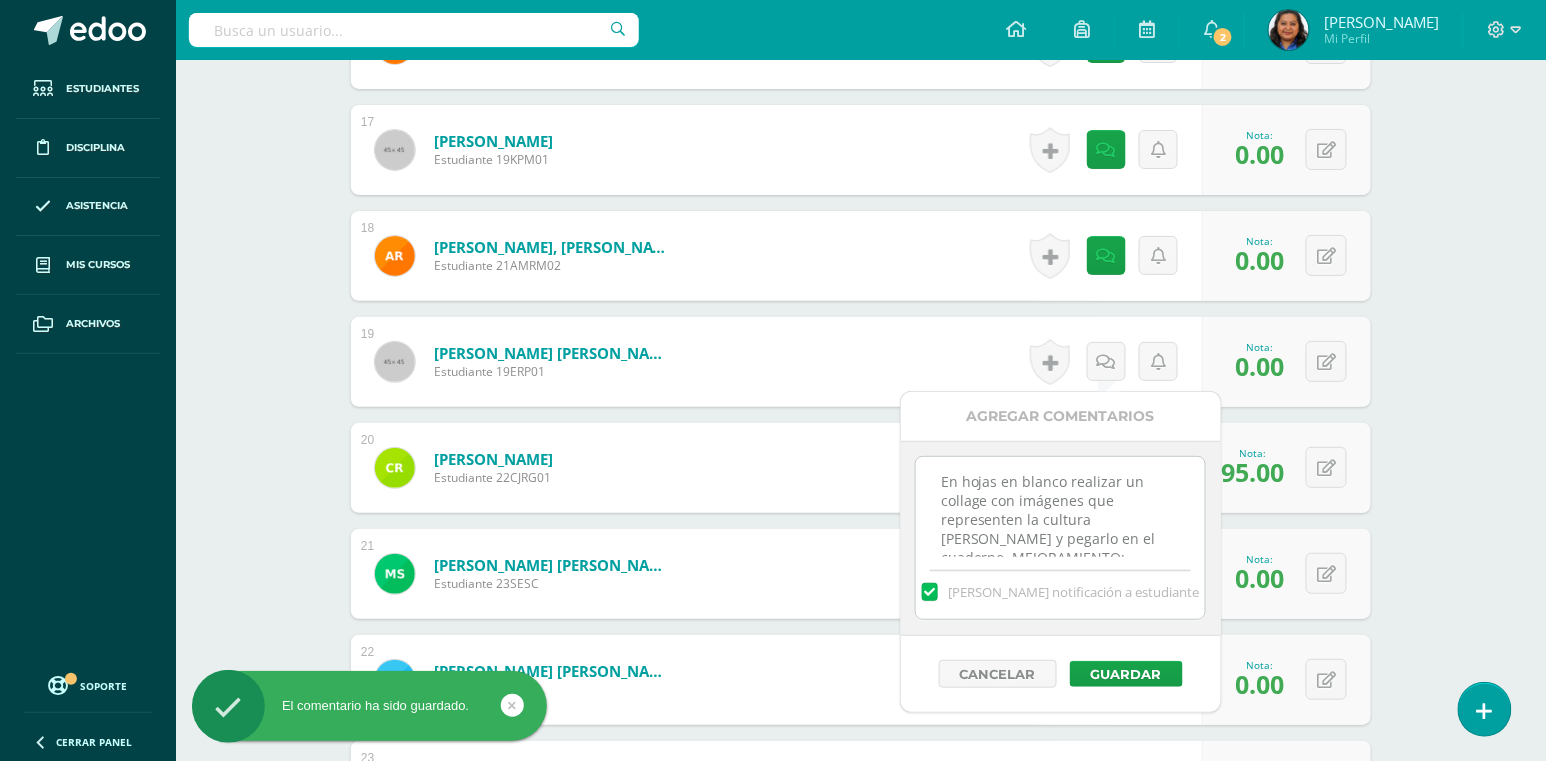 scroll, scrollTop: 82, scrollLeft: 0, axis: vertical 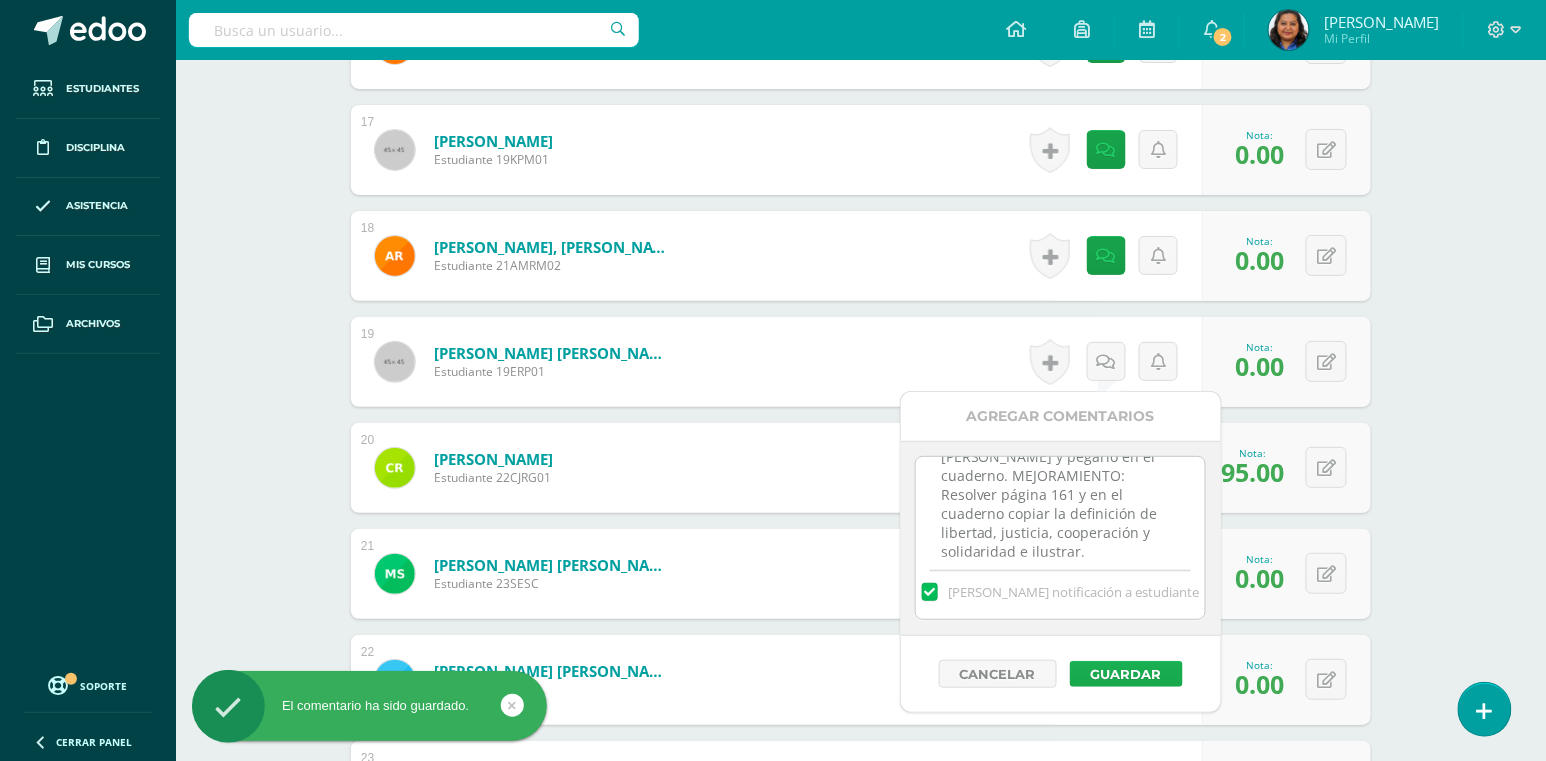 type on "En hojas en blanco realizar un collage con imágenes que representen la cultura [PERSON_NAME] y pegarlo en el cuaderno. MEJORAMIENTO: Resolver página 161 y en el cuaderno copiar la definición de libertad, justicia, cooperación y solidaridad e ilustrar." 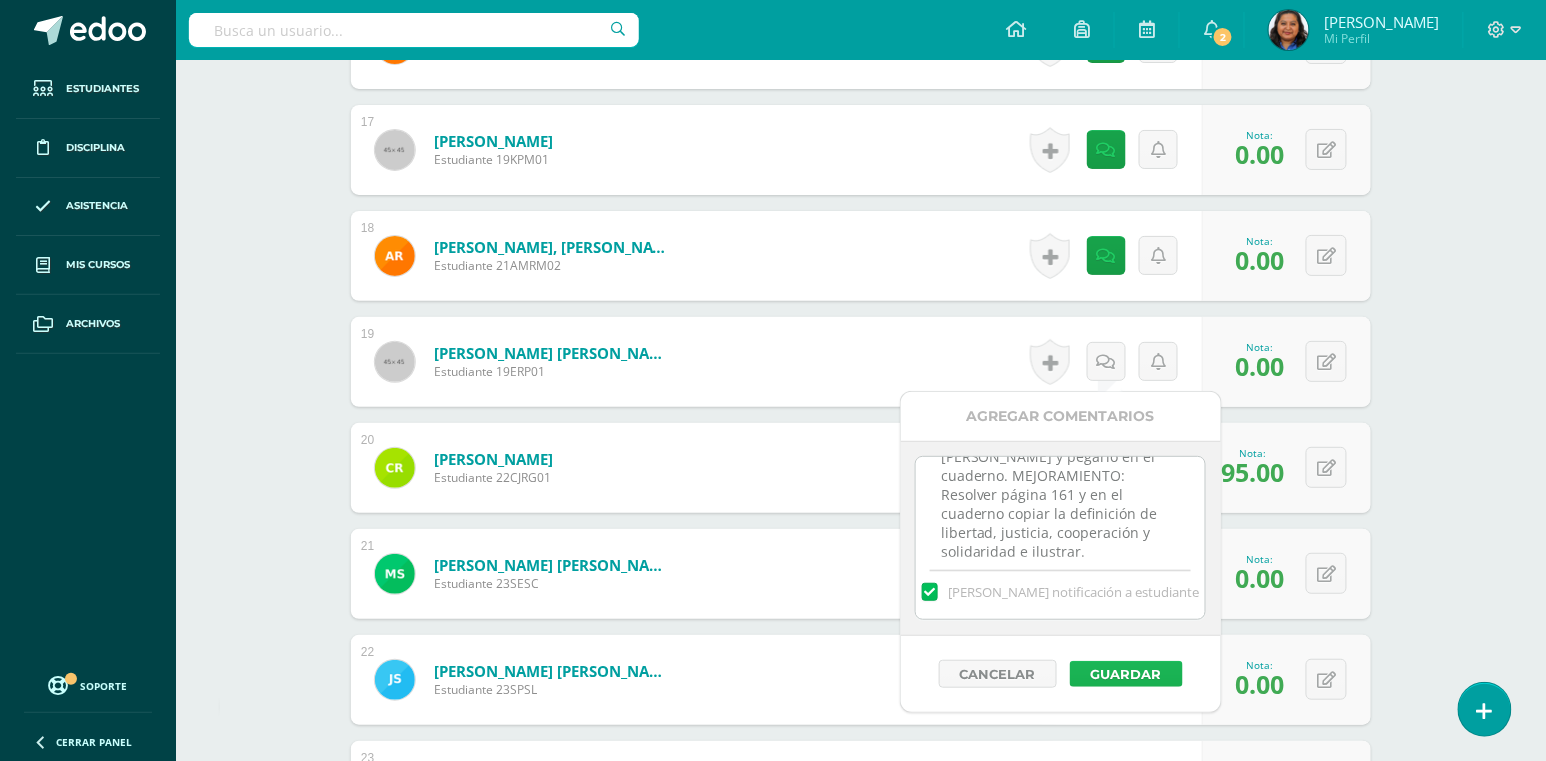click on "Guardar" at bounding box center [1126, 674] 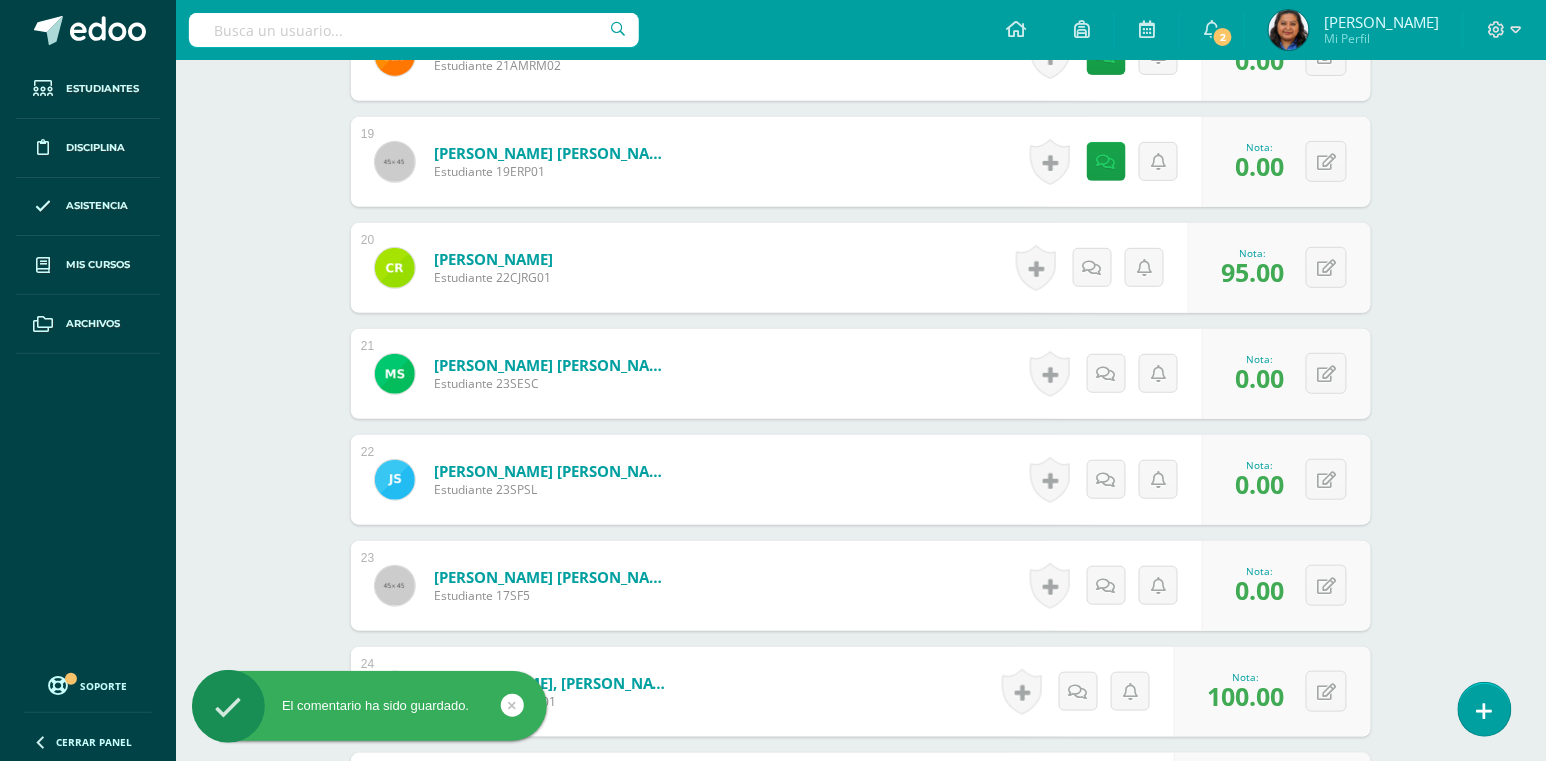 scroll, scrollTop: 2590, scrollLeft: 0, axis: vertical 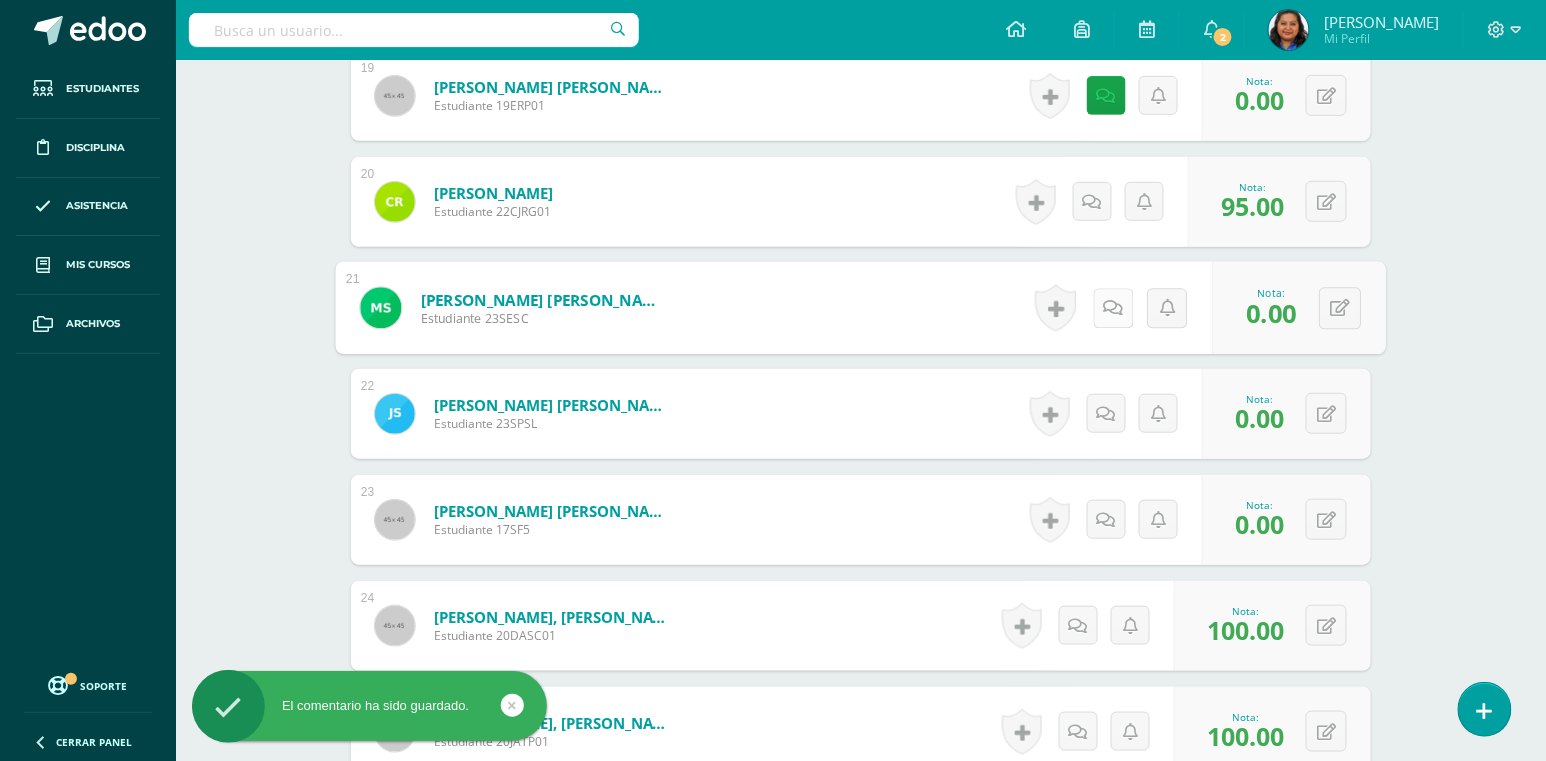 click at bounding box center [1114, 307] 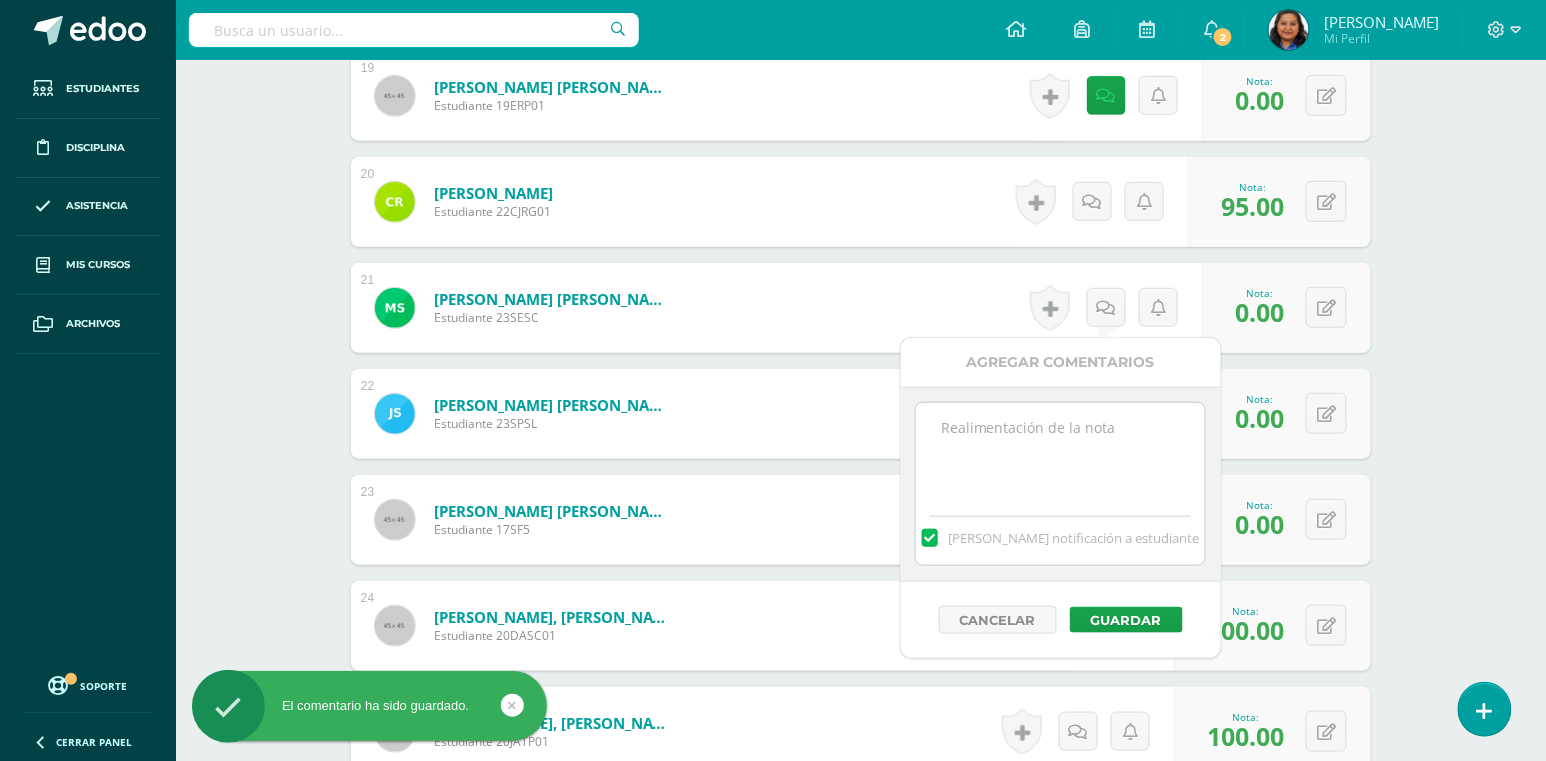 click at bounding box center (1060, 453) 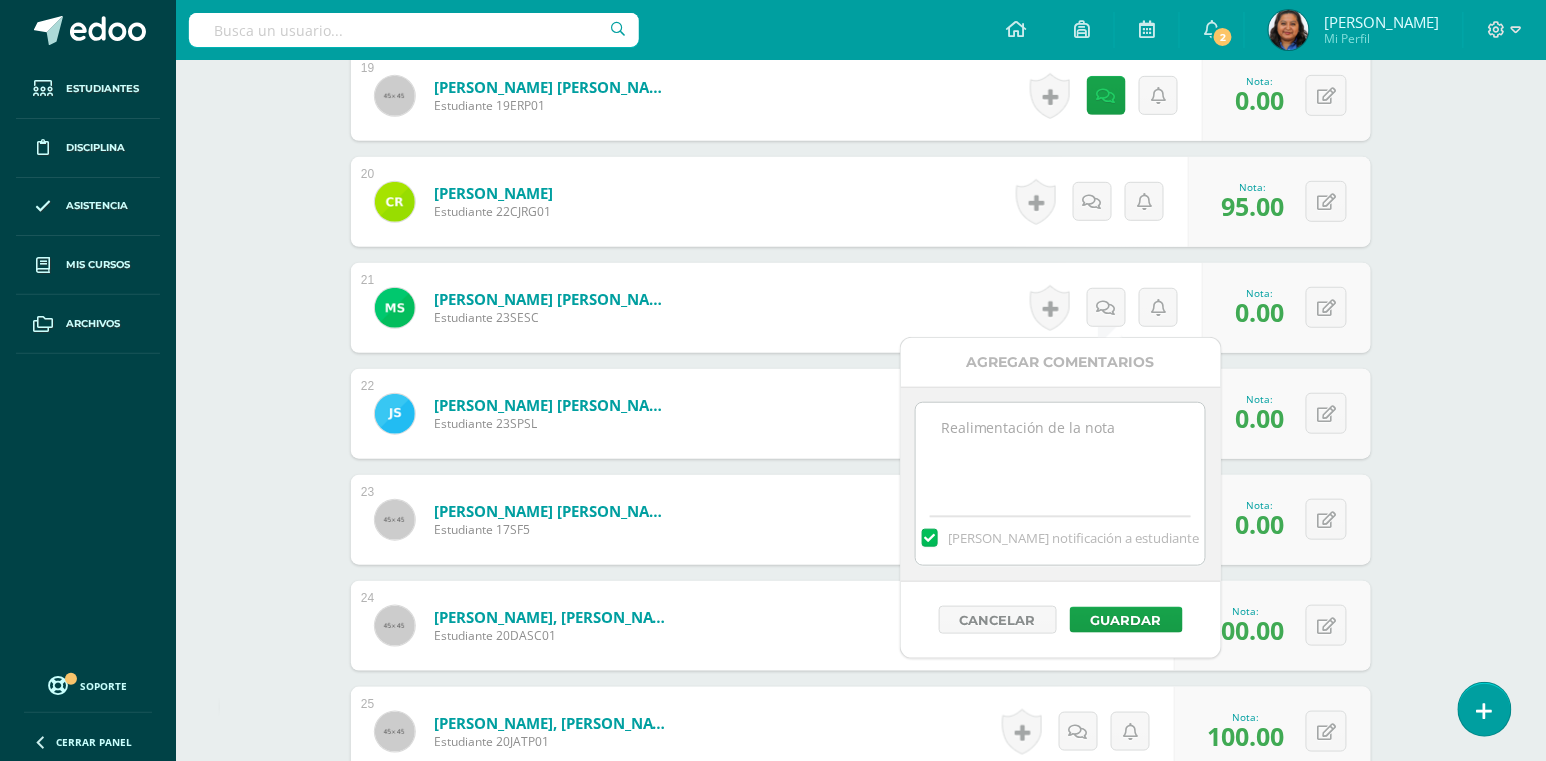 paste on "En hojas en blanco realizar un collage con imágenes que representen la cultura [PERSON_NAME] y pegarlo en el cuaderno. MEJORAMIENTO: Resolver página 161 y en el cuaderno copiar la definición de libertad, justicia, cooperación y solidaridad e ilustrar." 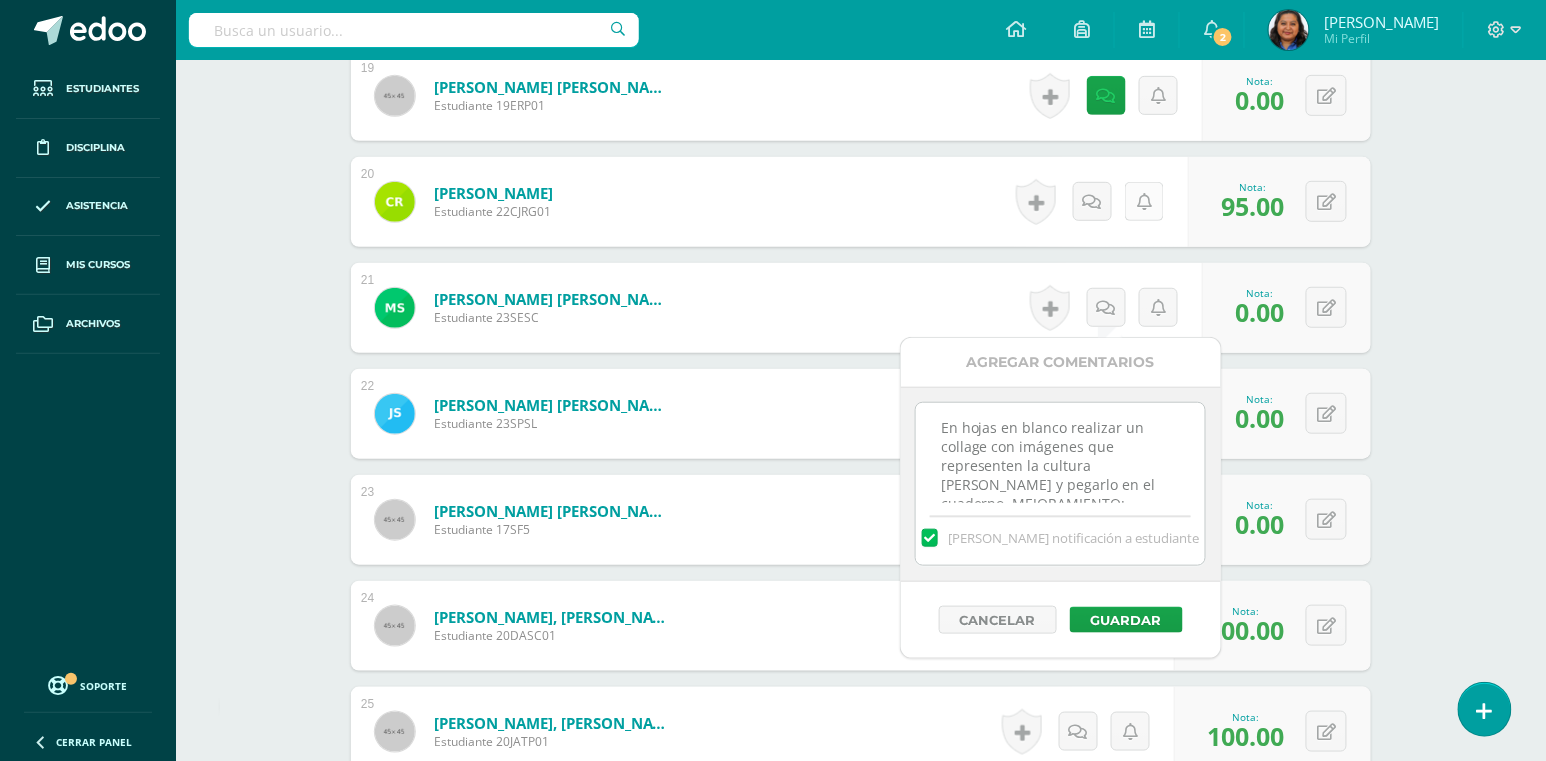 scroll, scrollTop: 82, scrollLeft: 0, axis: vertical 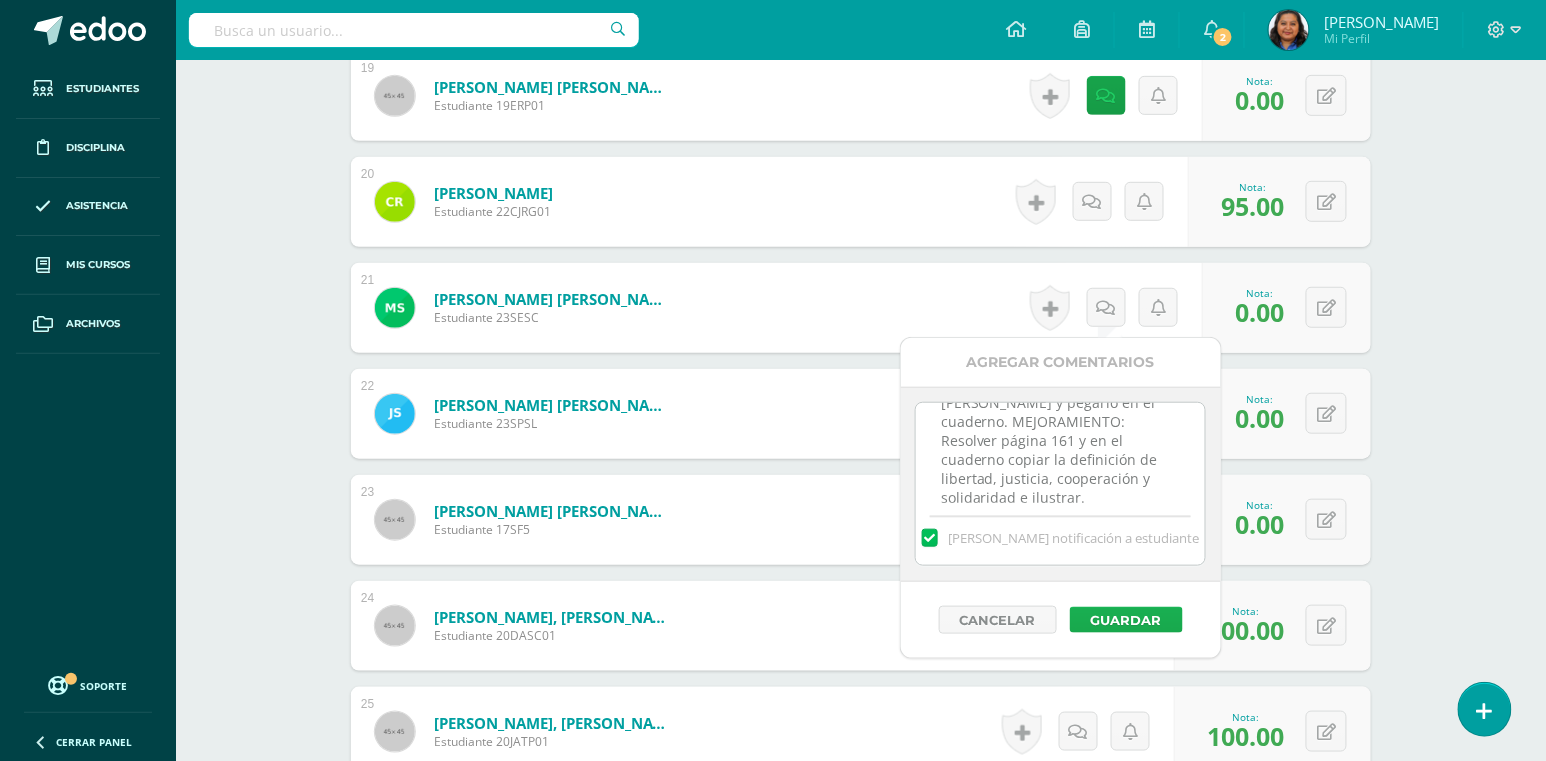 type on "En hojas en blanco realizar un collage con imágenes que representen la cultura [PERSON_NAME] y pegarlo en el cuaderno. MEJORAMIENTO: Resolver página 161 y en el cuaderno copiar la definición de libertad, justicia, cooperación y solidaridad e ilustrar." 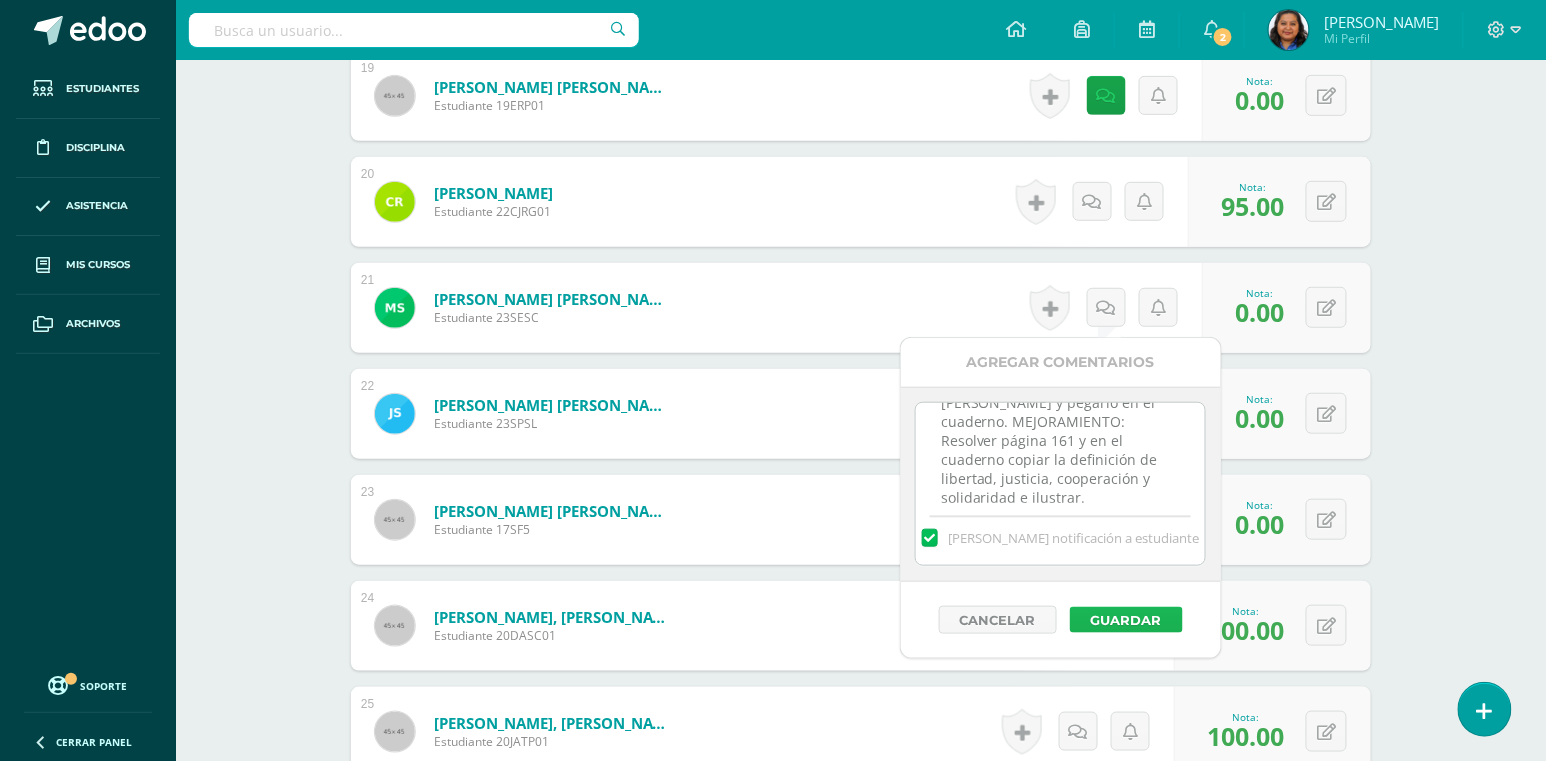click on "Guardar" at bounding box center (1126, 620) 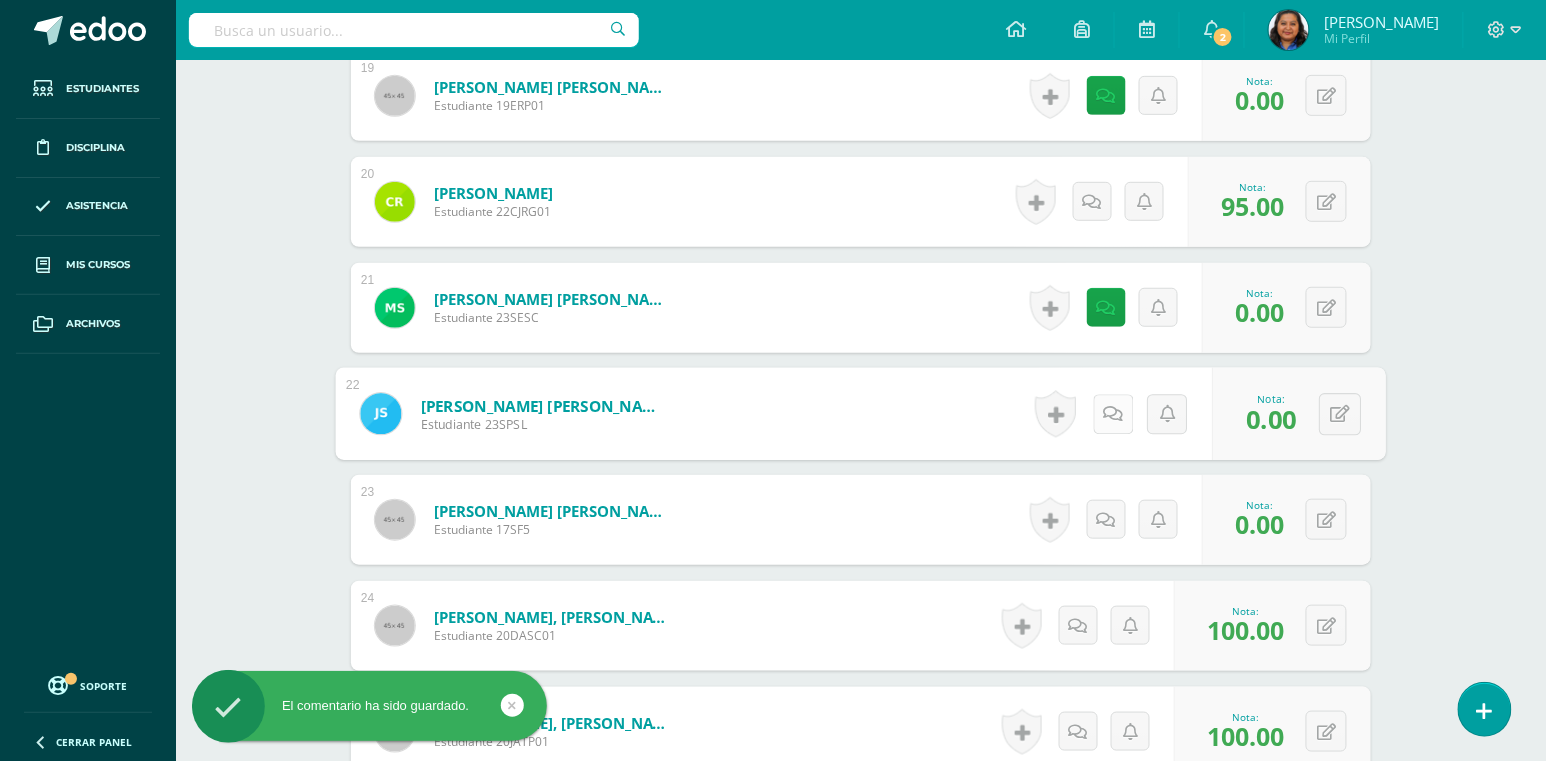 click at bounding box center [1114, 413] 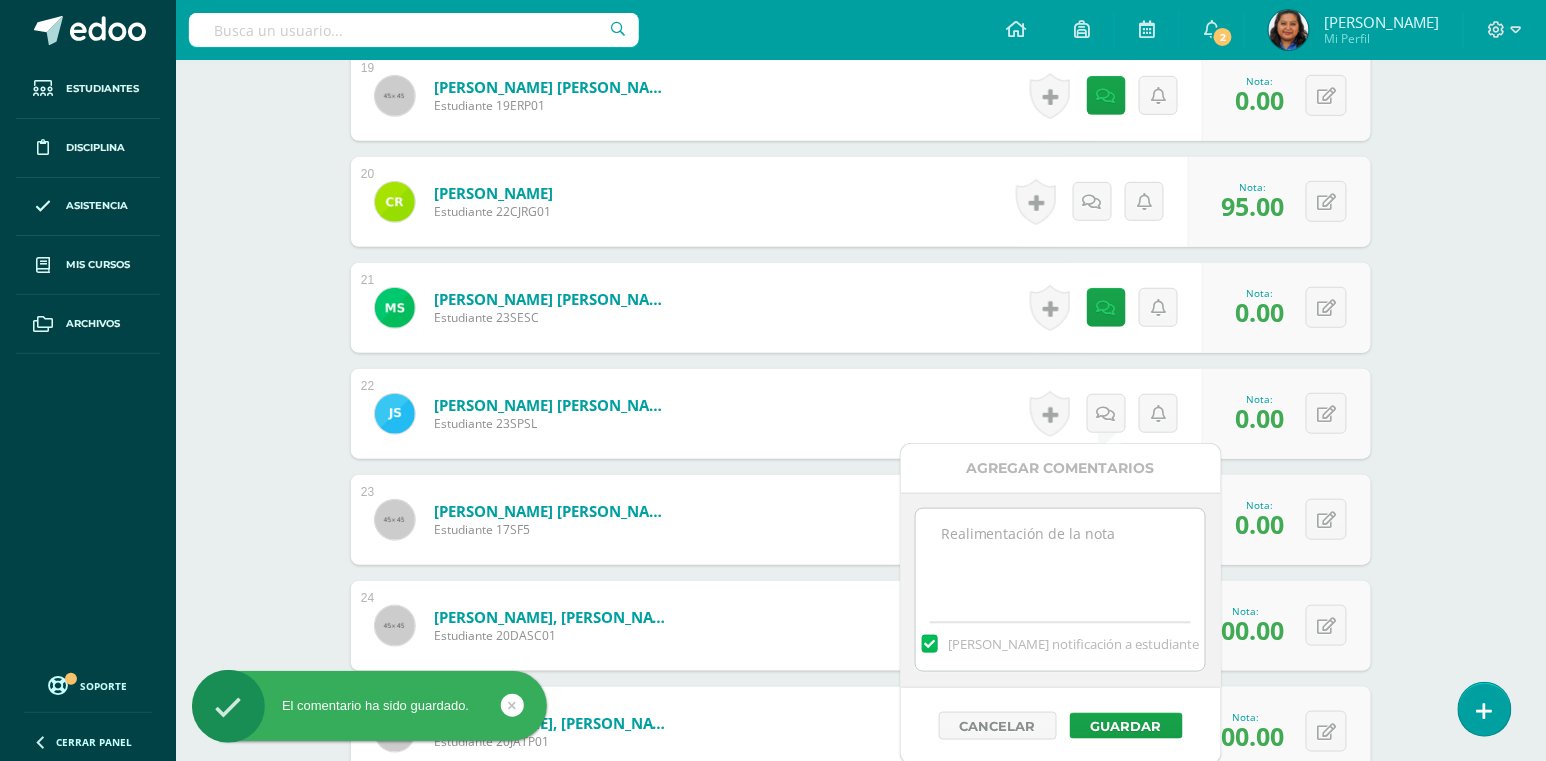 click at bounding box center [1060, 559] 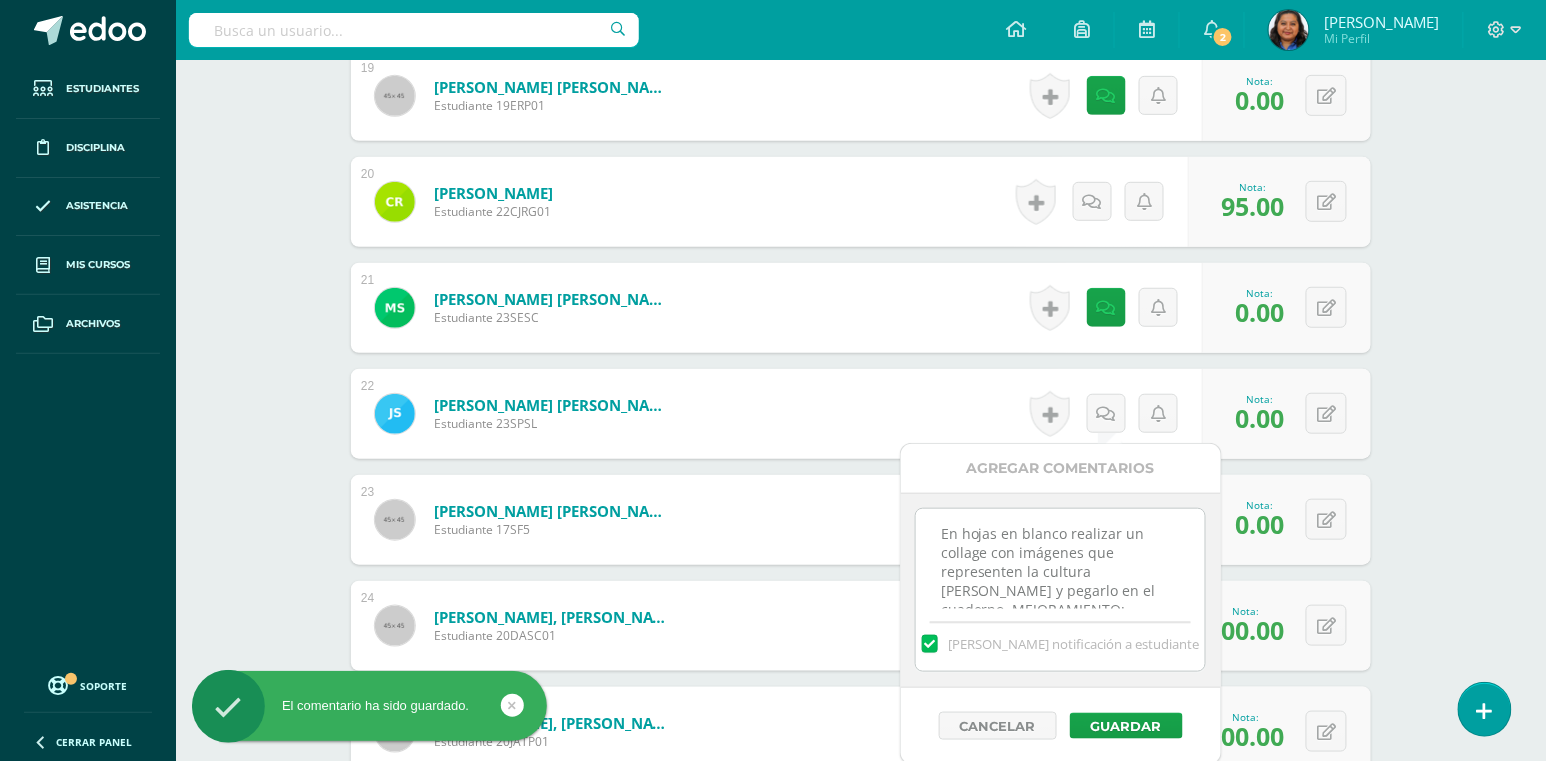 scroll, scrollTop: 84, scrollLeft: 0, axis: vertical 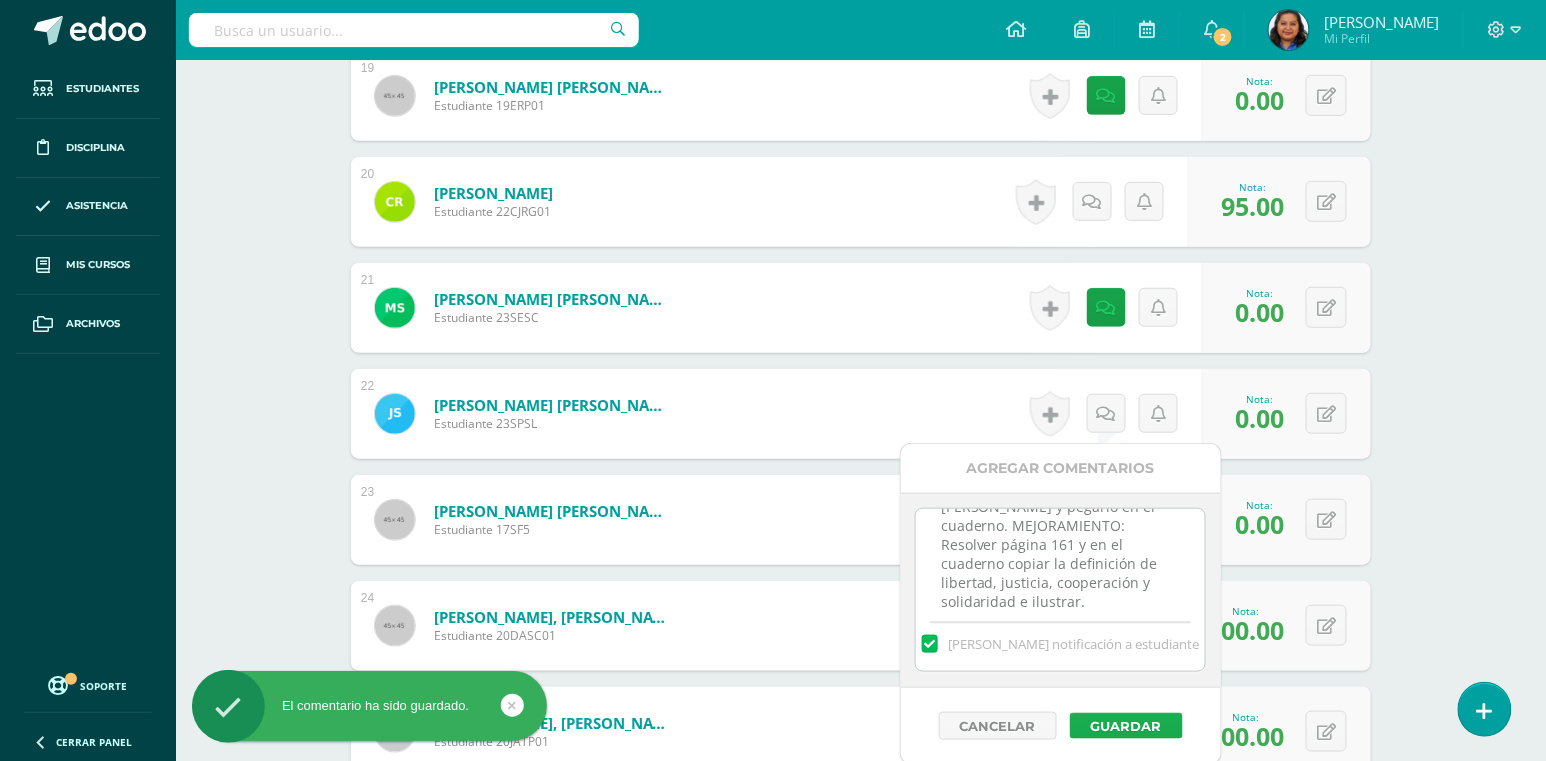 type on "En hojas en blanco realizar un collage con imágenes que representen la cultura [PERSON_NAME] y pegarlo en el cuaderno. MEJORAMIENTO: Resolver página 161 y en el cuaderno copiar la definición de libertad, justicia, cooperación y solidaridad e ilustrar." 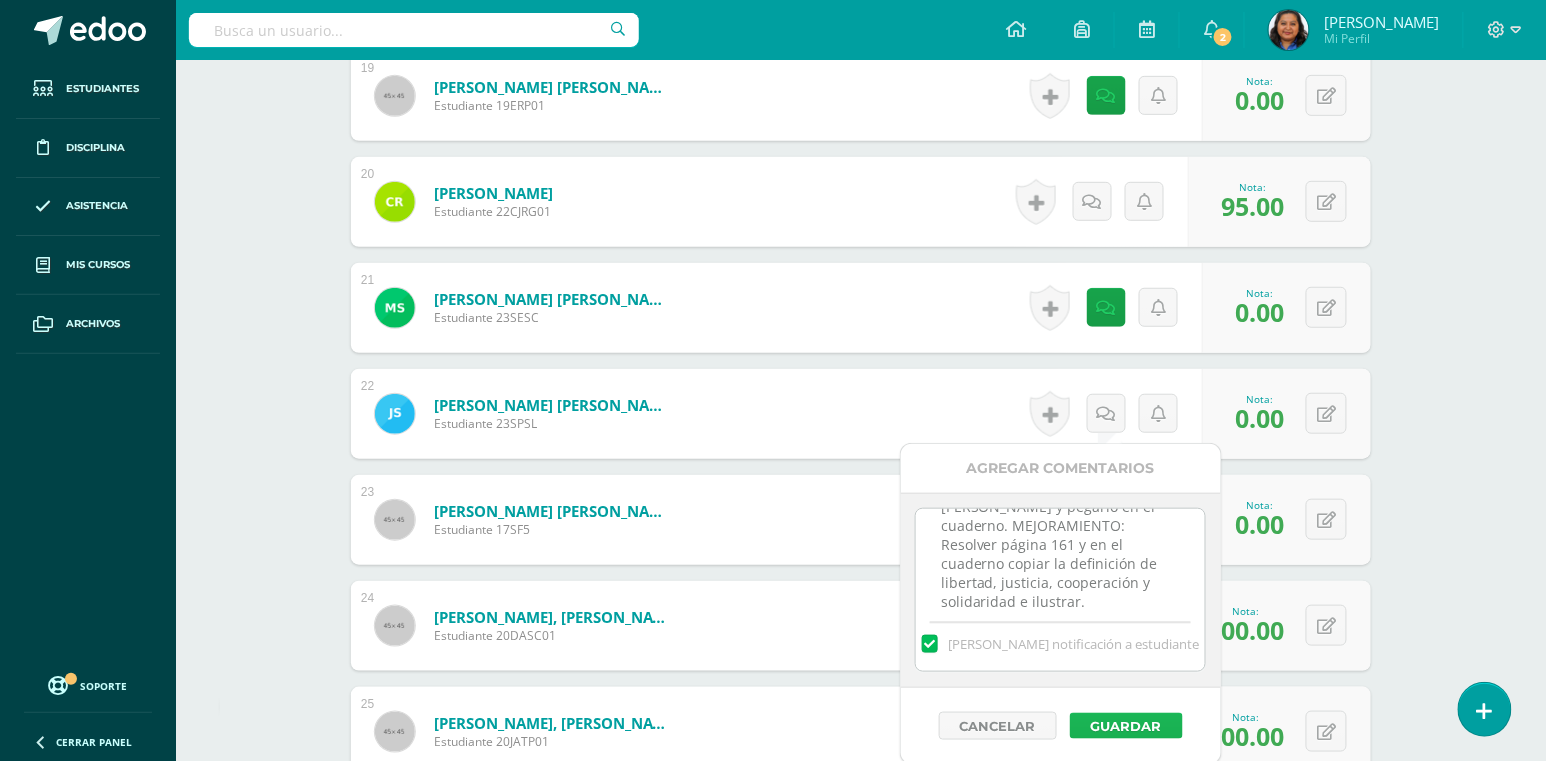 click on "Guardar" at bounding box center (1126, 726) 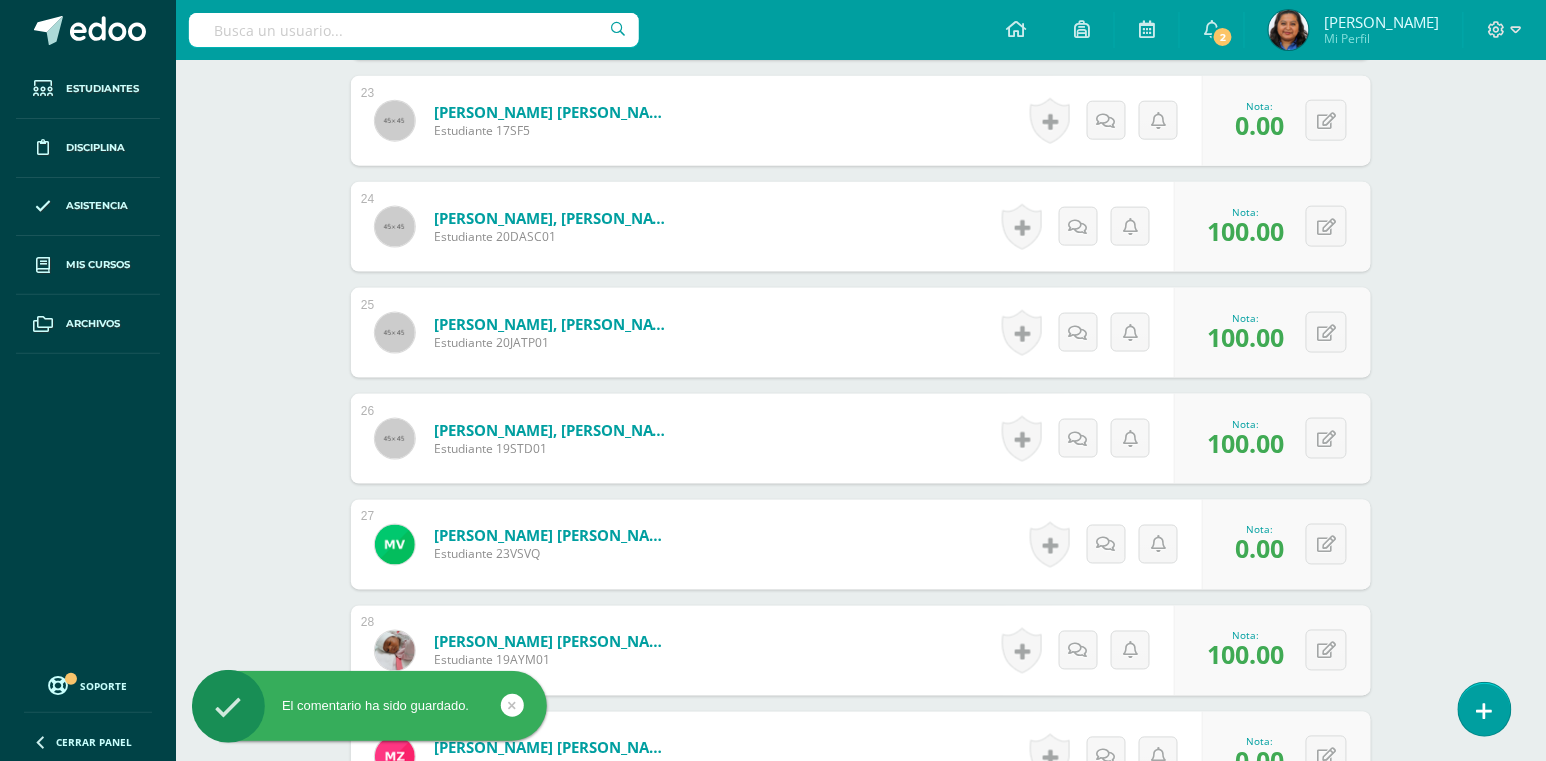 scroll, scrollTop: 2990, scrollLeft: 0, axis: vertical 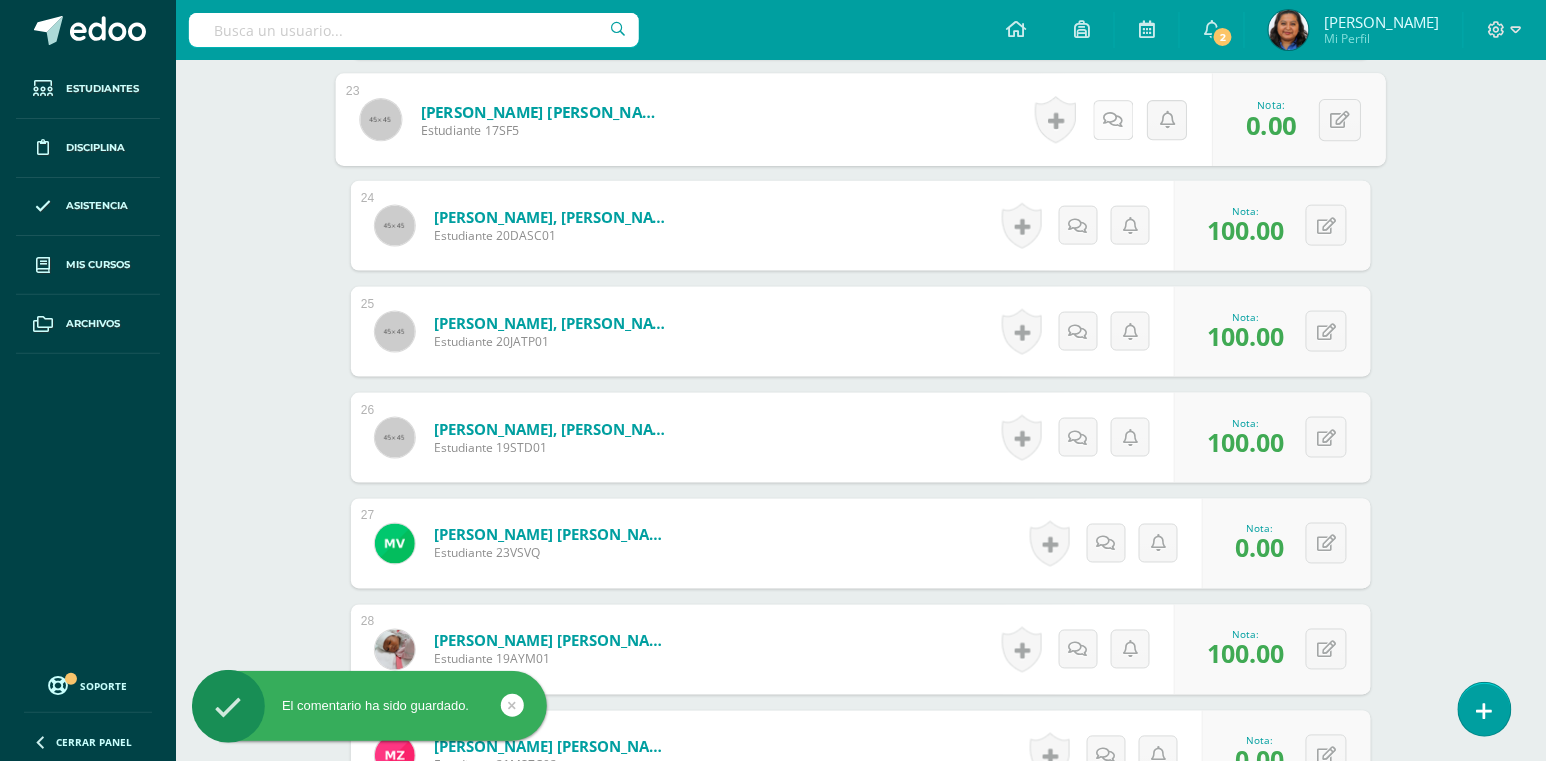 click at bounding box center (1114, 119) 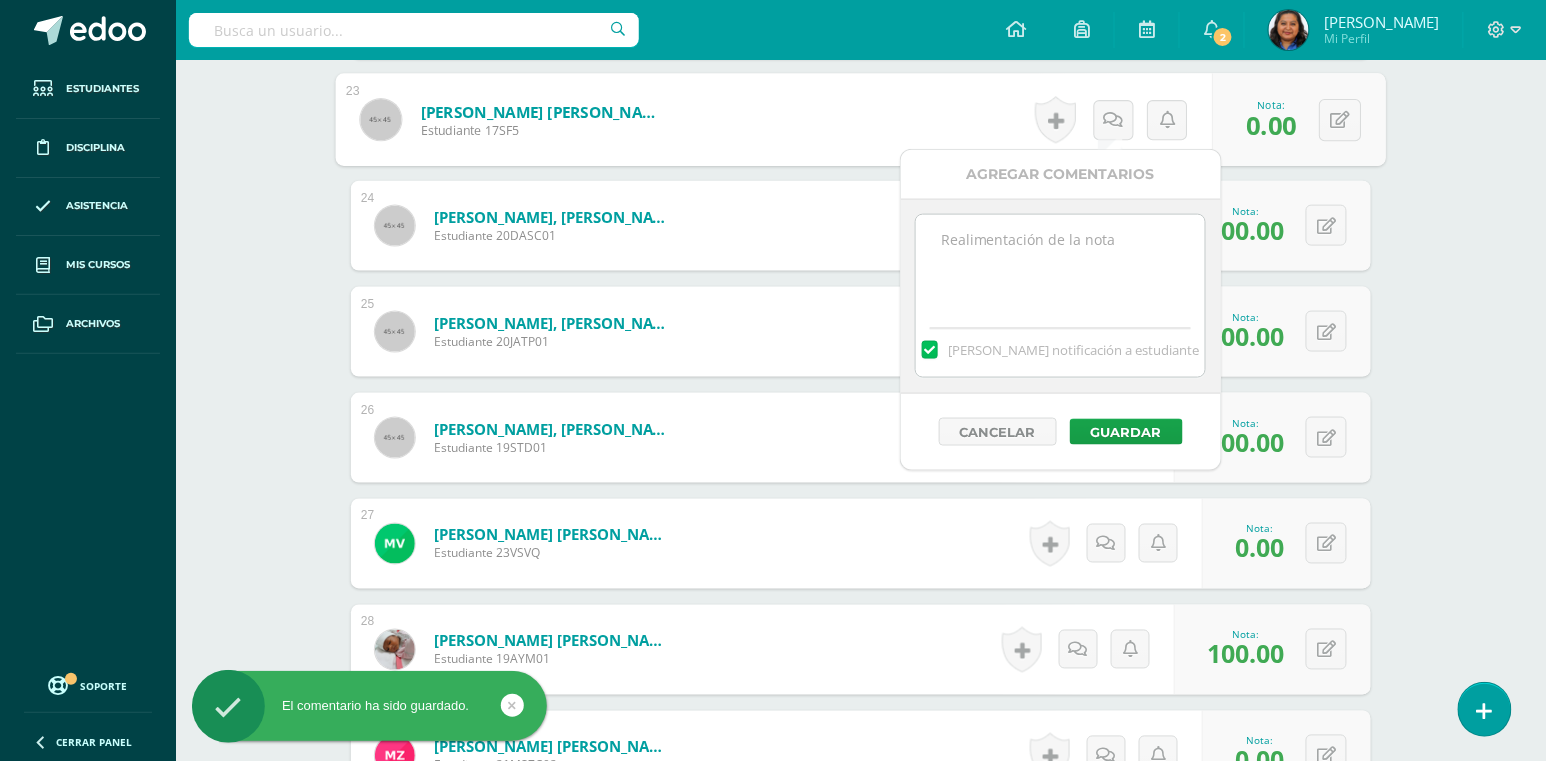 click at bounding box center (1060, 265) 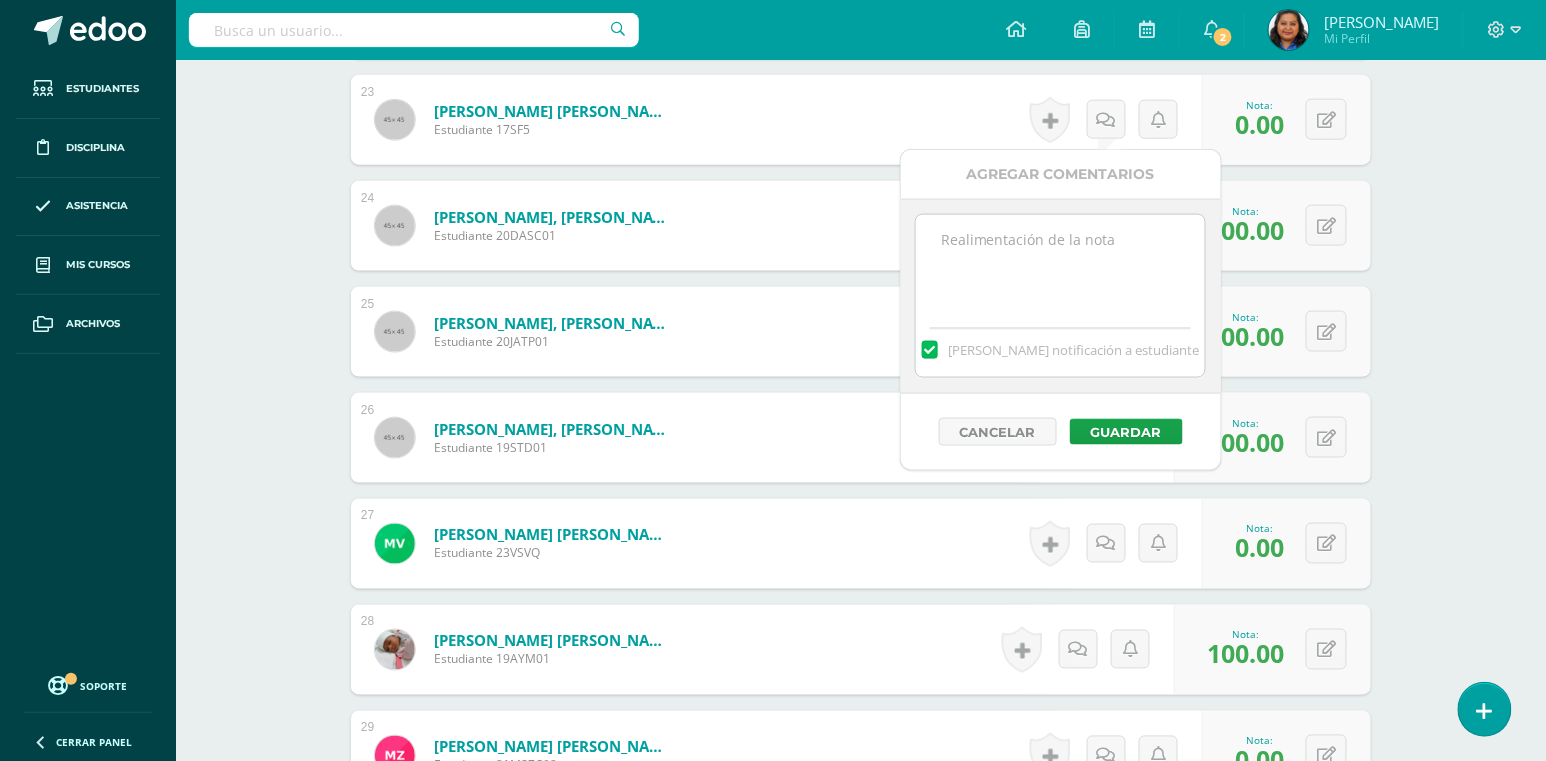 paste on "En hojas en blanco realizar un collage con imágenes que representen la cultura [PERSON_NAME] y pegarlo en el cuaderno. MEJORAMIENTO: Resolver página 161 y en el cuaderno copiar la definición de libertad, justicia, cooperación y solidaridad e ilustrar." 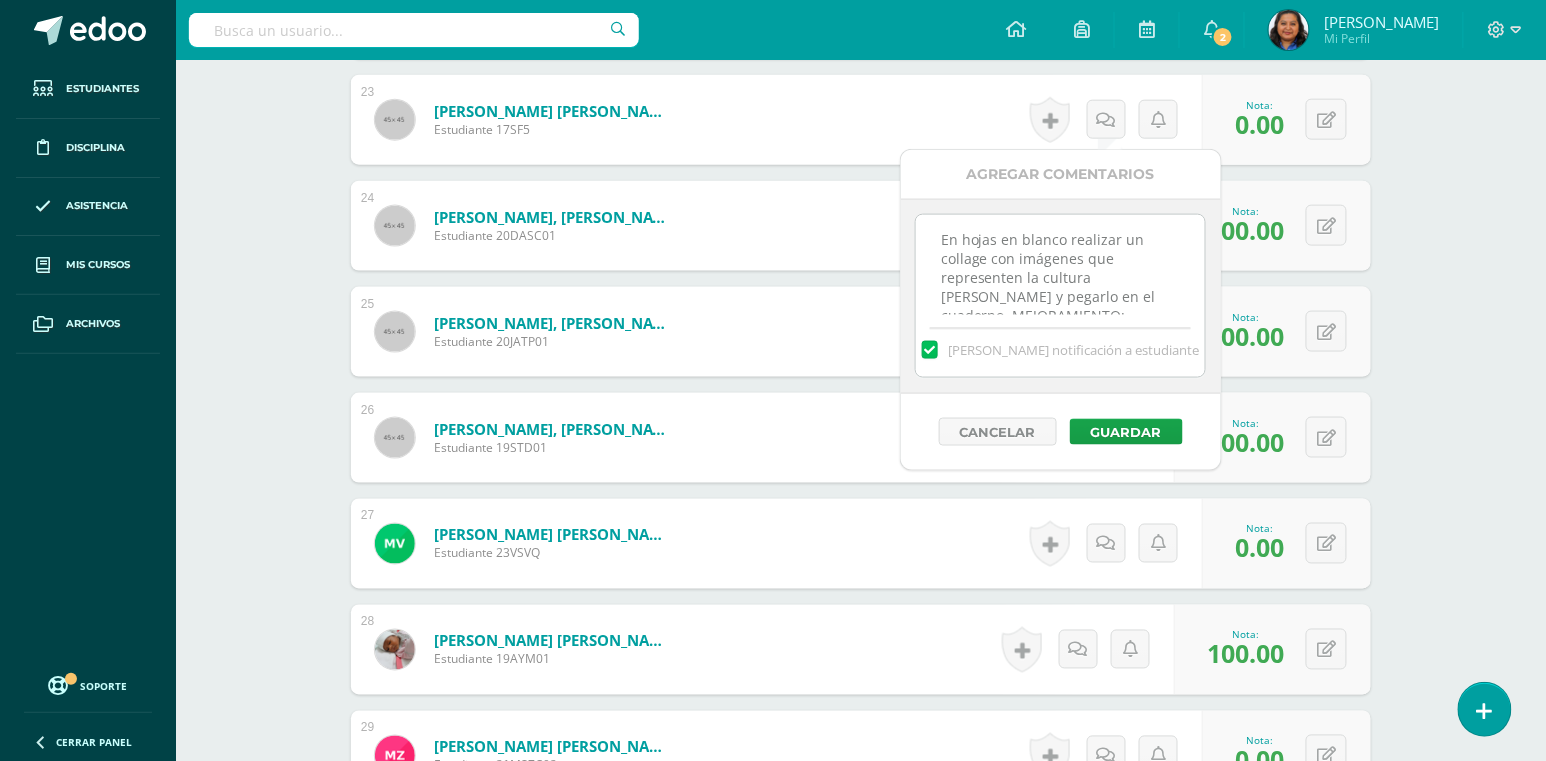 scroll, scrollTop: 82, scrollLeft: 0, axis: vertical 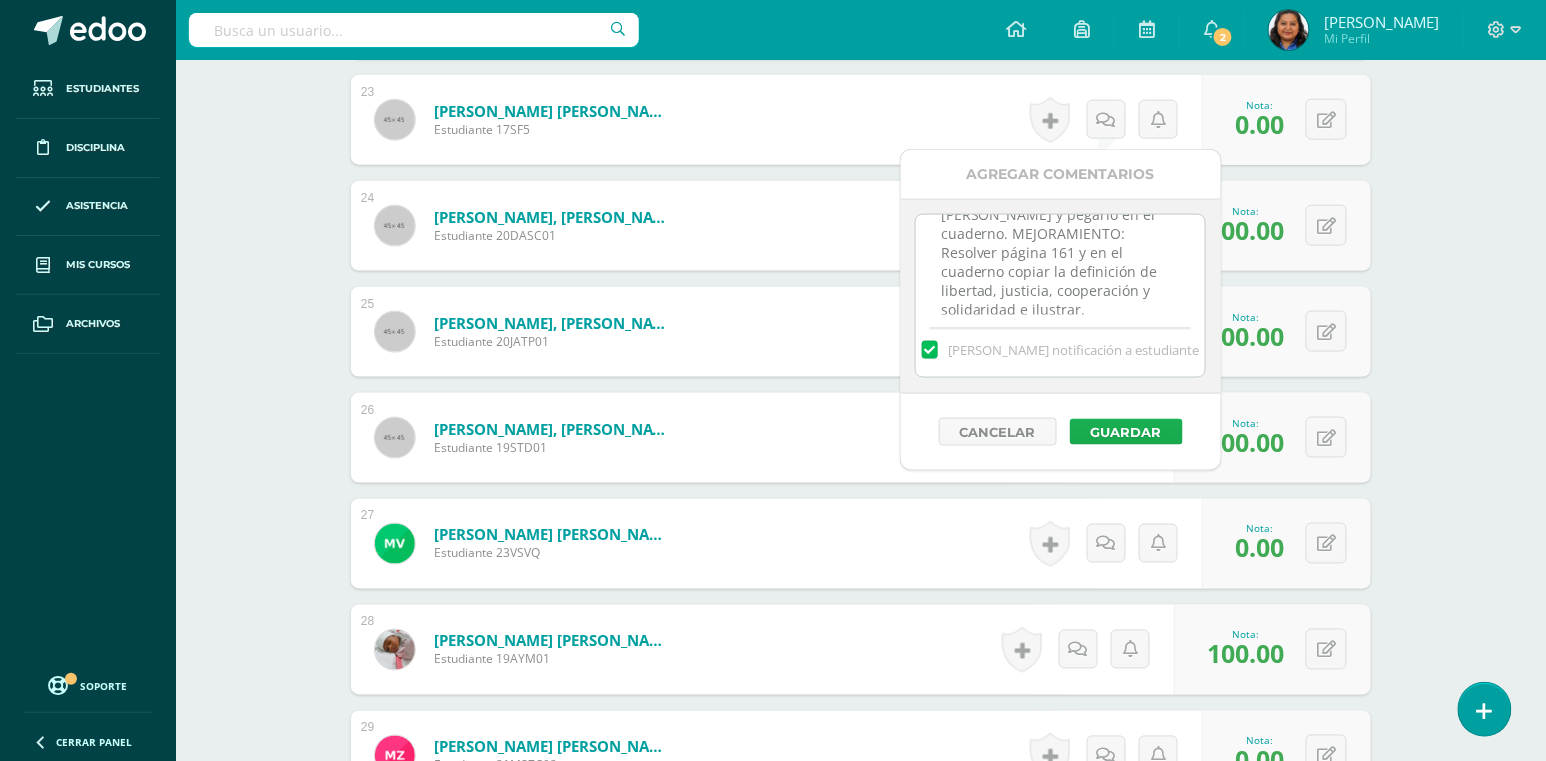 type on "En hojas en blanco realizar un collage con imágenes que representen la cultura [PERSON_NAME] y pegarlo en el cuaderno. MEJORAMIENTO: Resolver página 161 y en el cuaderno copiar la definición de libertad, justicia, cooperación y solidaridad e ilustrar." 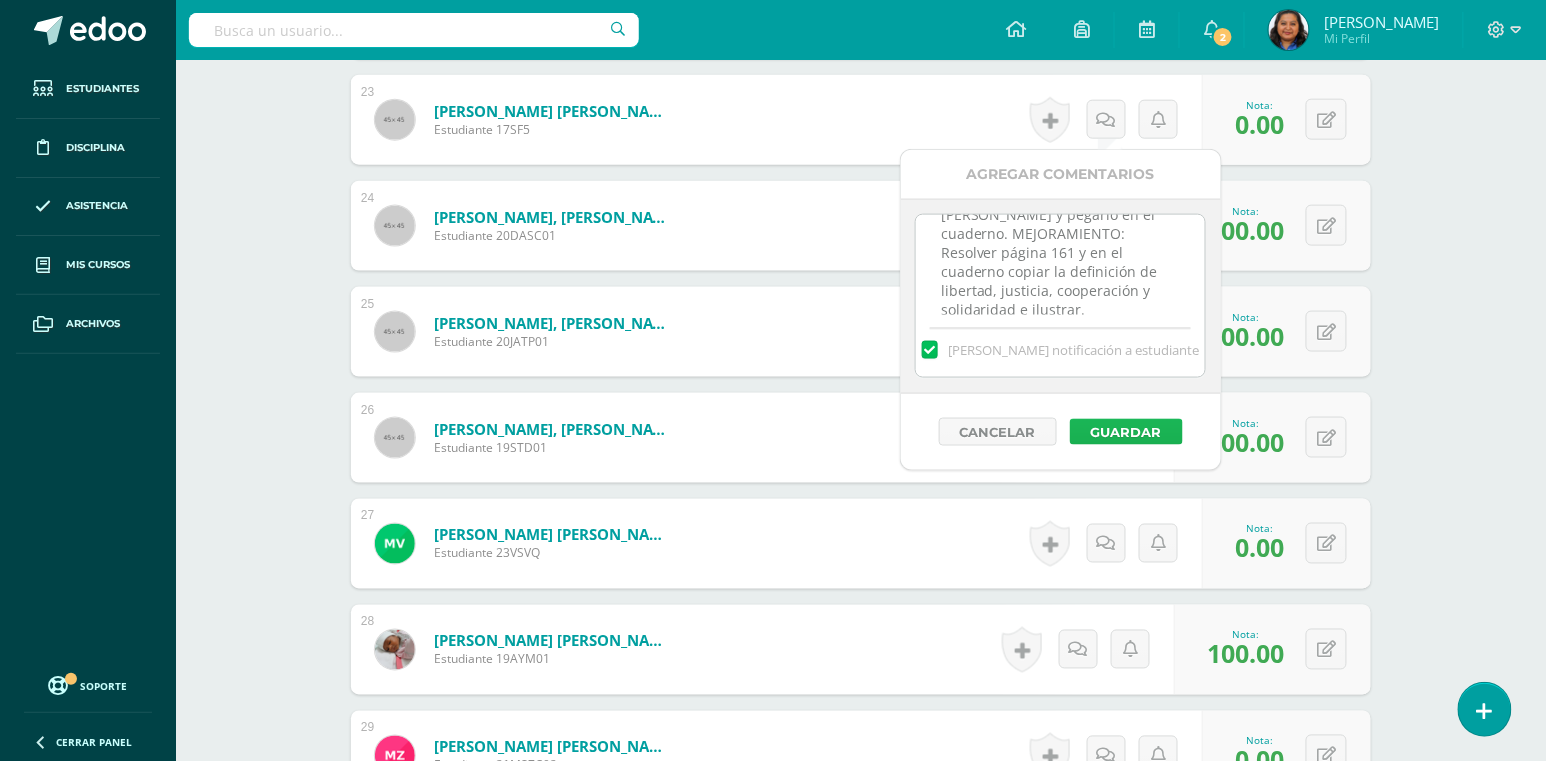 click on "Guardar" at bounding box center (1126, 432) 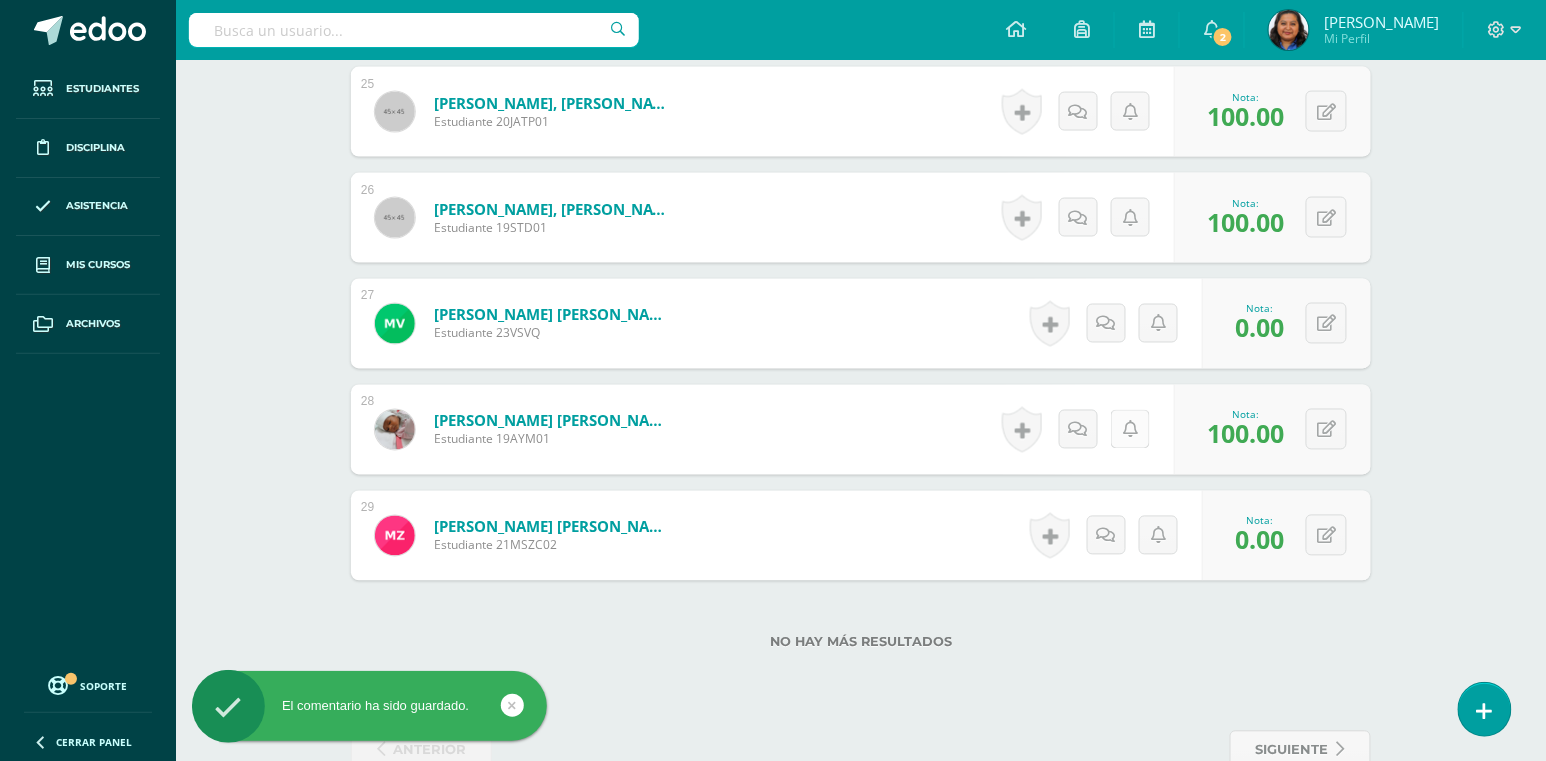 scroll, scrollTop: 3257, scrollLeft: 0, axis: vertical 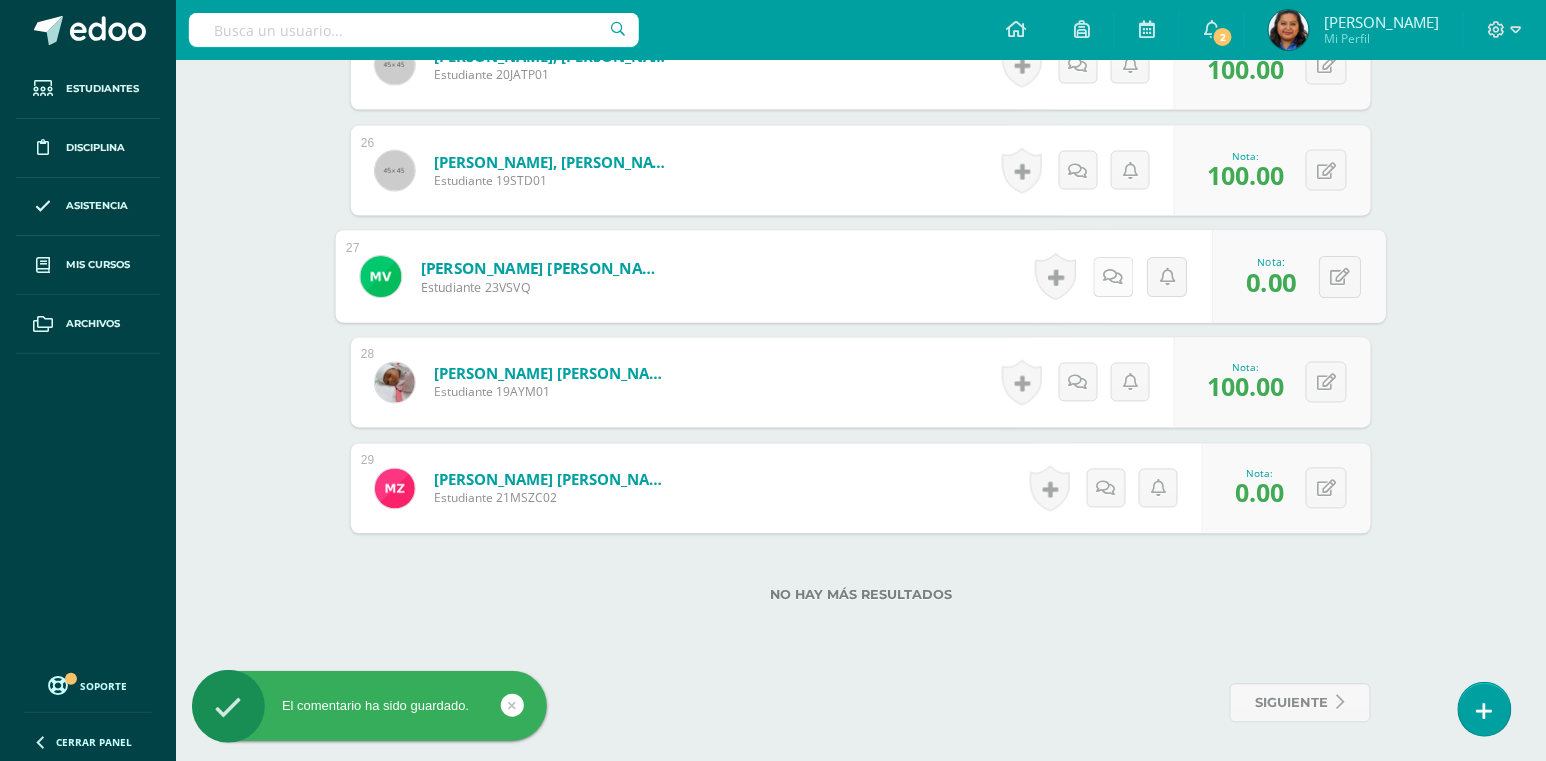 click at bounding box center [1114, 276] 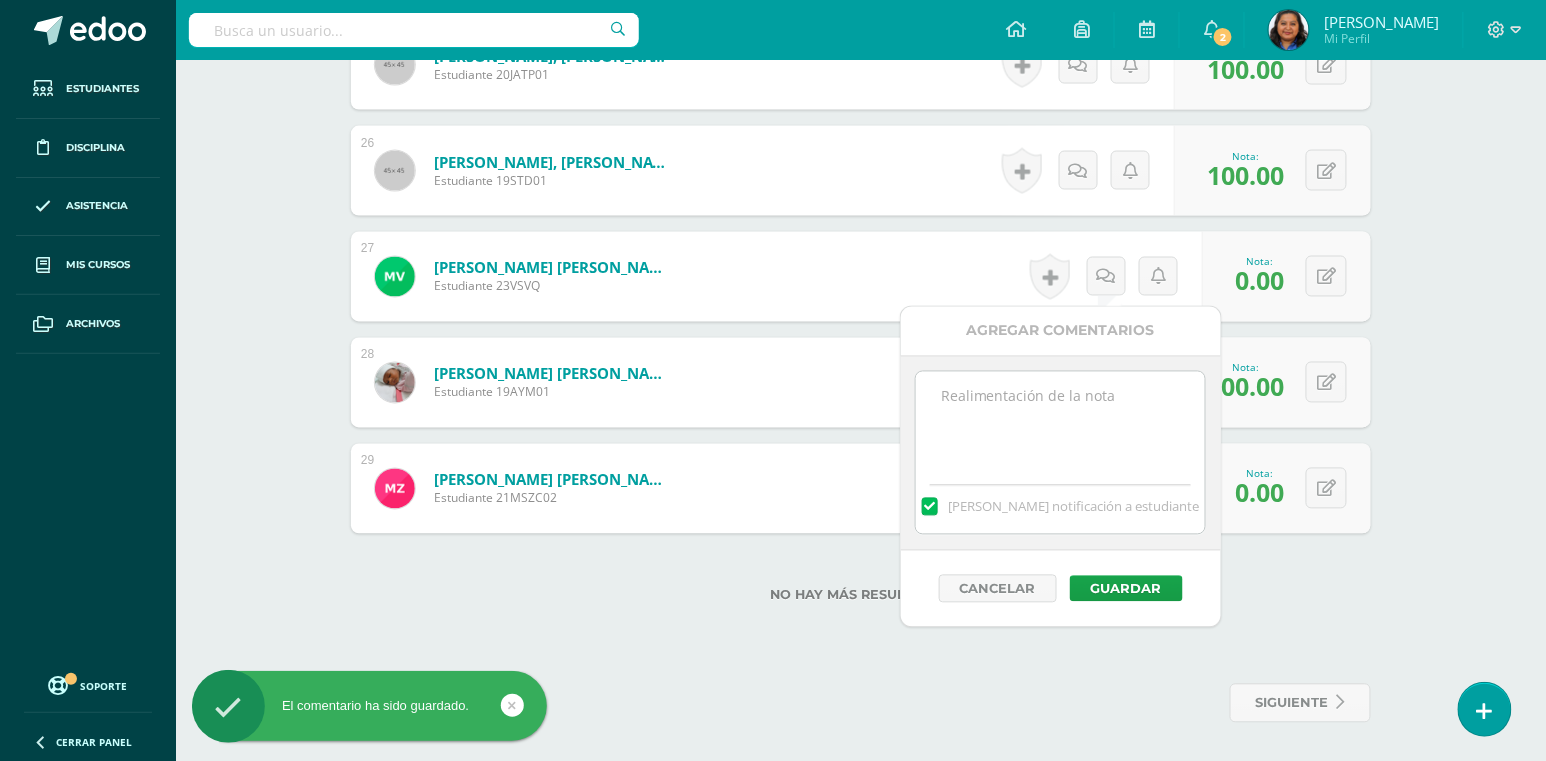 click at bounding box center (1060, 422) 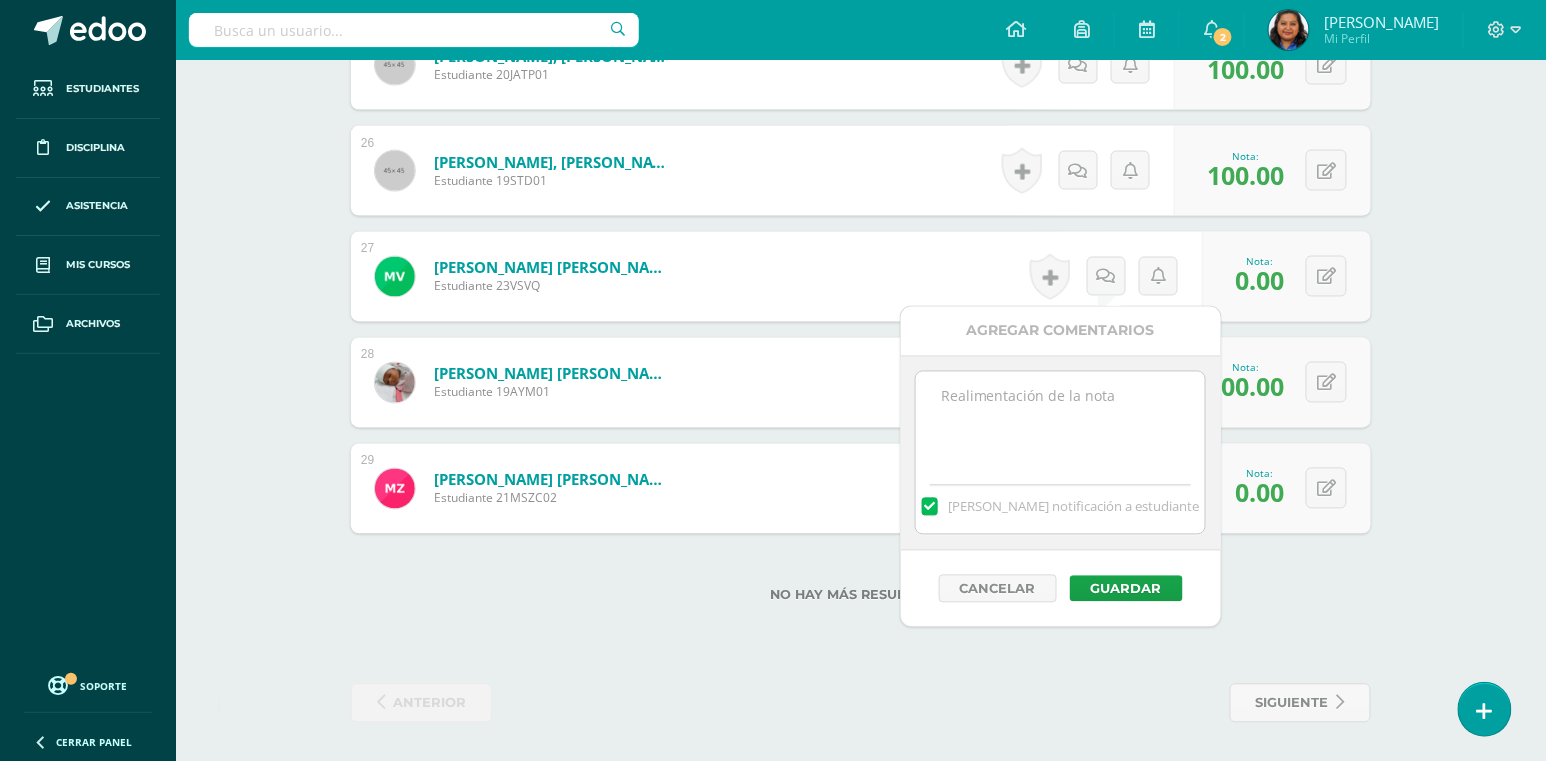 paste on "En hojas en blanco realizar un collage con imágenes que representen la cultura [PERSON_NAME] y pegarlo en el cuaderno. MEJORAMIENTO: Resolver página 161 y en el cuaderno copiar la definición de libertad, justicia, cooperación y solidaridad e ilustrar." 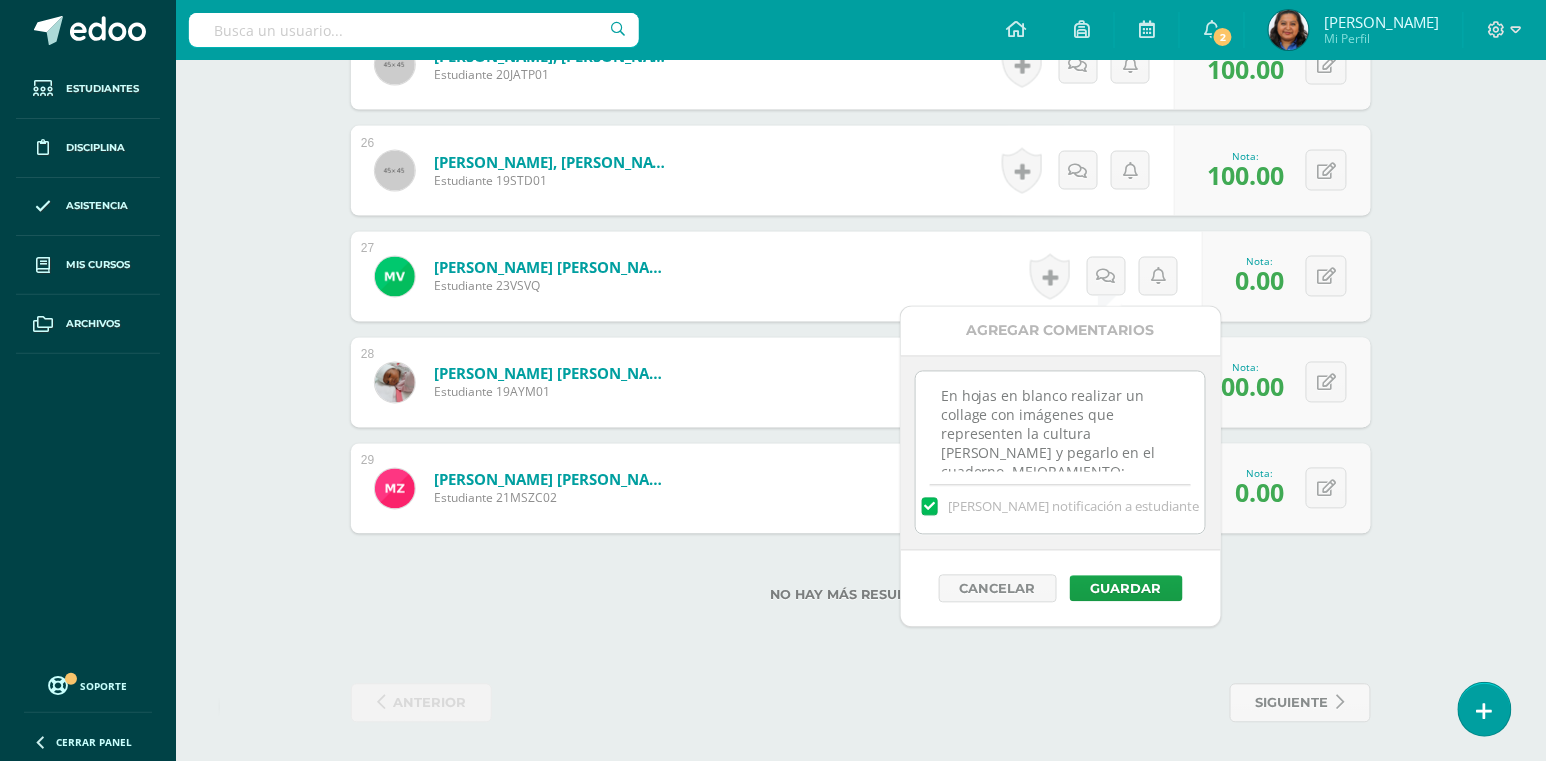 scroll, scrollTop: 82, scrollLeft: 0, axis: vertical 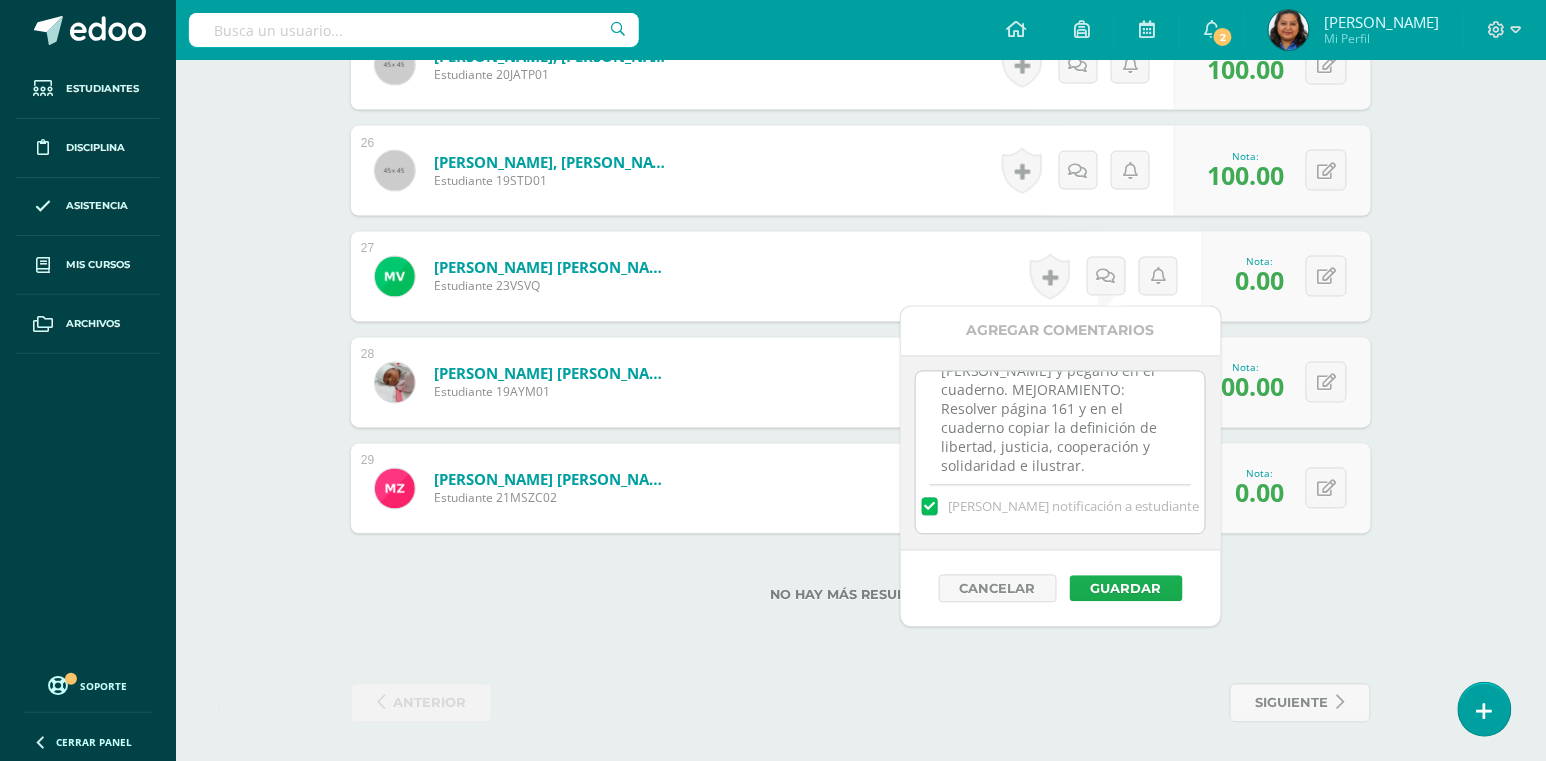 type on "En hojas en blanco realizar un collage con imágenes que representen la cultura [PERSON_NAME] y pegarlo en el cuaderno. MEJORAMIENTO: Resolver página 161 y en el cuaderno copiar la definición de libertad, justicia, cooperación y solidaridad e ilustrar." 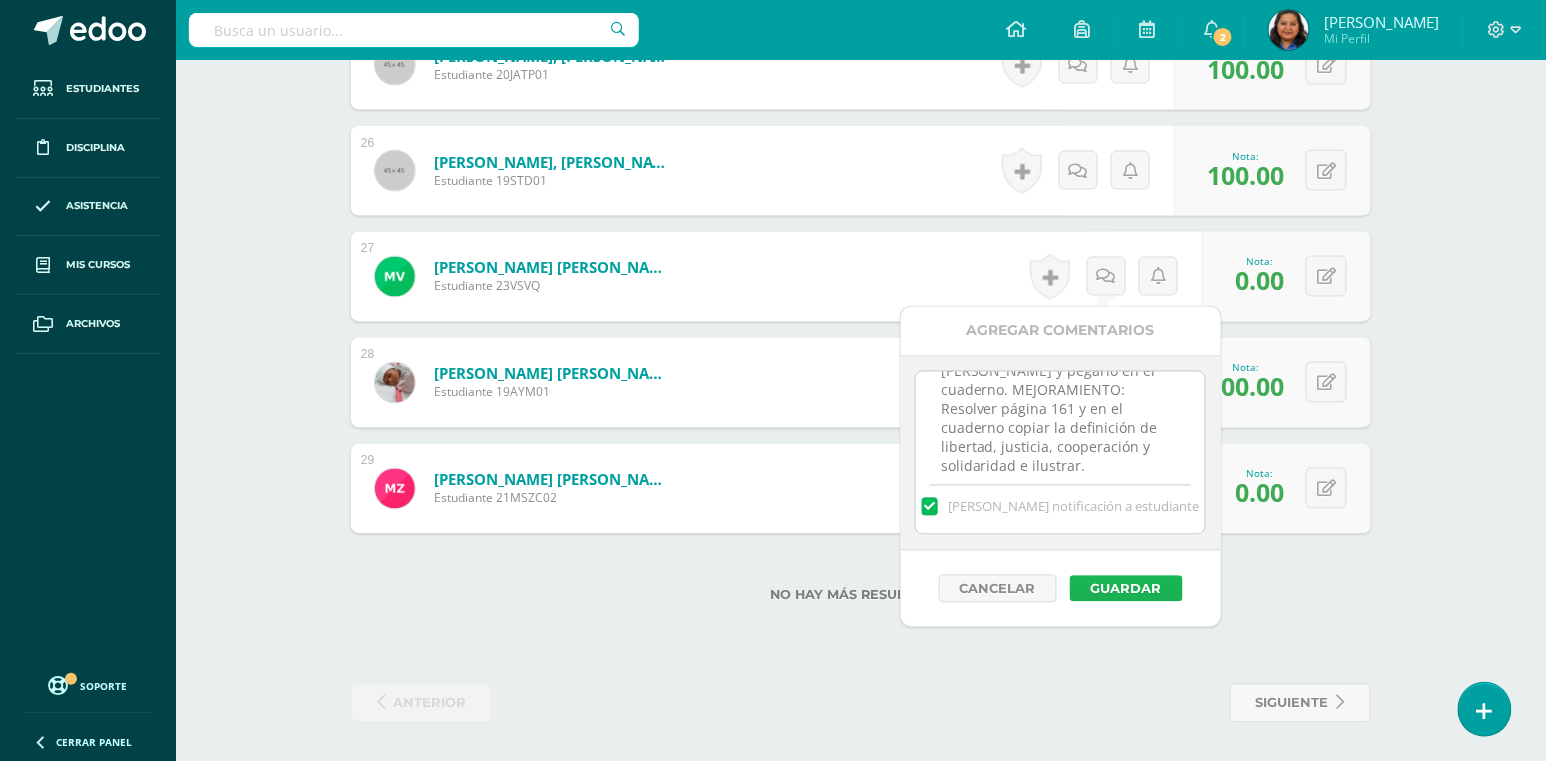 click on "Guardar" at bounding box center (1126, 589) 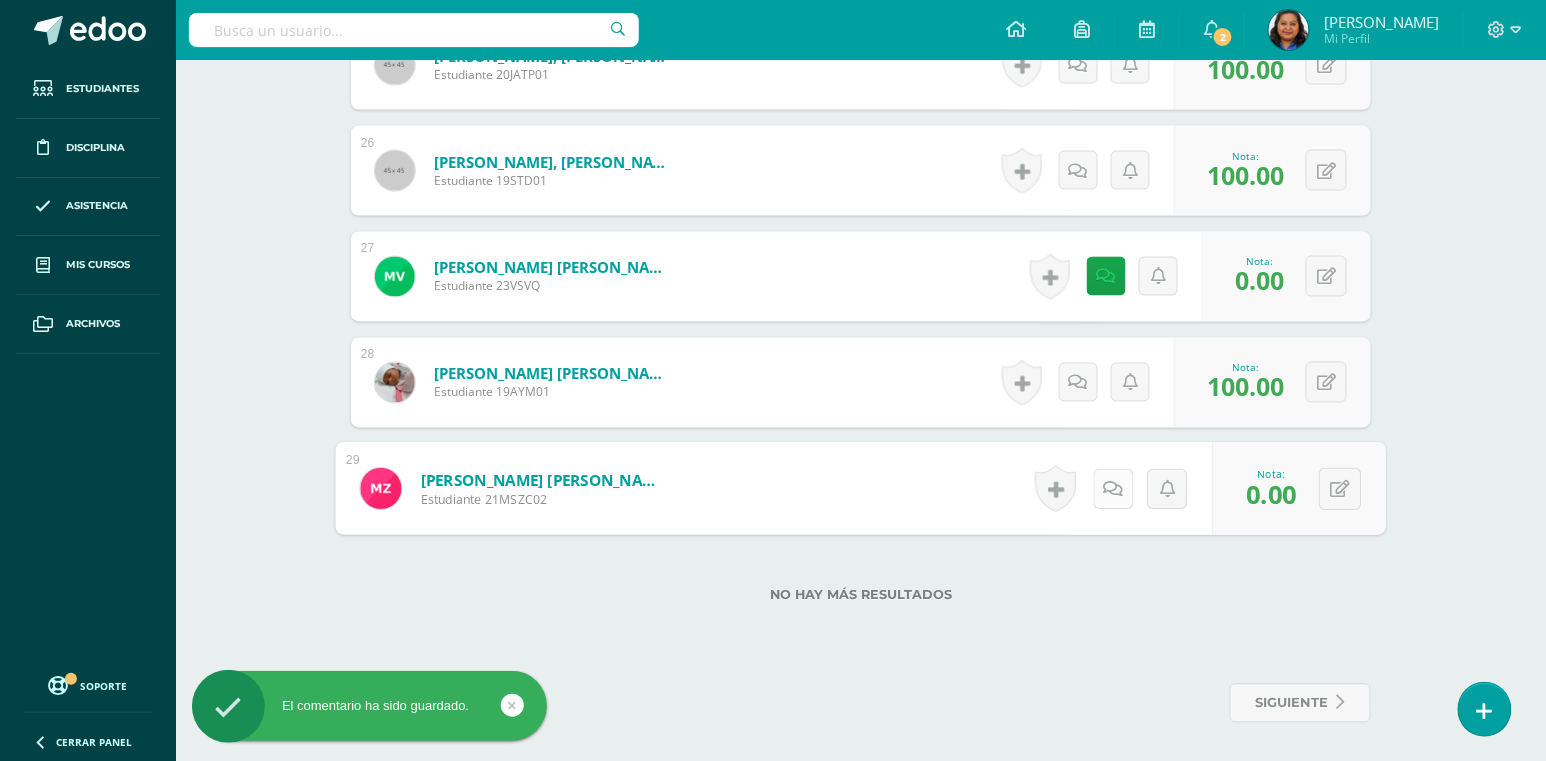 click at bounding box center [1114, 488] 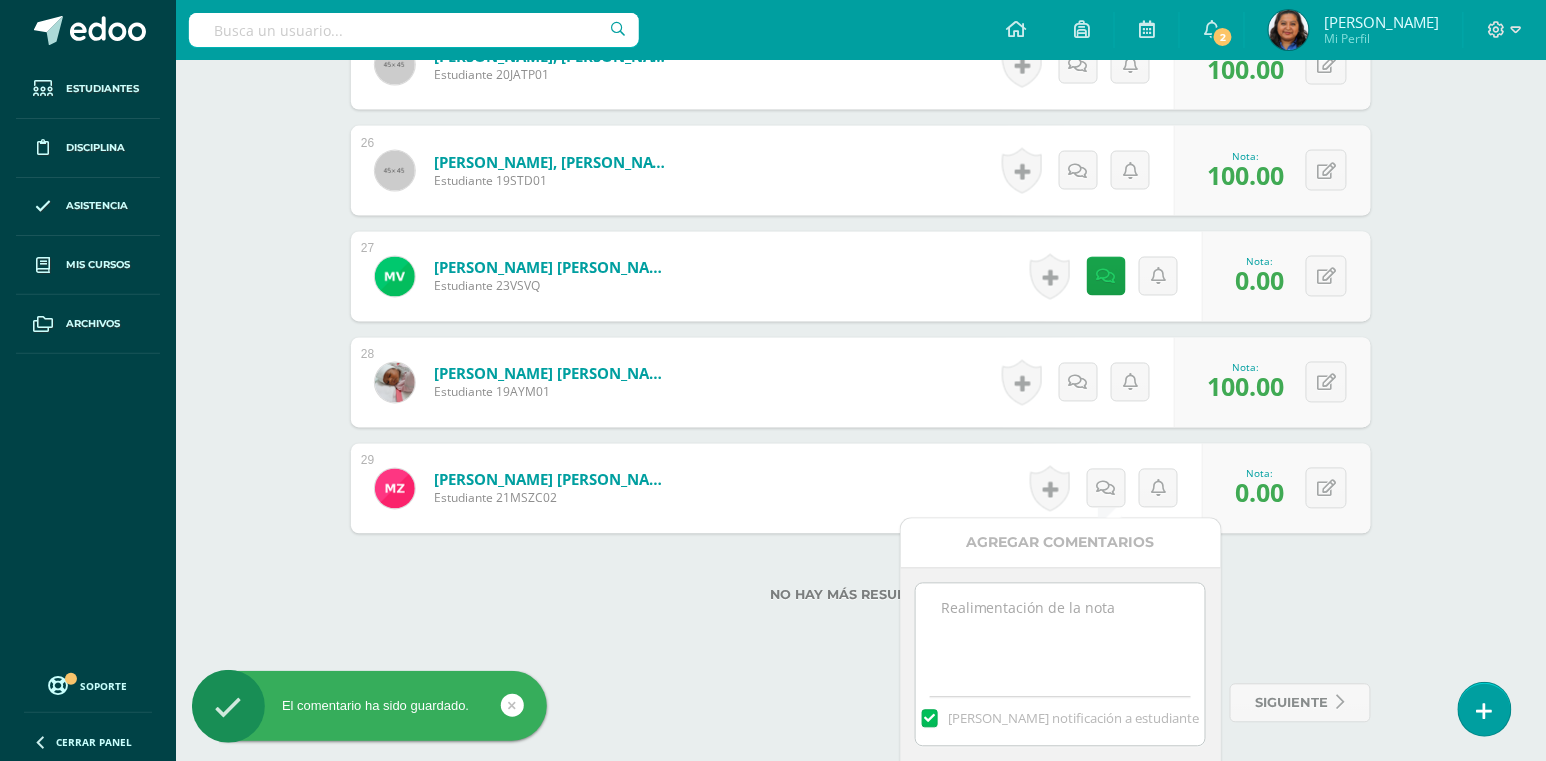 click at bounding box center [1060, 634] 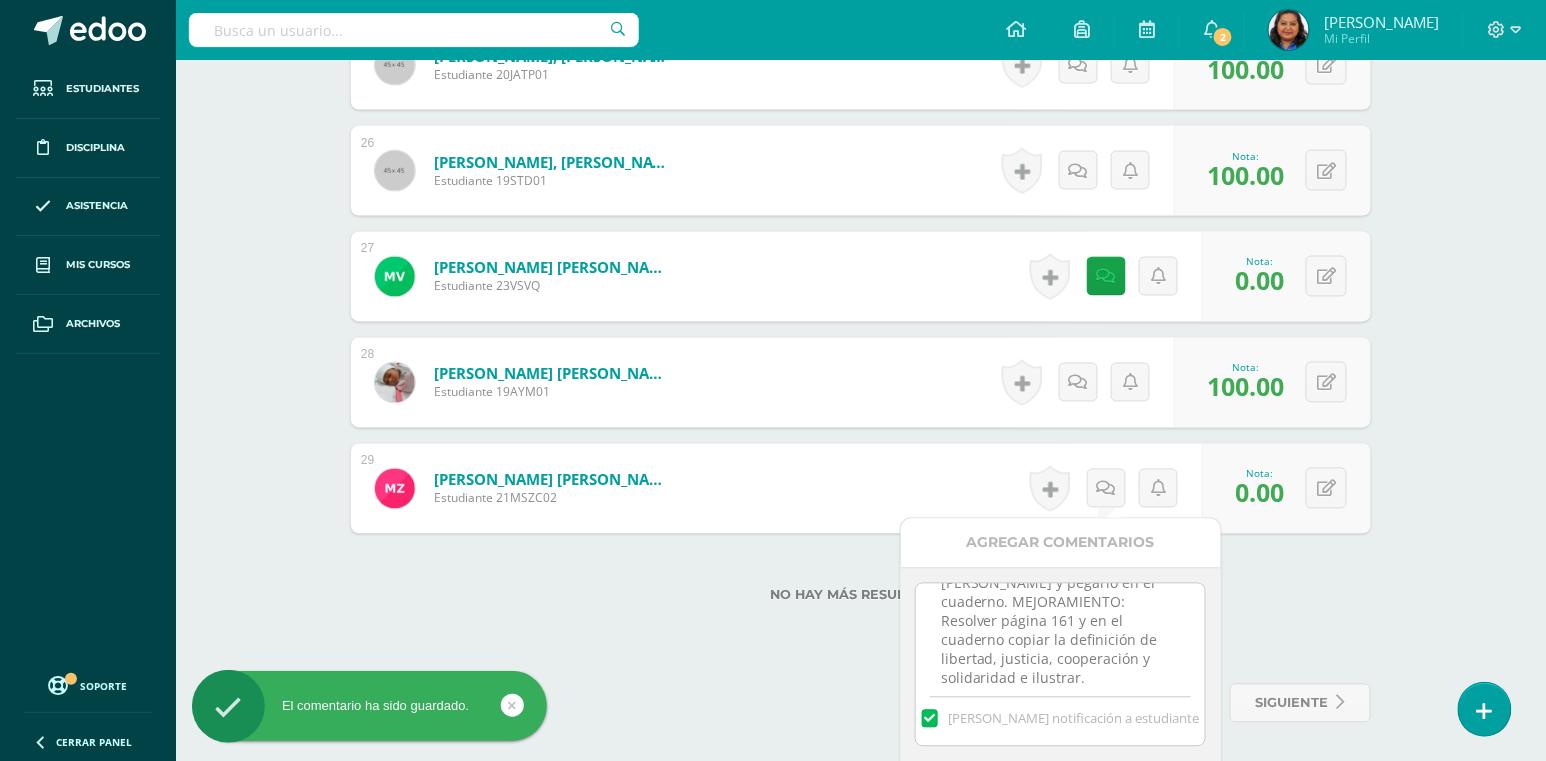 scroll, scrollTop: 97, scrollLeft: 0, axis: vertical 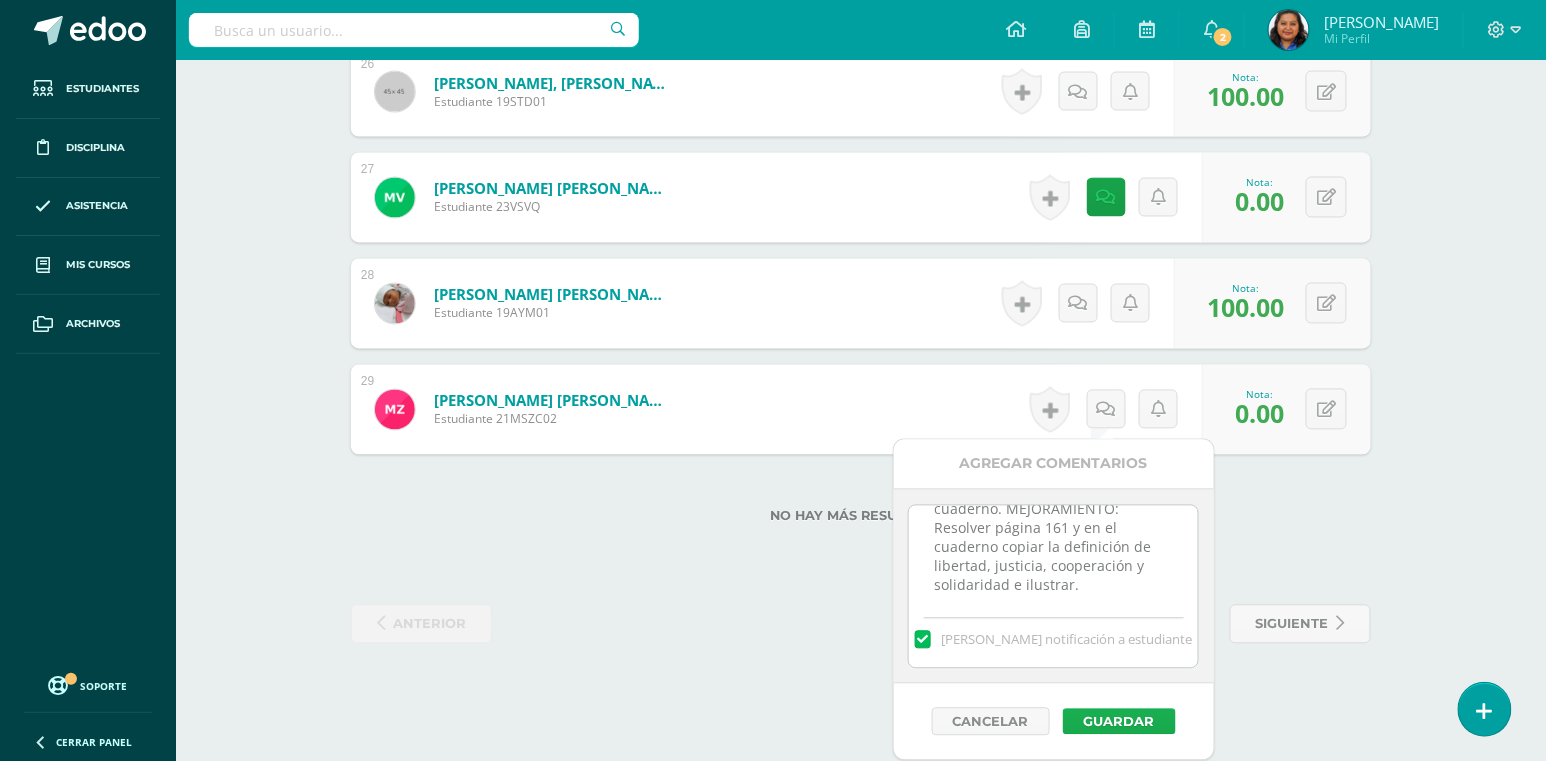 type on "En hojas en blanco realizar un collage con imágenes que representen la cultura [PERSON_NAME] y pegarlo en el cuaderno. MEJORAMIENTO: Resolver página 161 y en el cuaderno copiar la definición de libertad, justicia, cooperación y solidaridad e ilustrar." 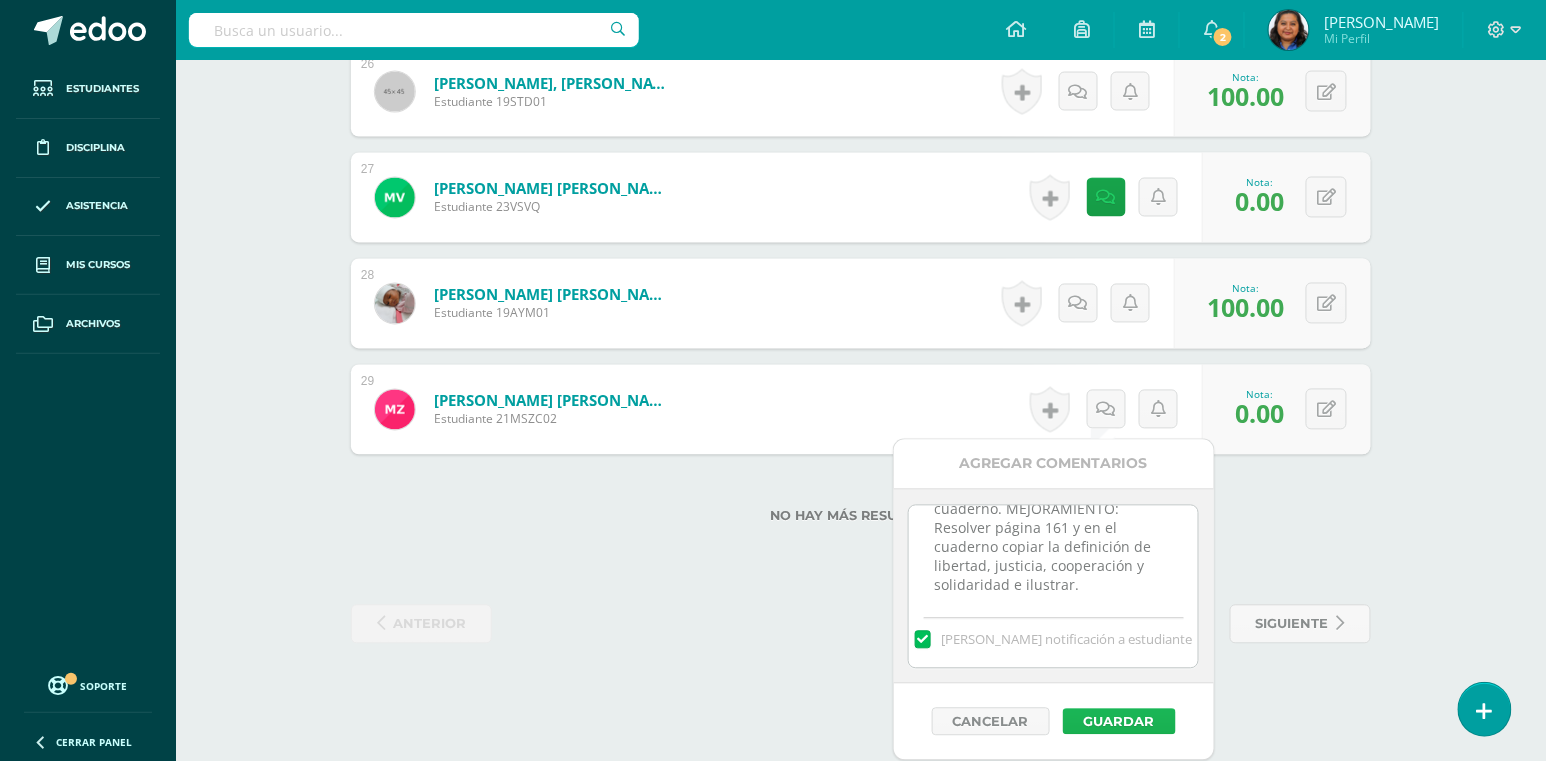 click on "Guardar" at bounding box center (1119, 722) 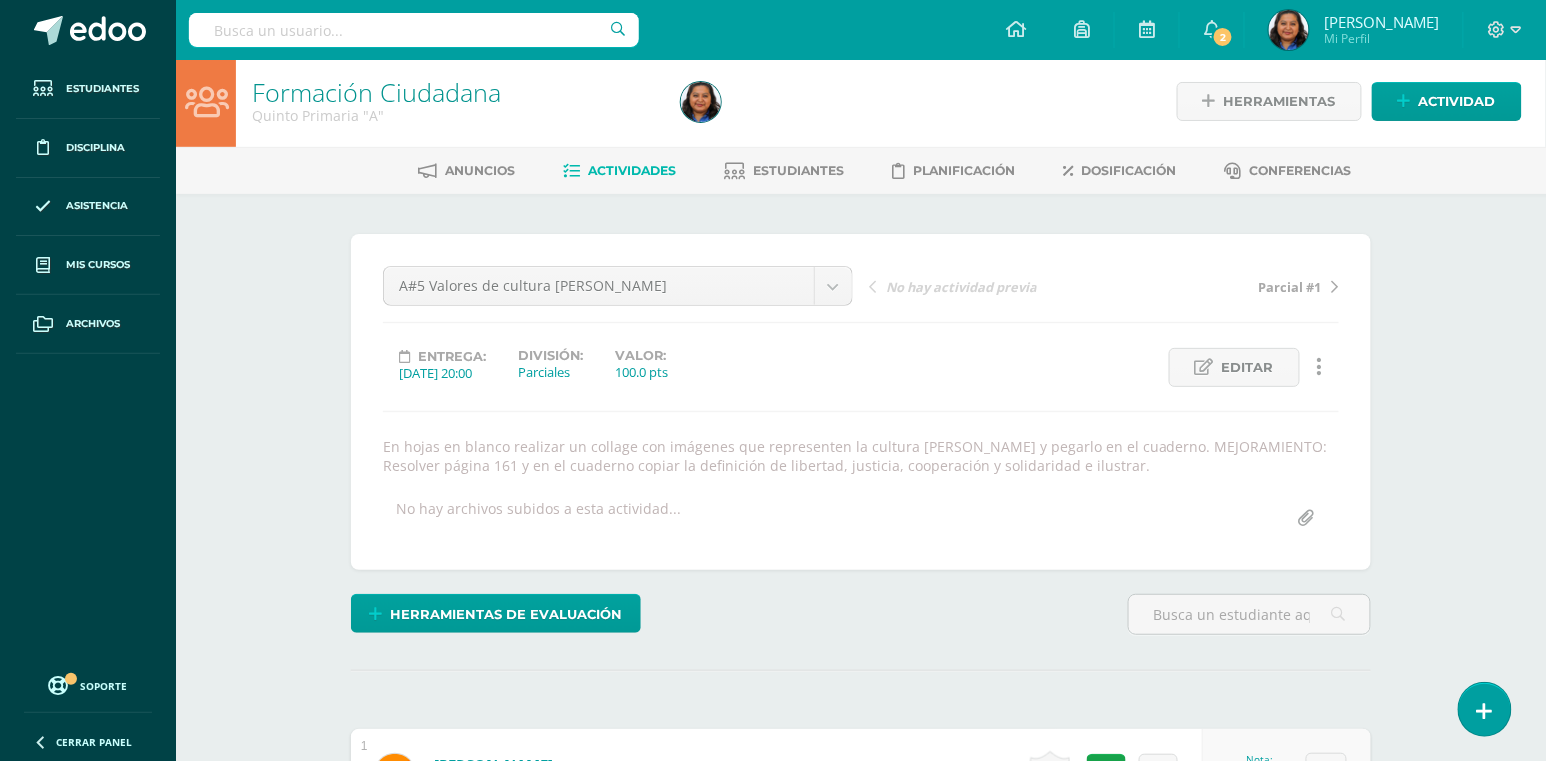 scroll, scrollTop: 0, scrollLeft: 0, axis: both 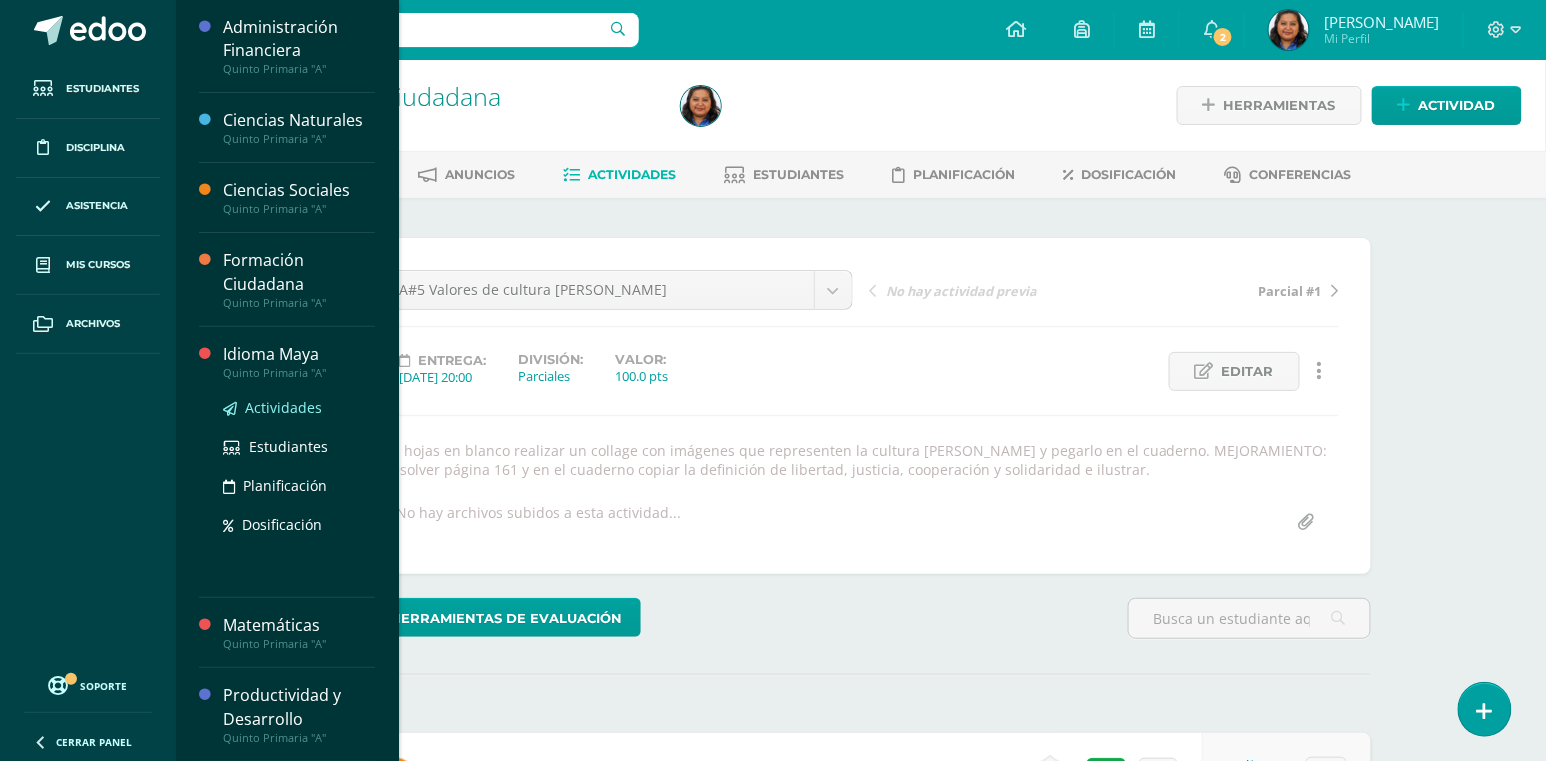click on "Actividades" at bounding box center [283, 407] 